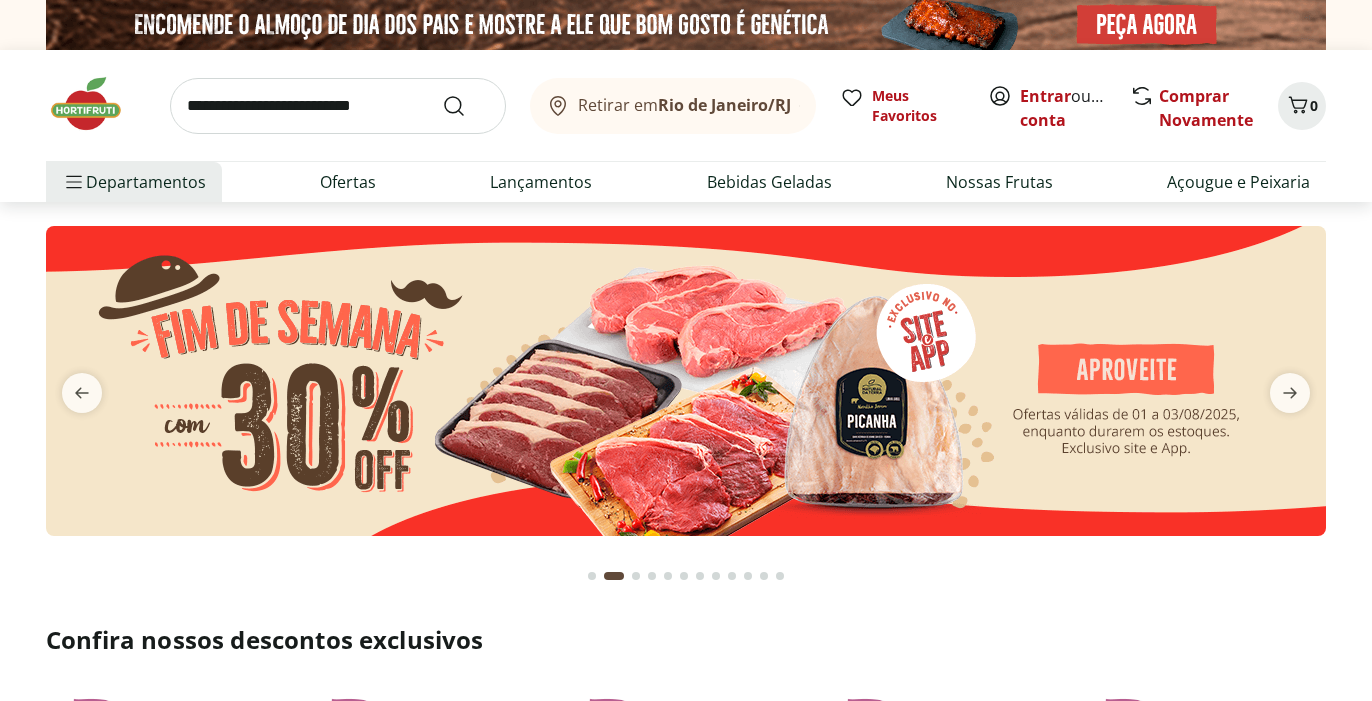 scroll, scrollTop: 1371, scrollLeft: 0, axis: vertical 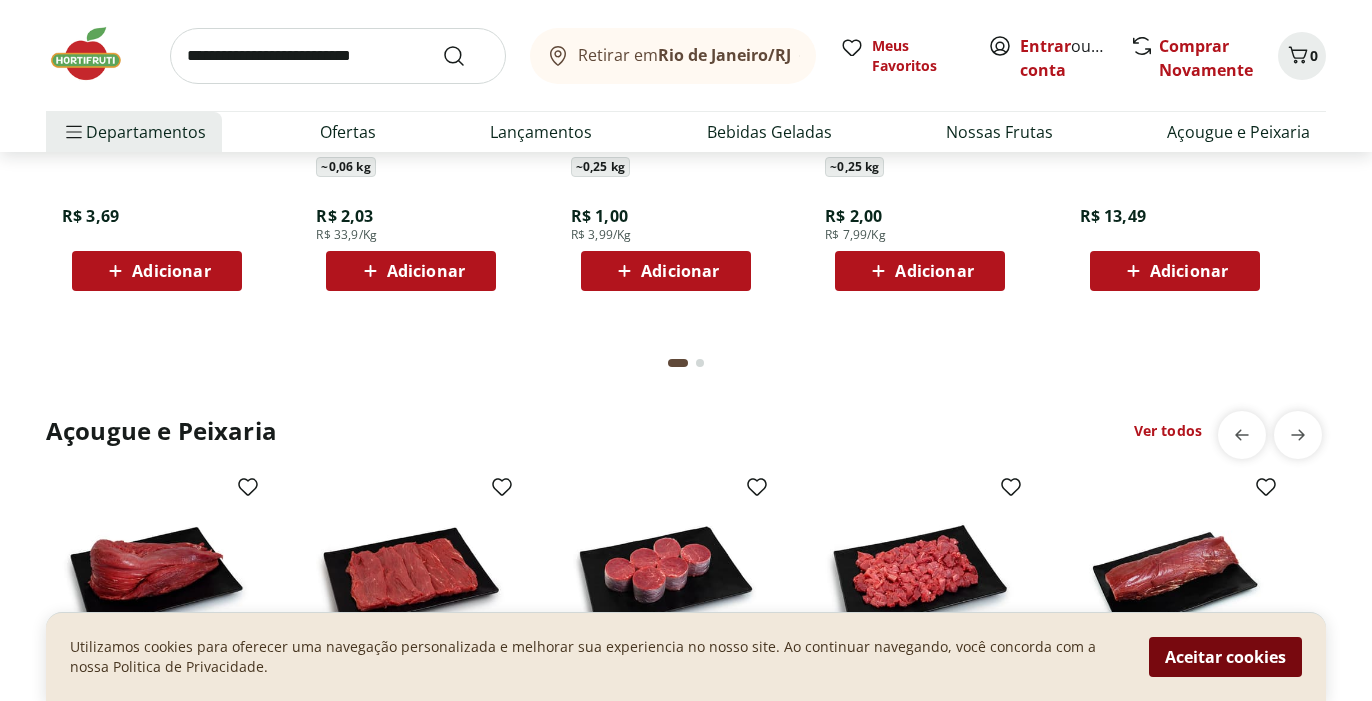 click on "Aceitar cookies" at bounding box center [1225, 657] 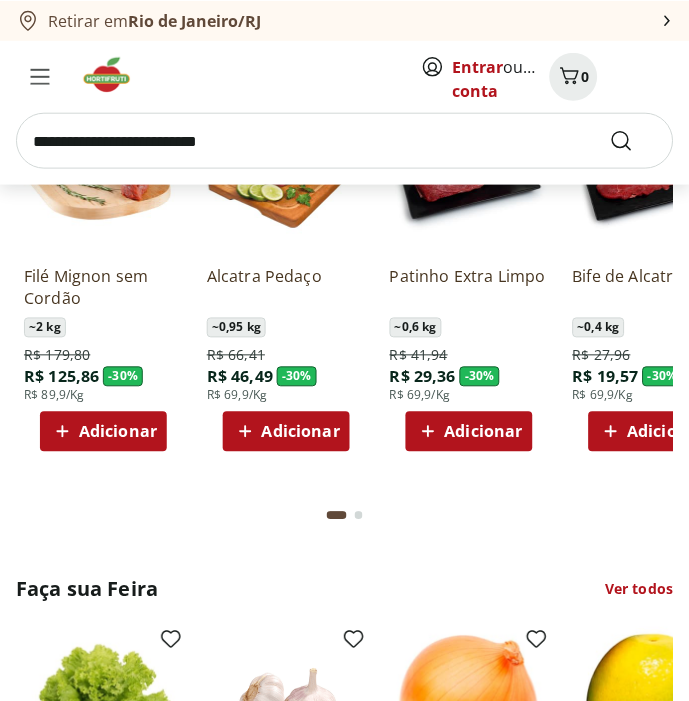 scroll, scrollTop: 1936, scrollLeft: 0, axis: vertical 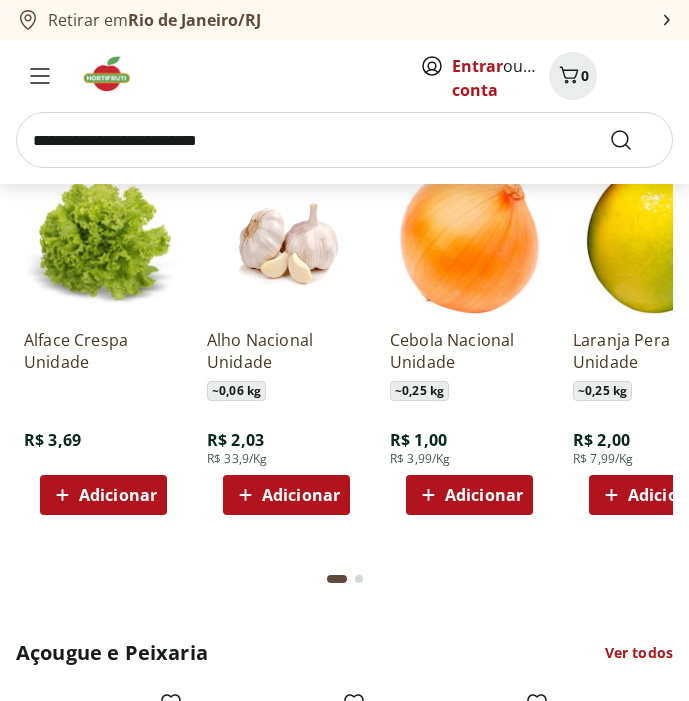 click at bounding box center [344, 140] 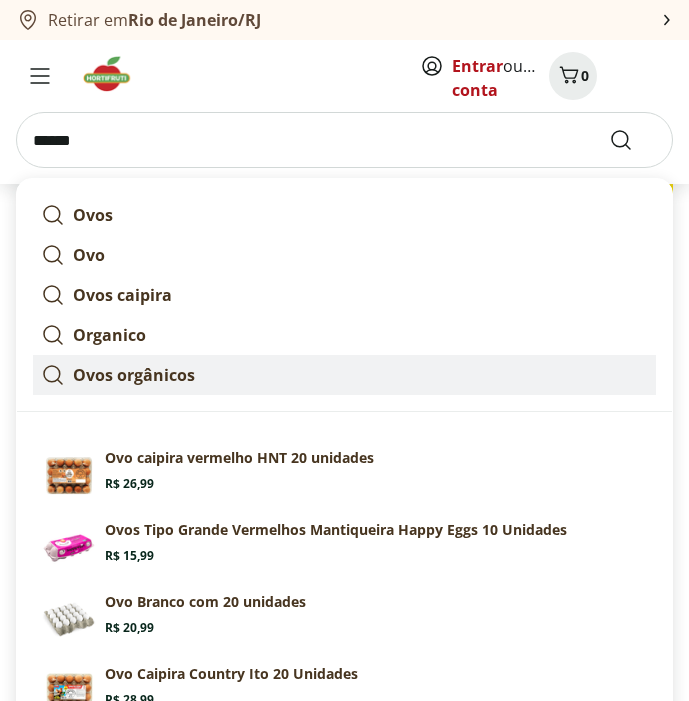 click on "Ovos orgânicos" at bounding box center [344, 375] 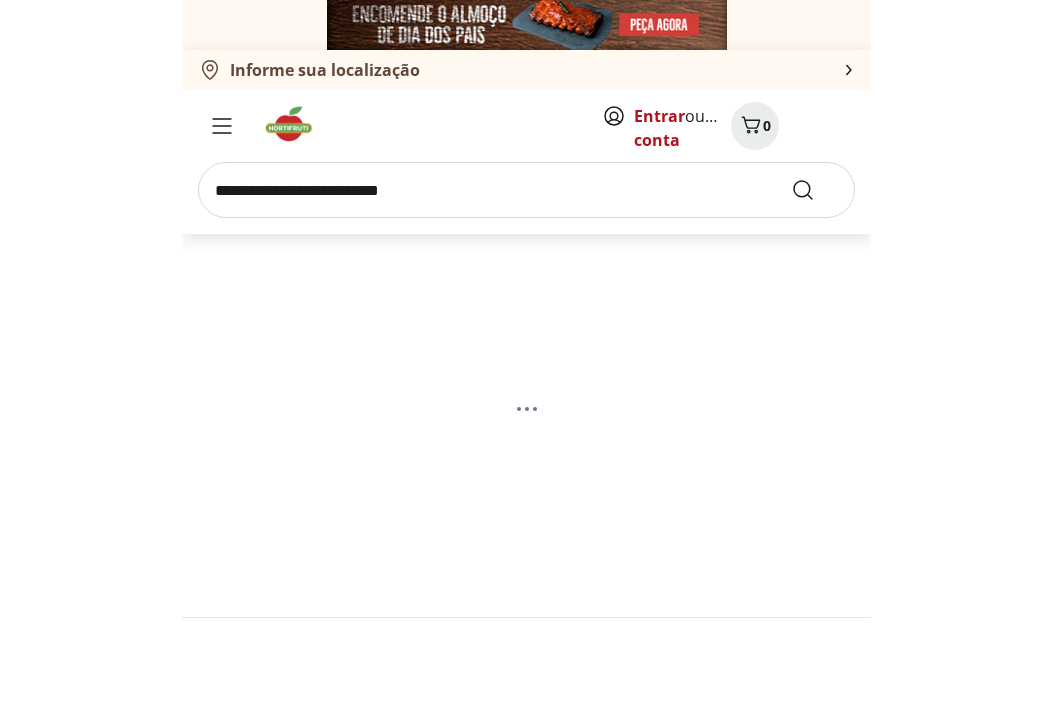 scroll, scrollTop: 0, scrollLeft: 0, axis: both 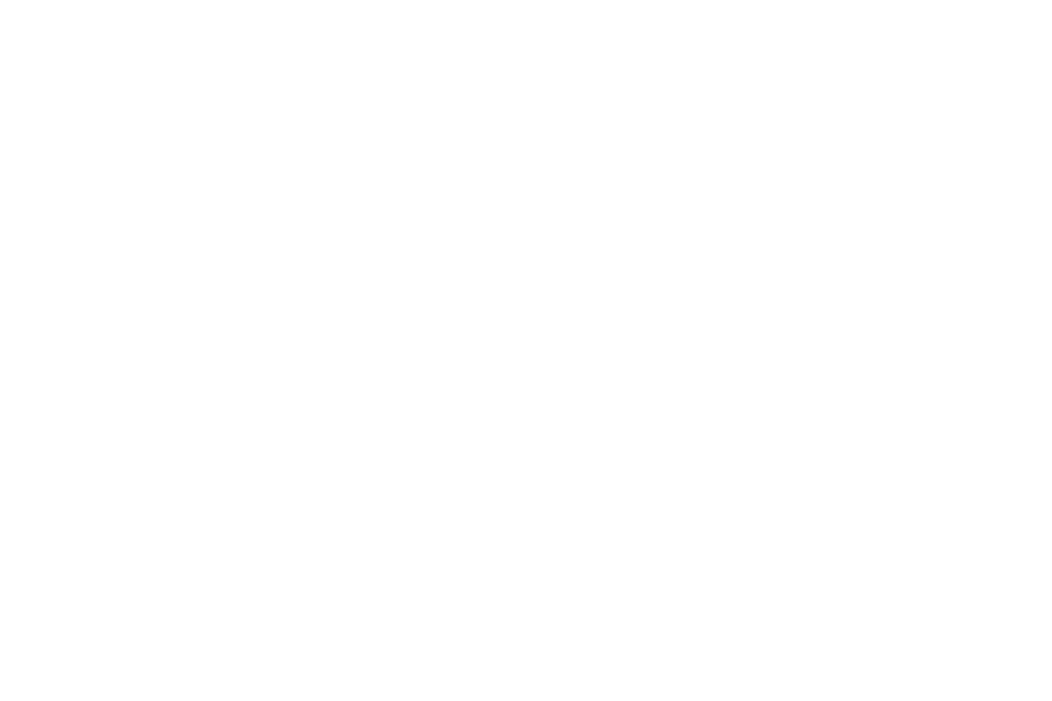 select on "**********" 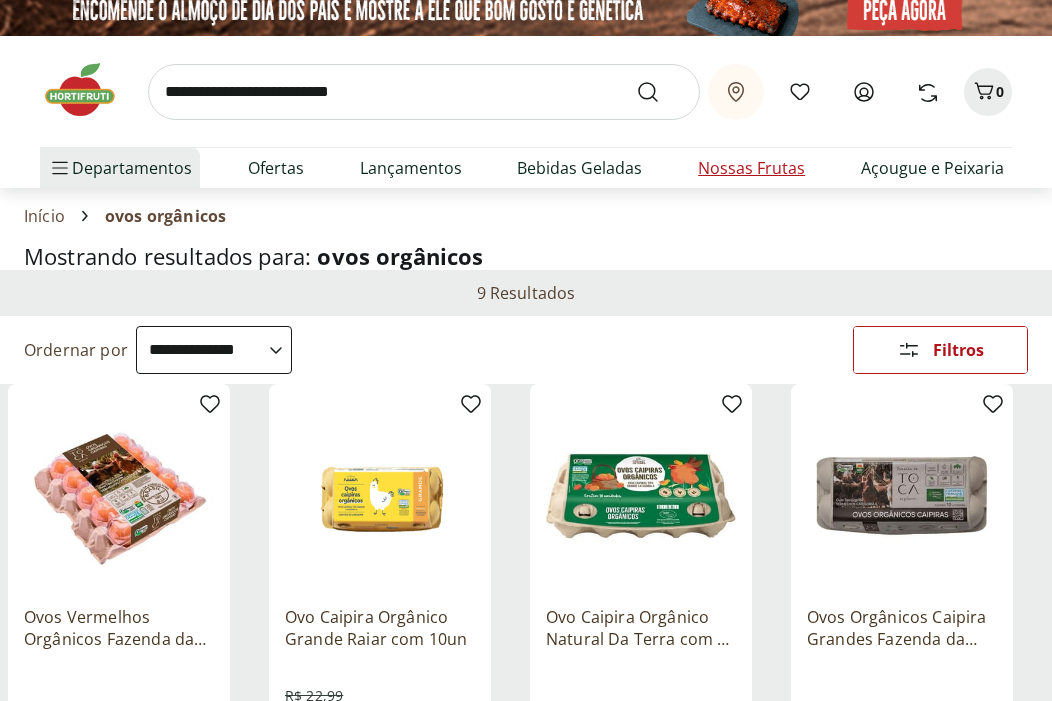 scroll, scrollTop: 6, scrollLeft: 0, axis: vertical 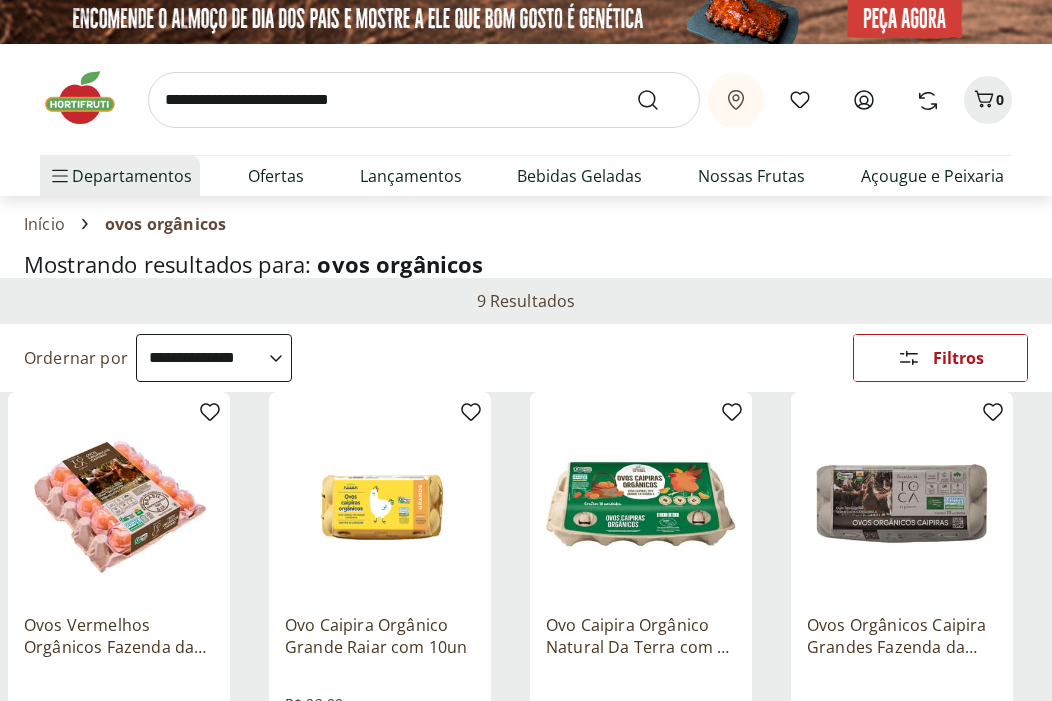 click 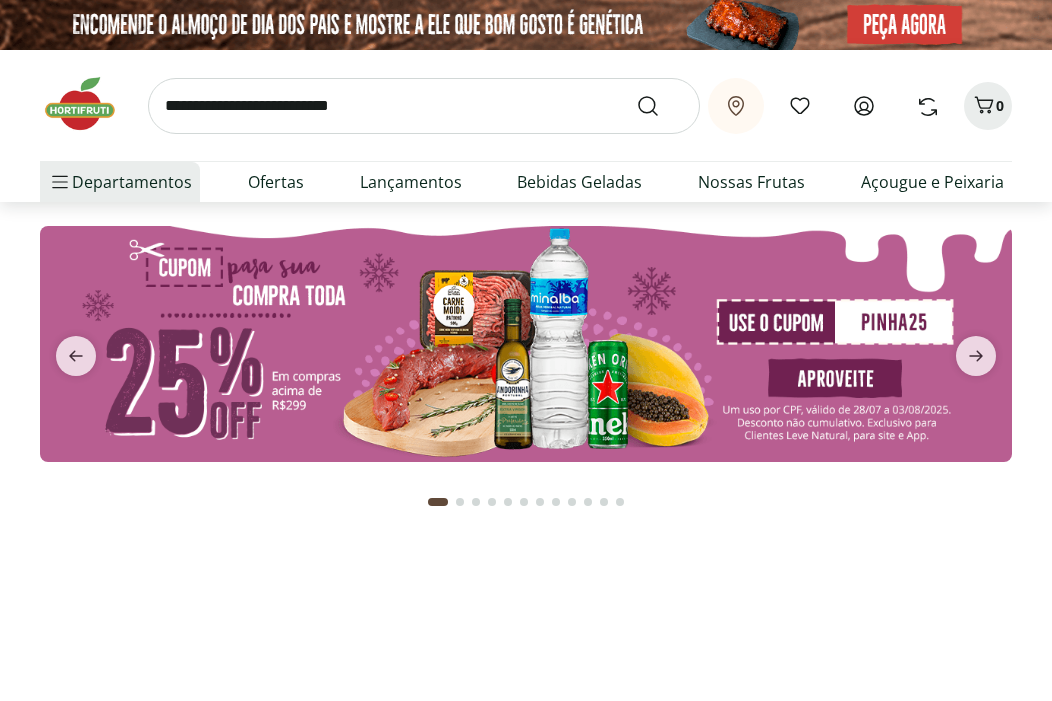 scroll, scrollTop: 0, scrollLeft: 0, axis: both 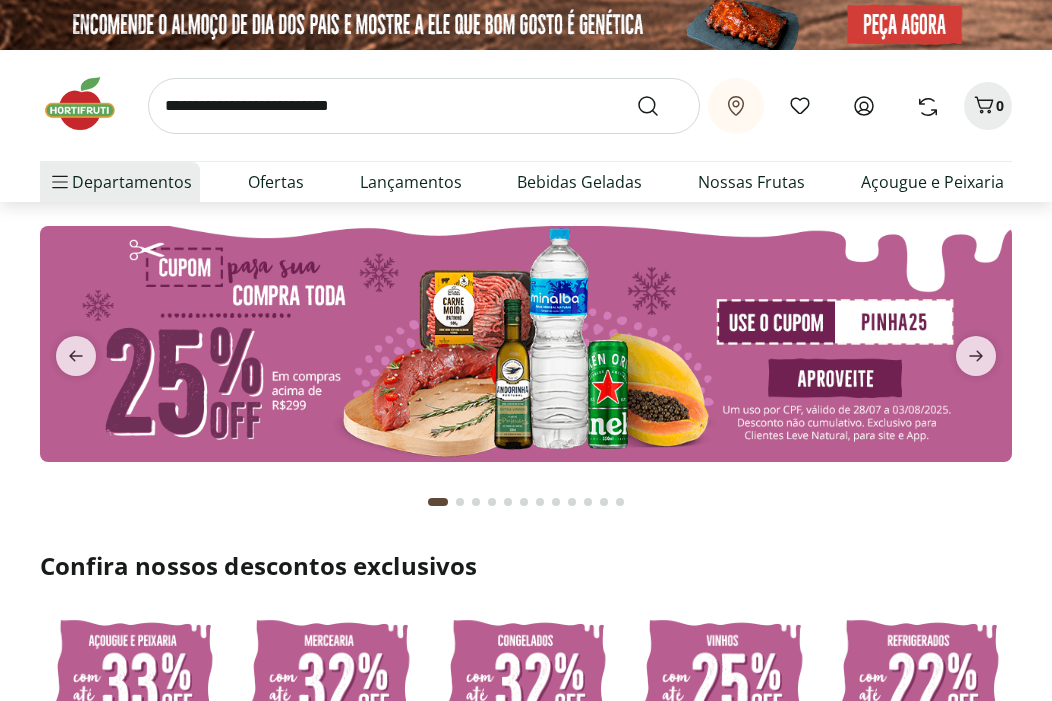 click at bounding box center [424, 106] 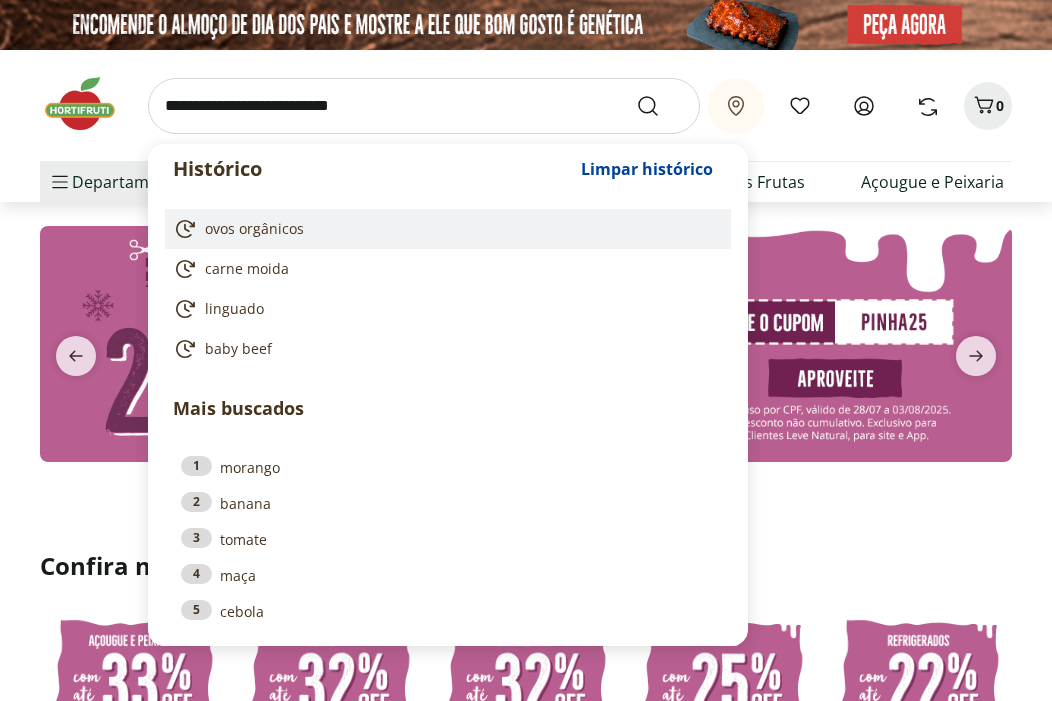 click on "ovos orgânicos" at bounding box center (254, 229) 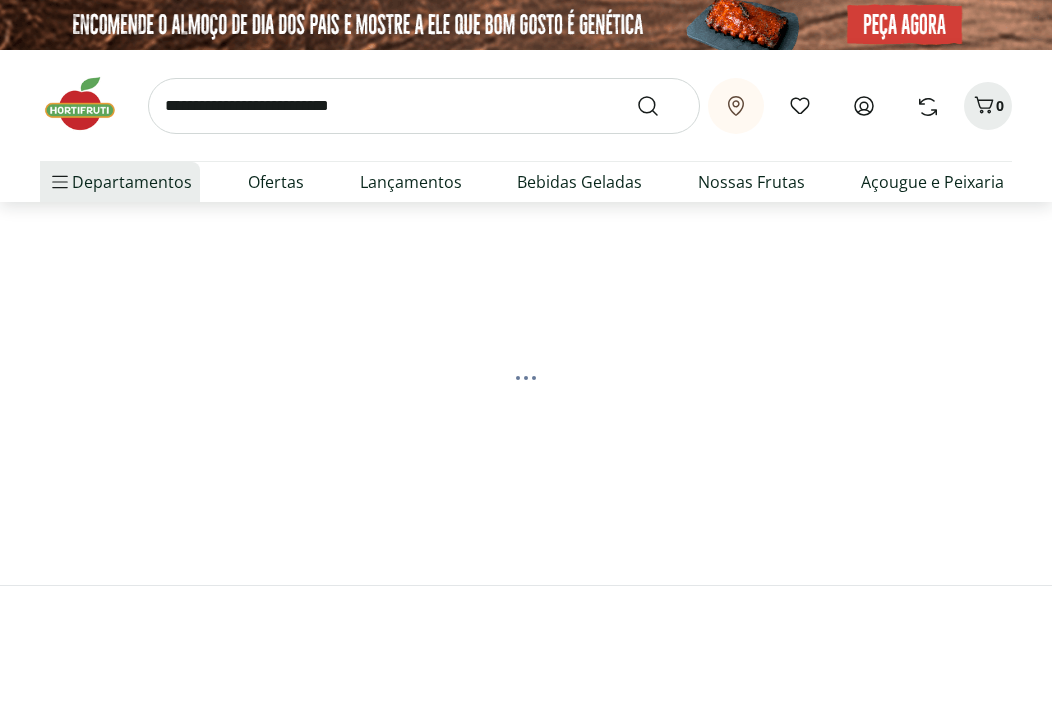 scroll, scrollTop: 0, scrollLeft: 0, axis: both 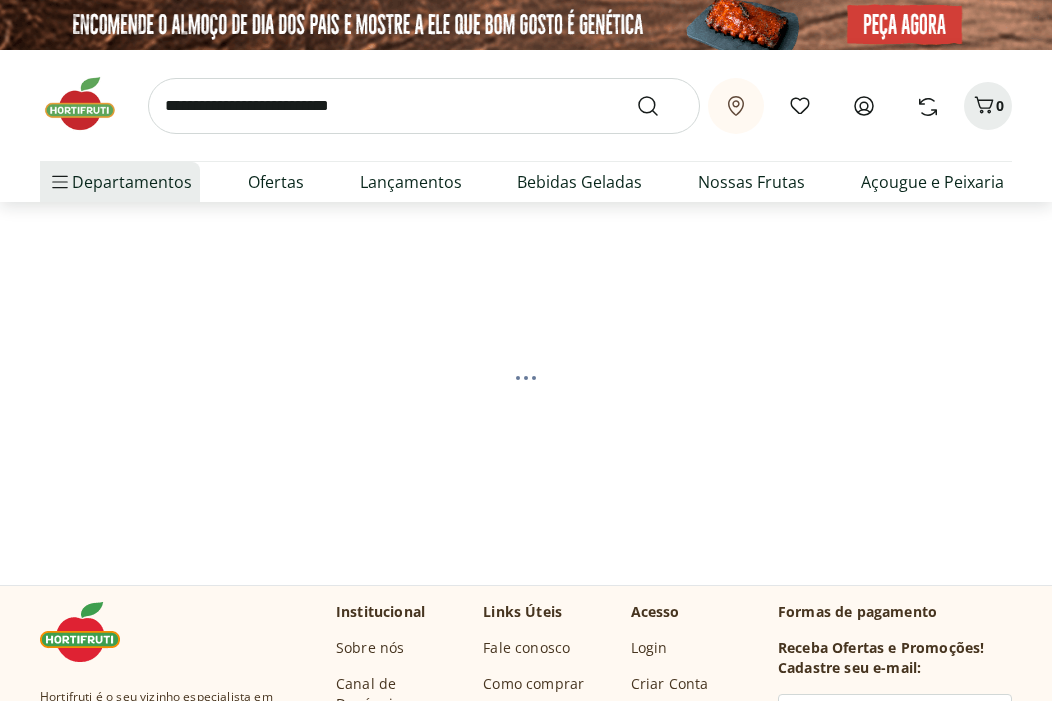 select on "**********" 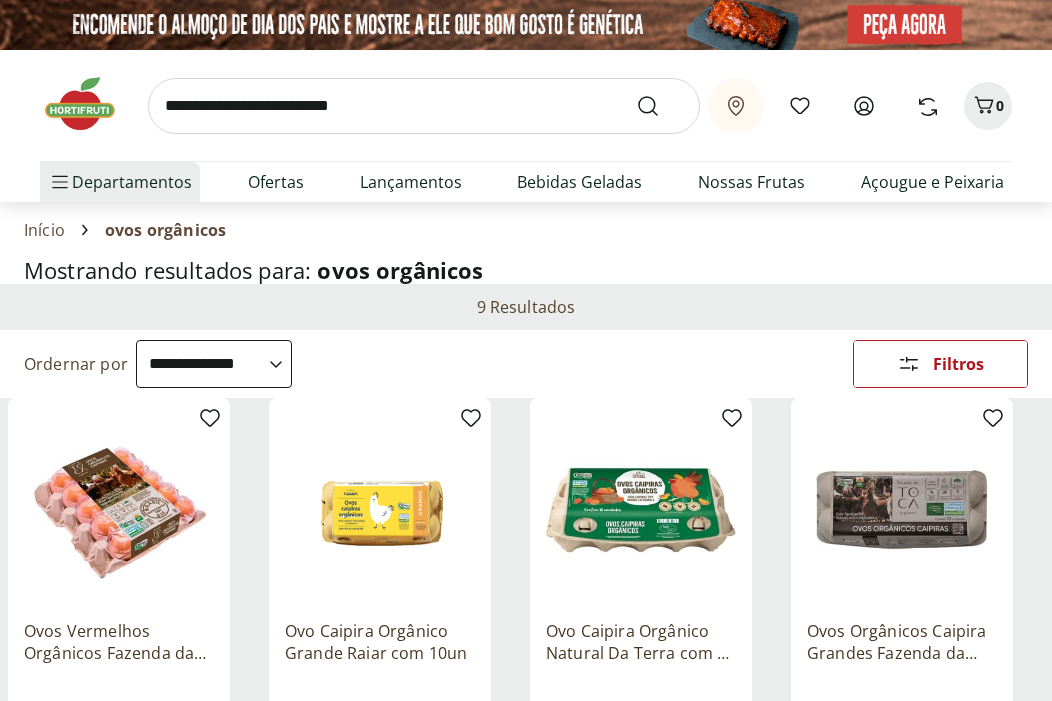 click at bounding box center [424, 106] 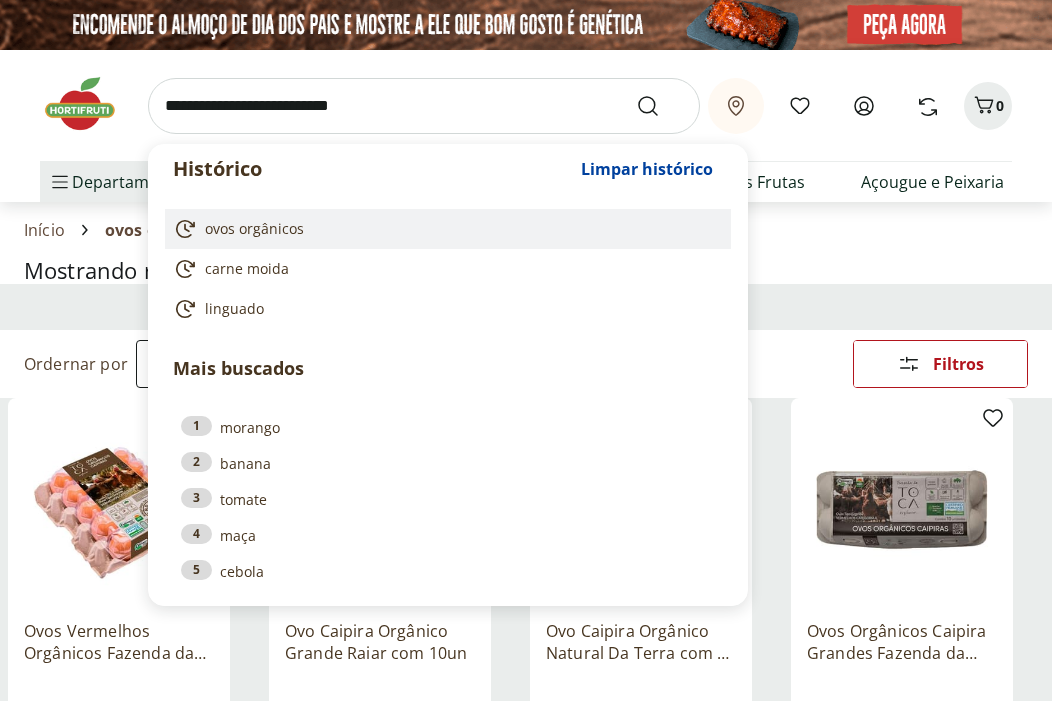 click on "ovos orgânicos" at bounding box center (254, 229) 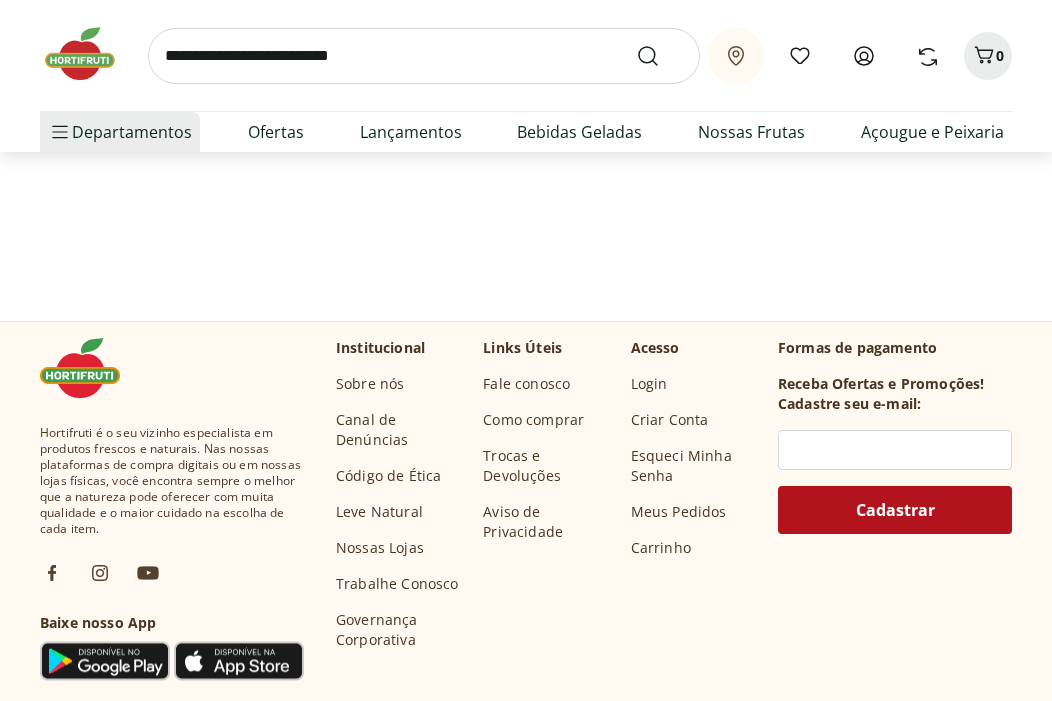 scroll, scrollTop: 264, scrollLeft: 0, axis: vertical 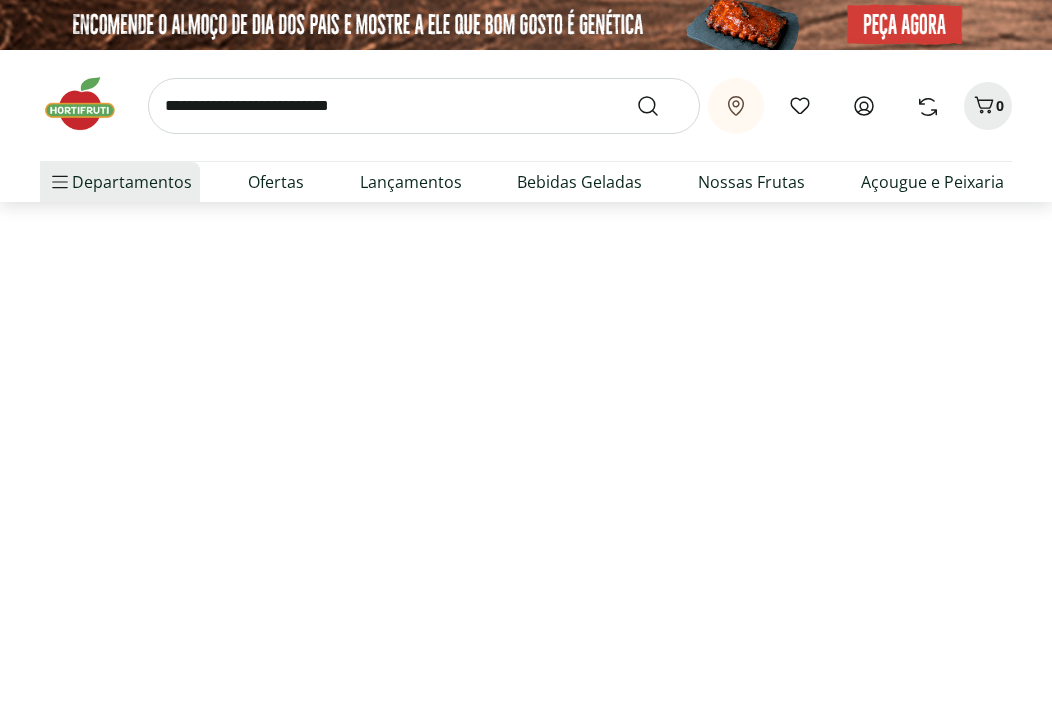 select on "**********" 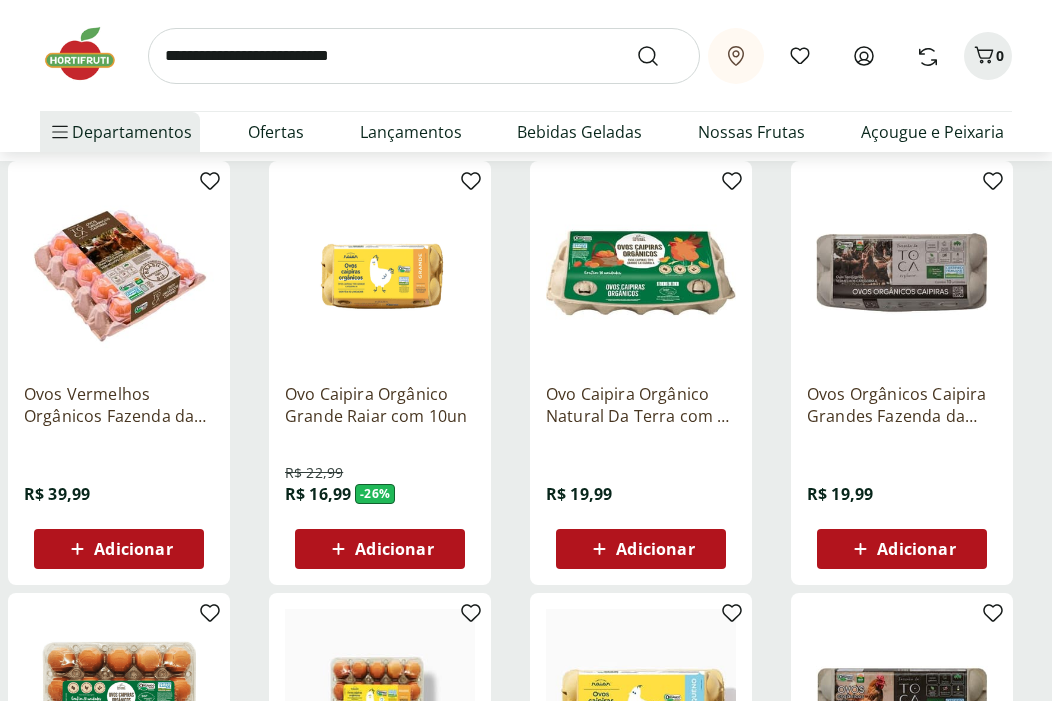 scroll, scrollTop: 297, scrollLeft: 0, axis: vertical 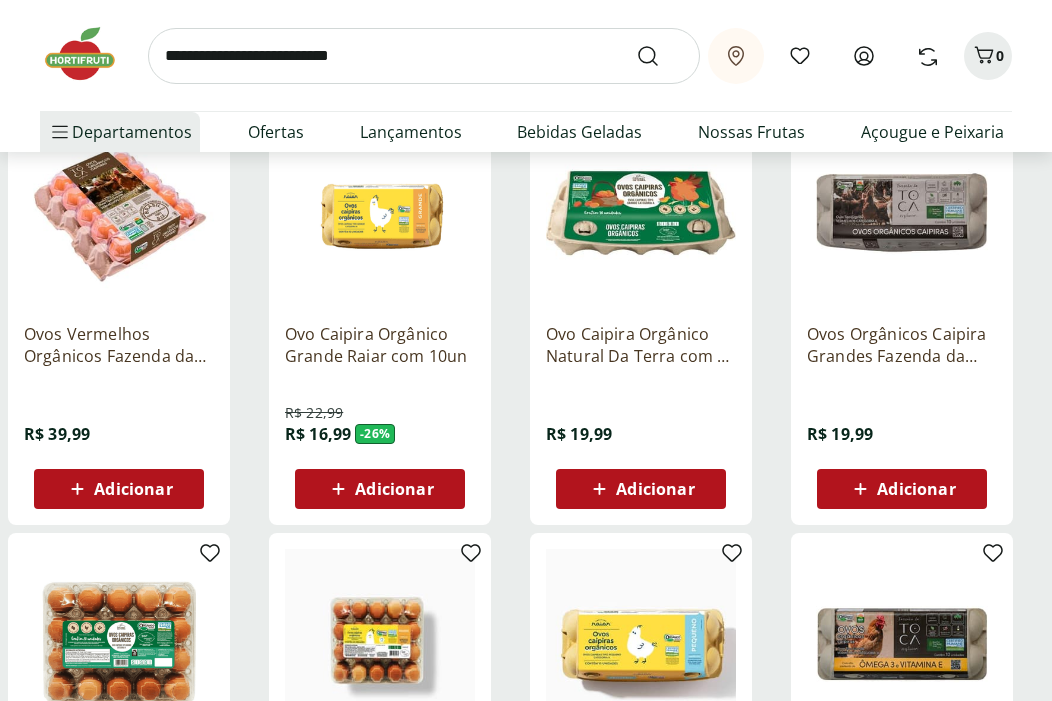 click on "Adicionar" at bounding box center [380, 489] 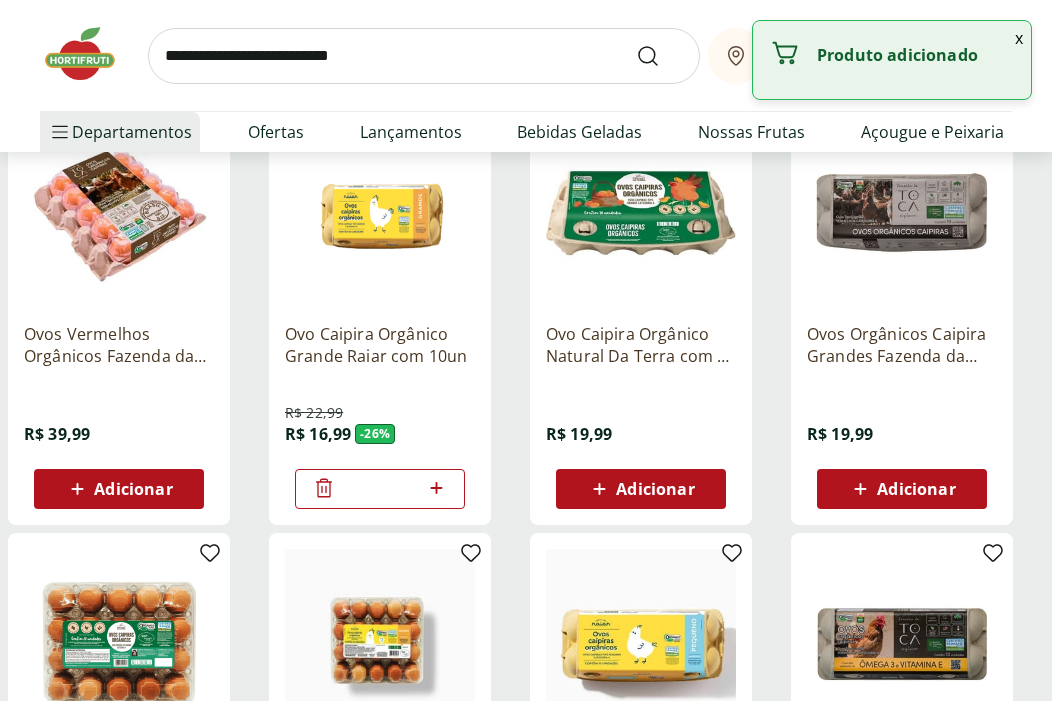 click at bounding box center [424, 56] 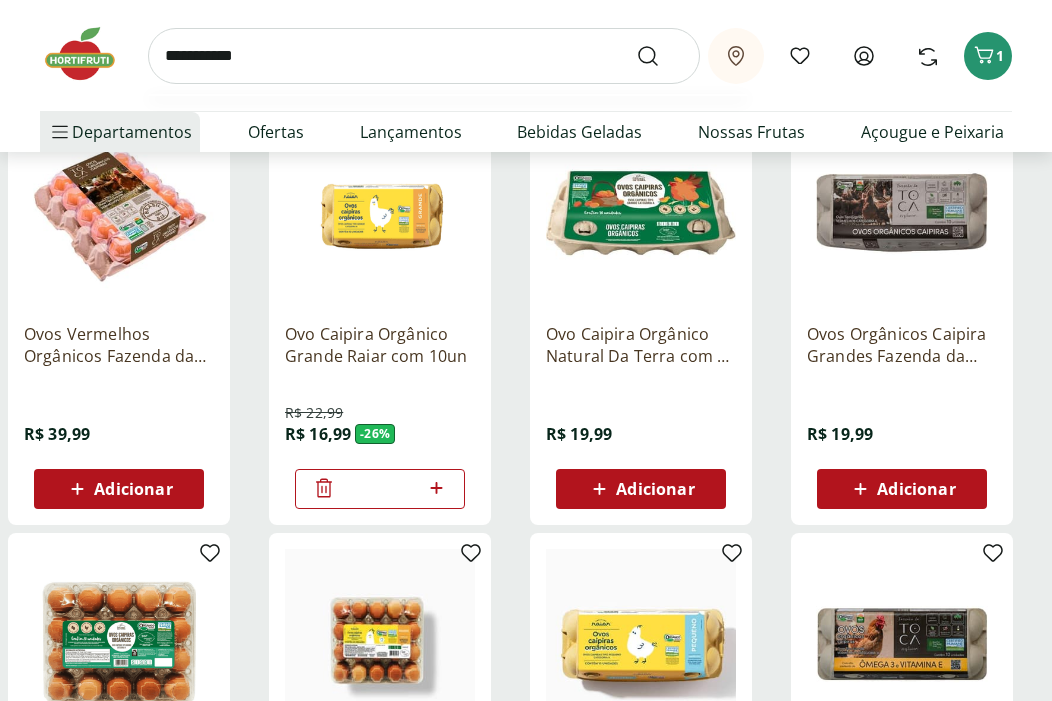 type on "**********" 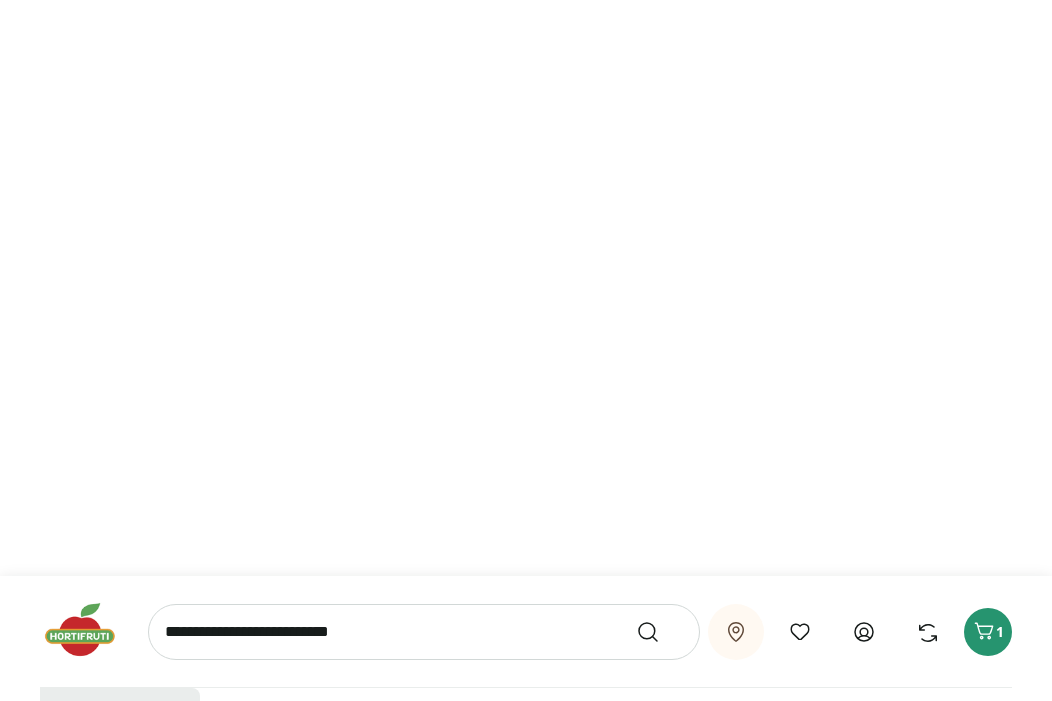 scroll, scrollTop: 0, scrollLeft: 0, axis: both 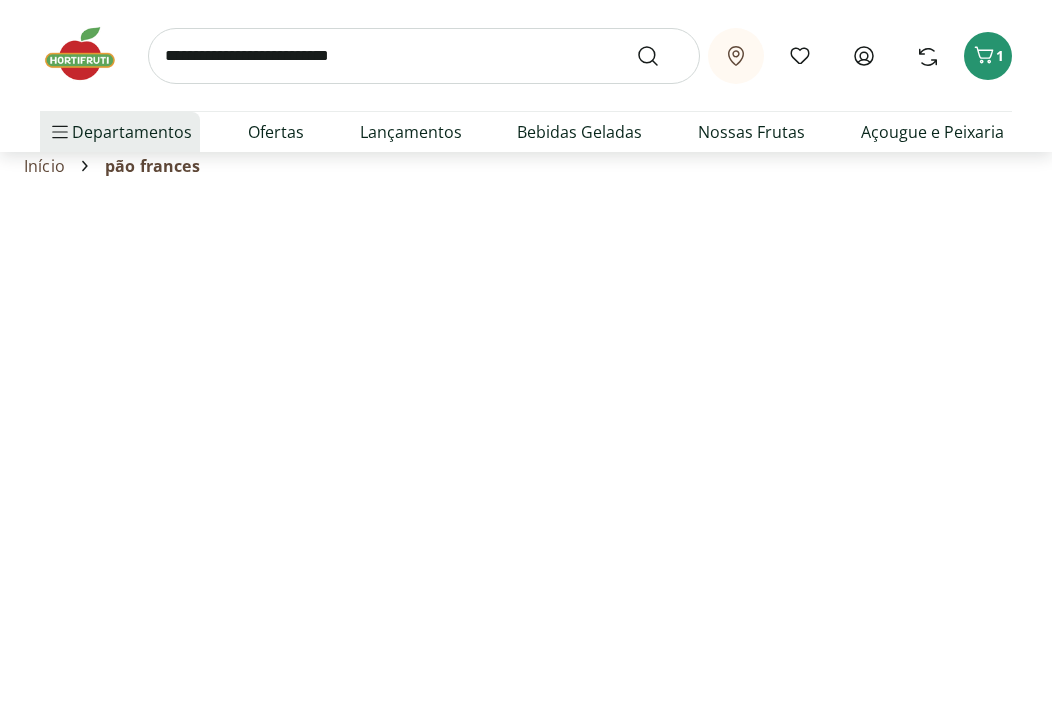 select on "**********" 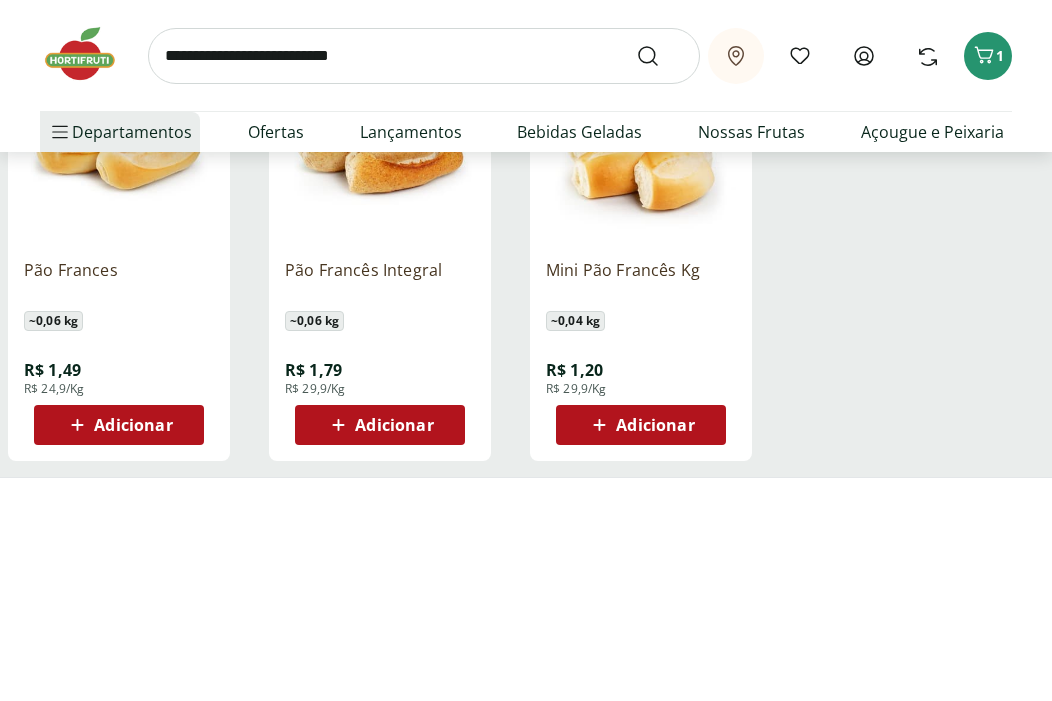 scroll, scrollTop: 362, scrollLeft: 0, axis: vertical 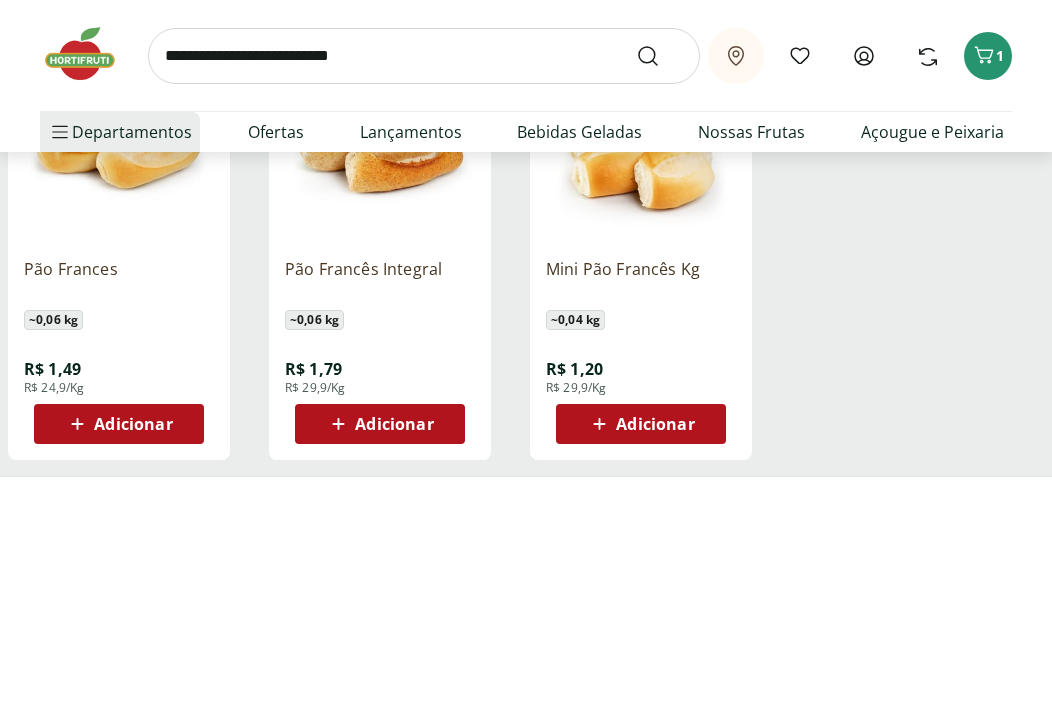 click on "Adicionar" at bounding box center (133, 424) 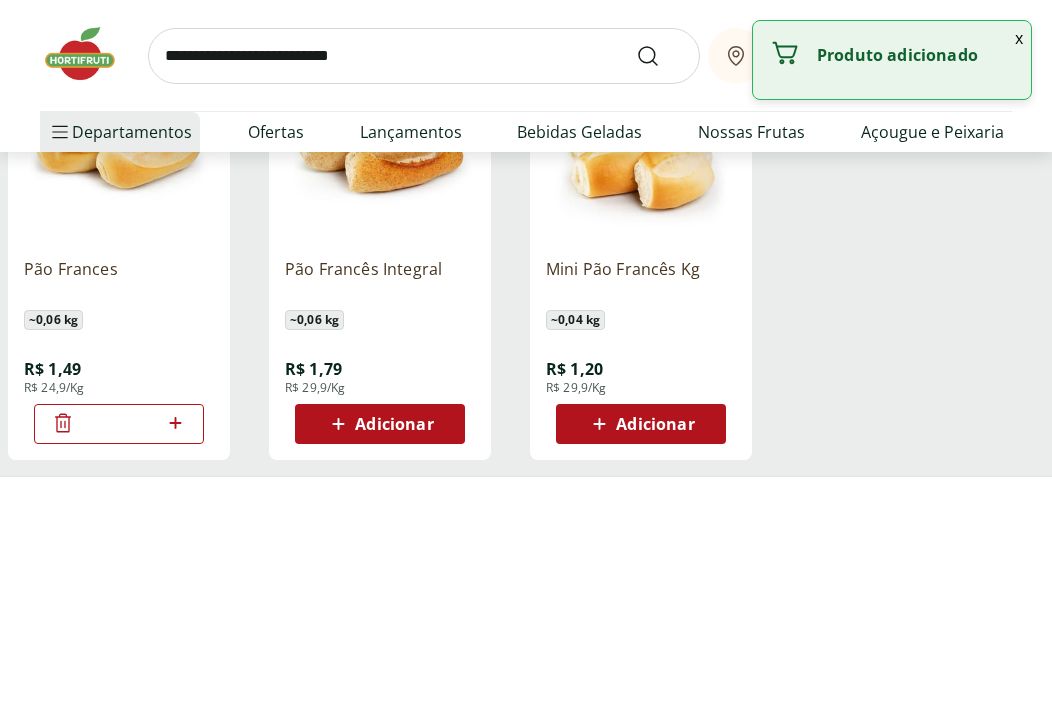 click 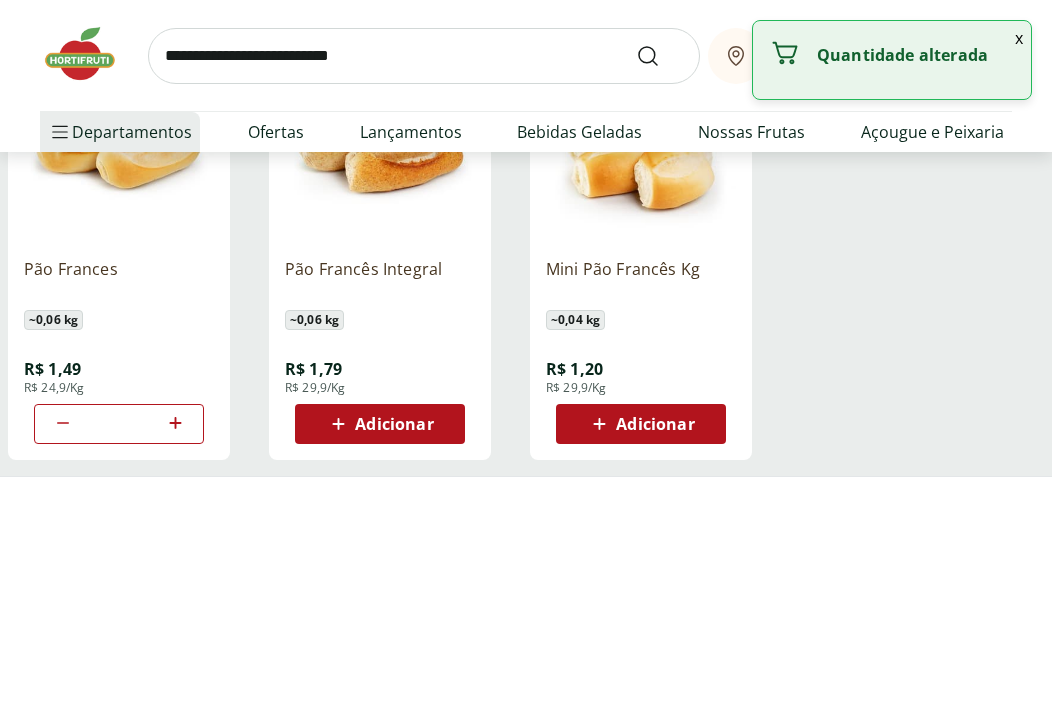 click 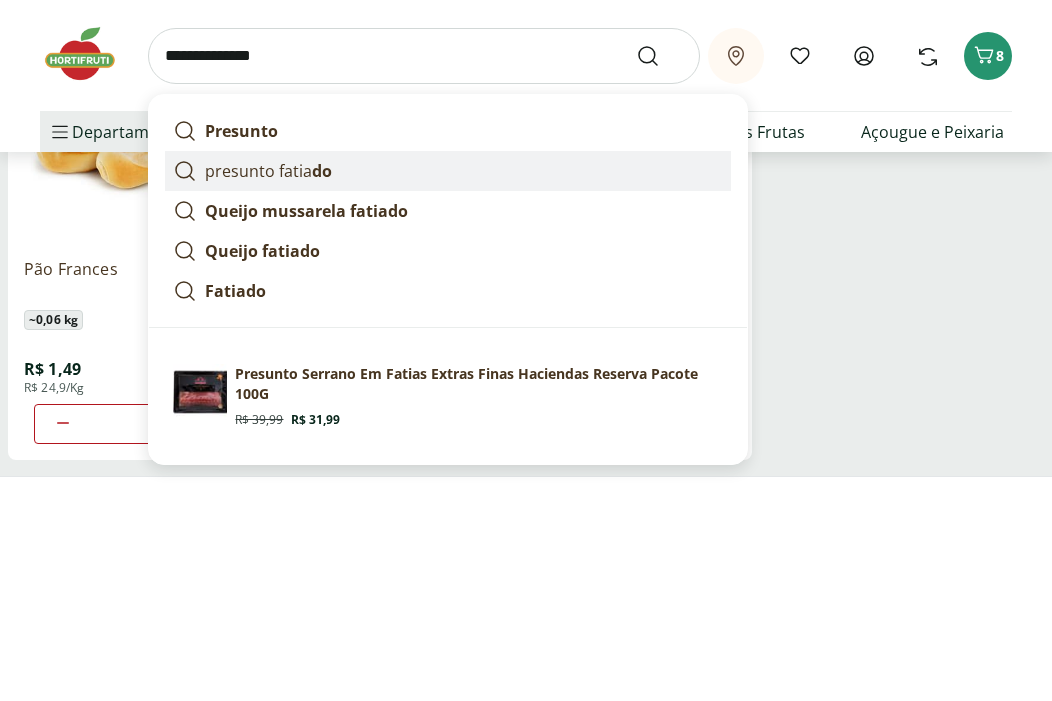 click on "presunto fatia do" at bounding box center [448, 171] 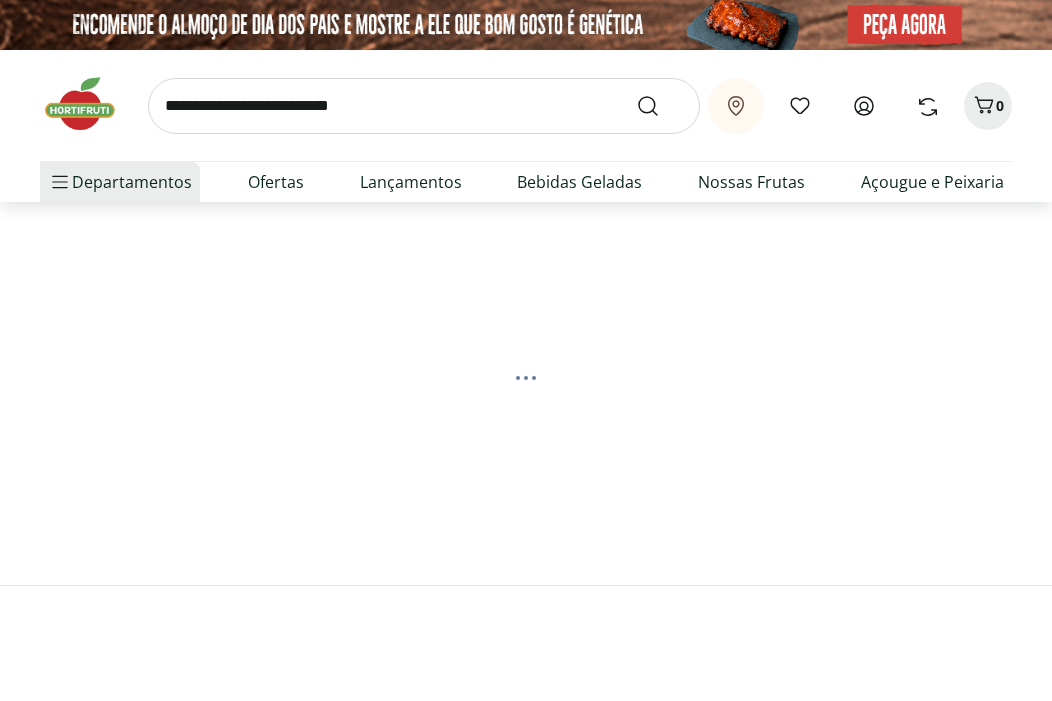 scroll, scrollTop: 0, scrollLeft: 0, axis: both 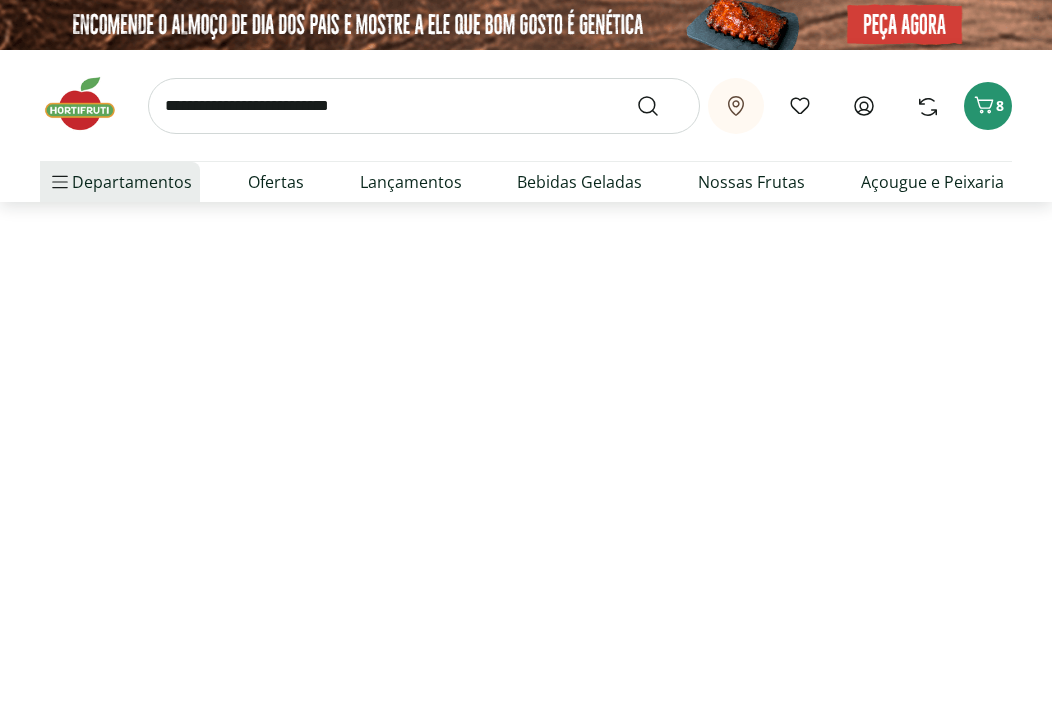 select on "**********" 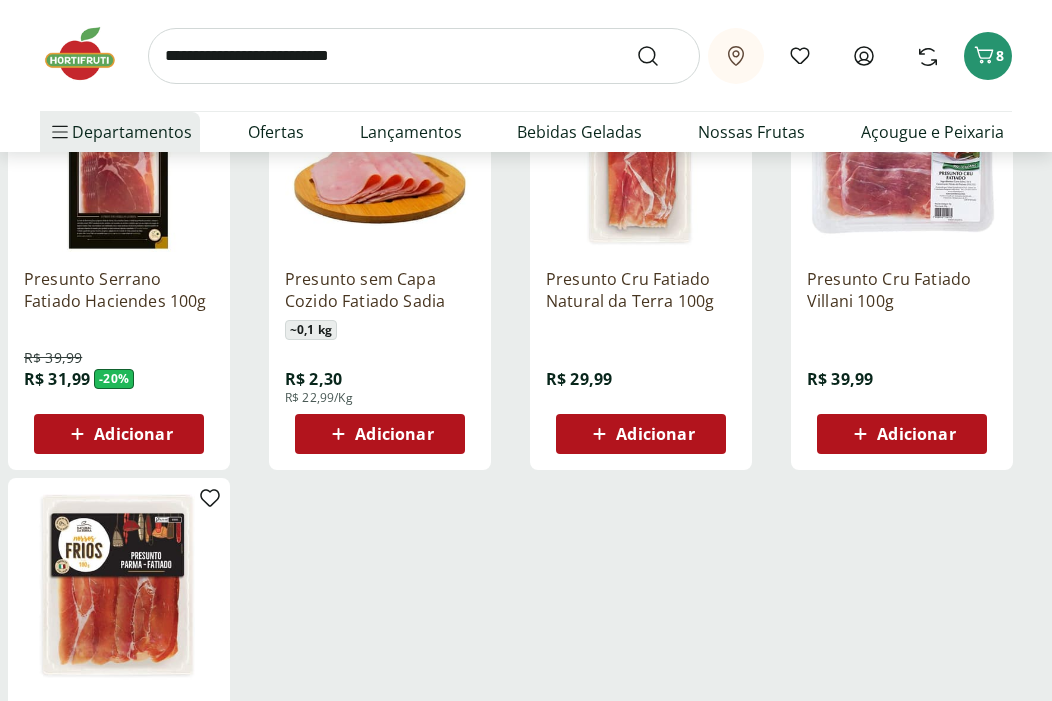 scroll, scrollTop: 370, scrollLeft: 0, axis: vertical 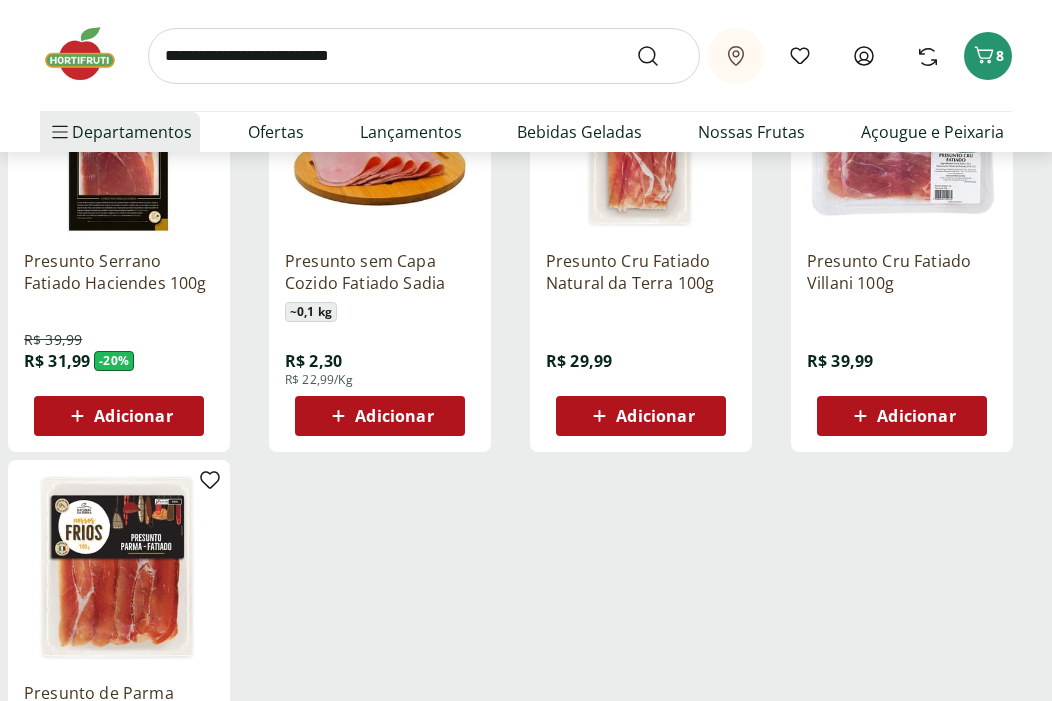 click on "Adicionar" at bounding box center (380, 416) 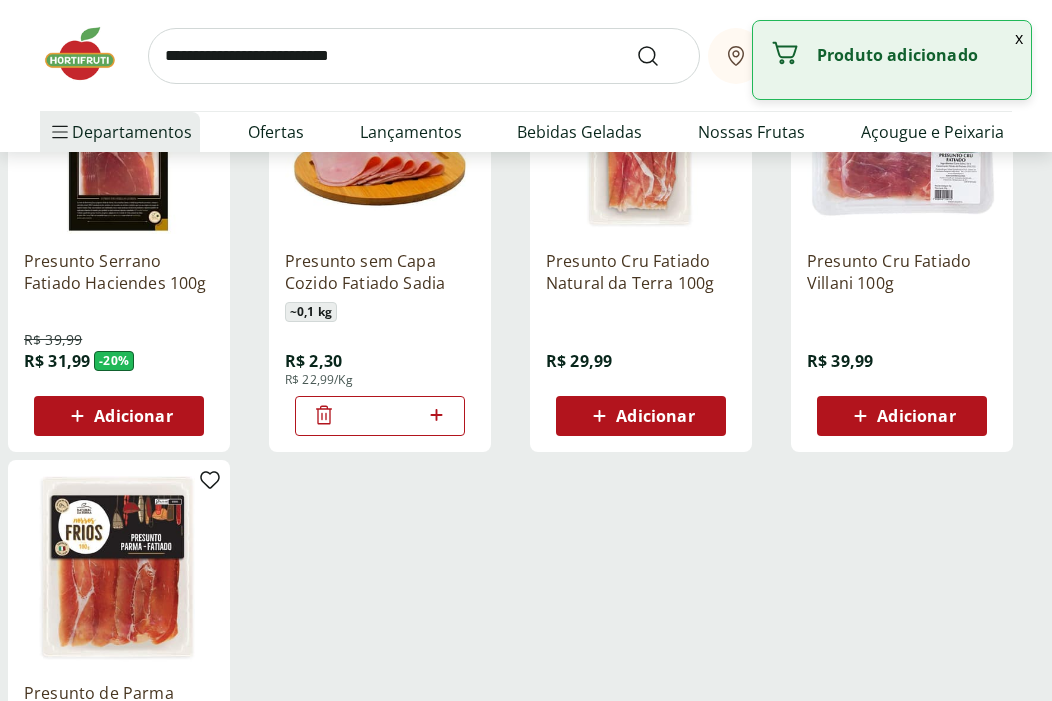 click 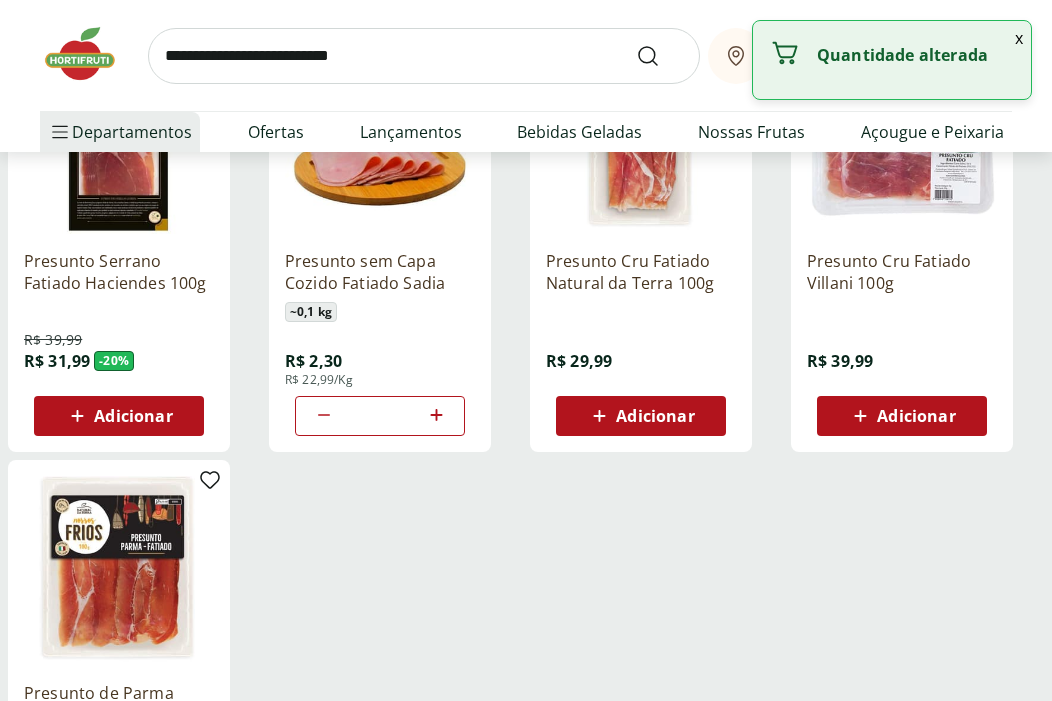 click at bounding box center [424, 56] 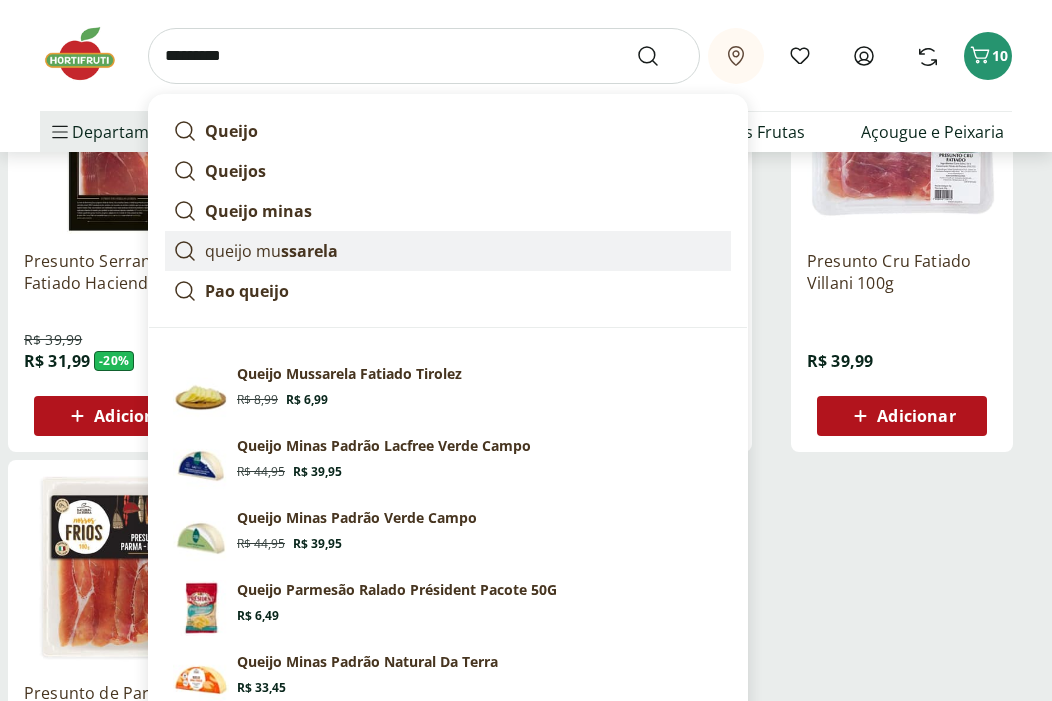 click on "ssarela" at bounding box center [309, 251] 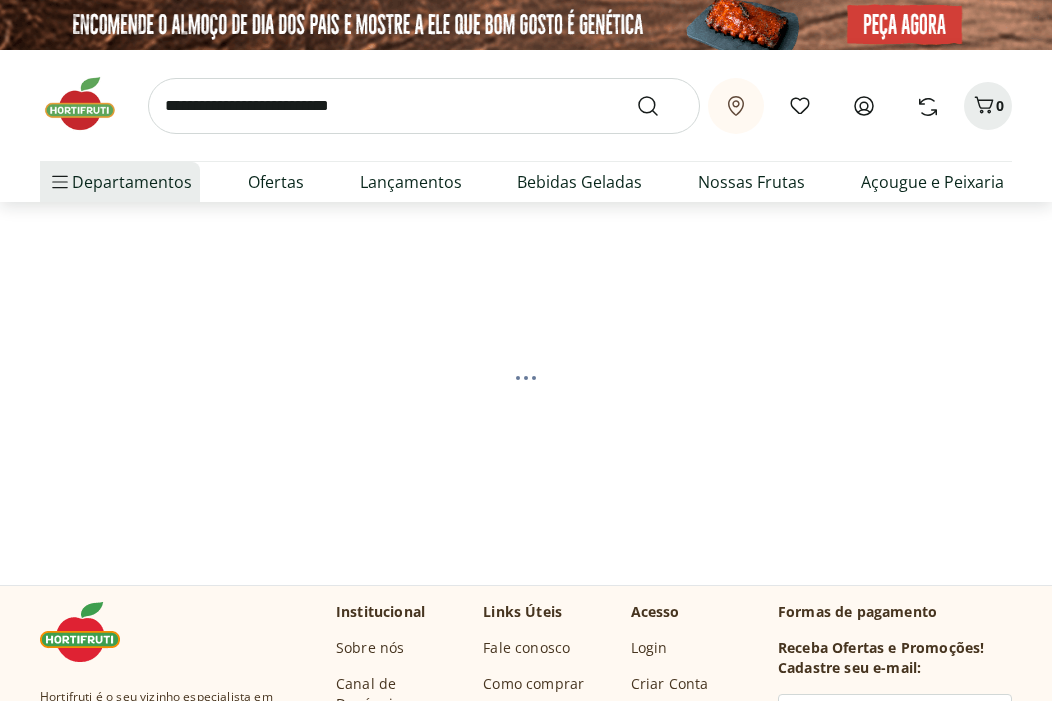 scroll, scrollTop: 0, scrollLeft: 0, axis: both 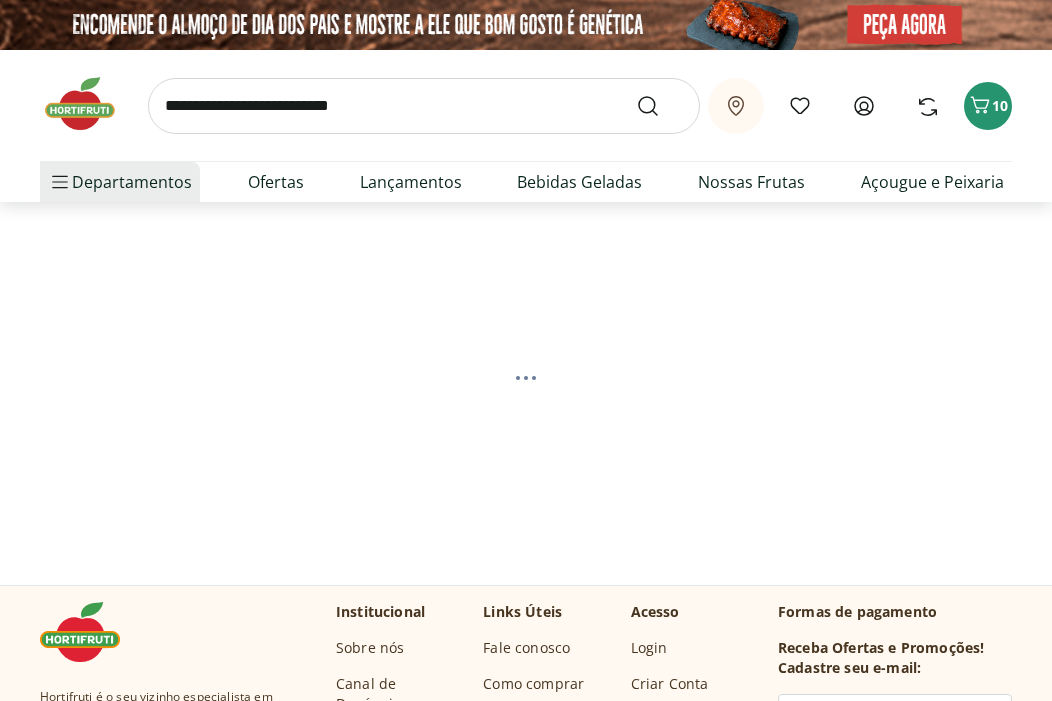 select on "**********" 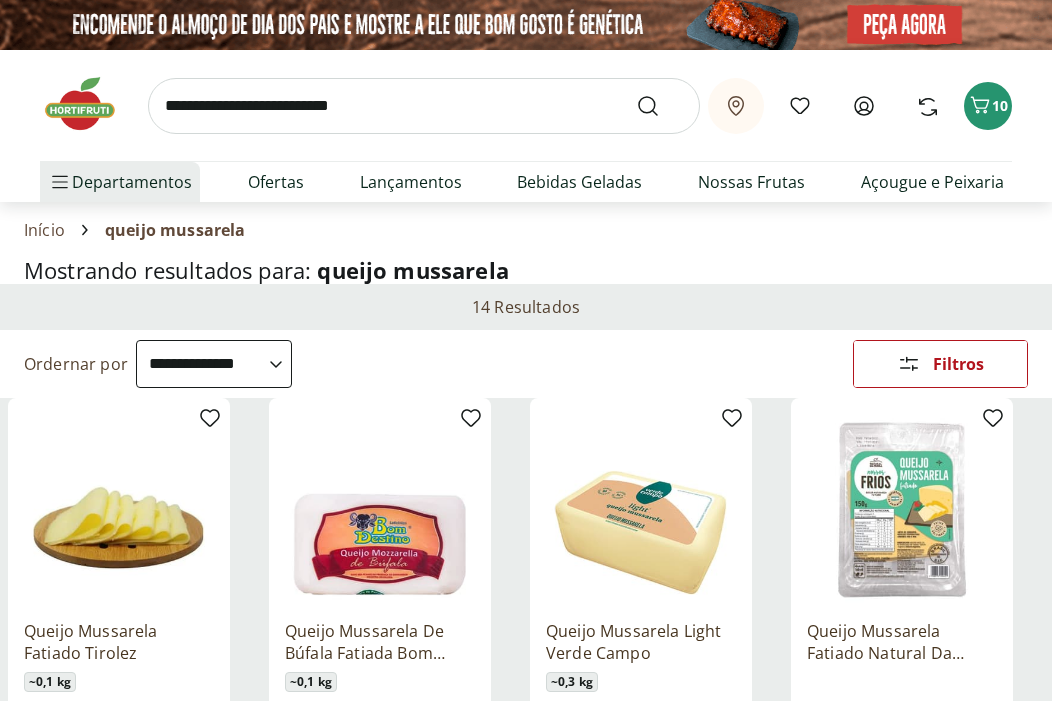 scroll, scrollTop: 332, scrollLeft: 0, axis: vertical 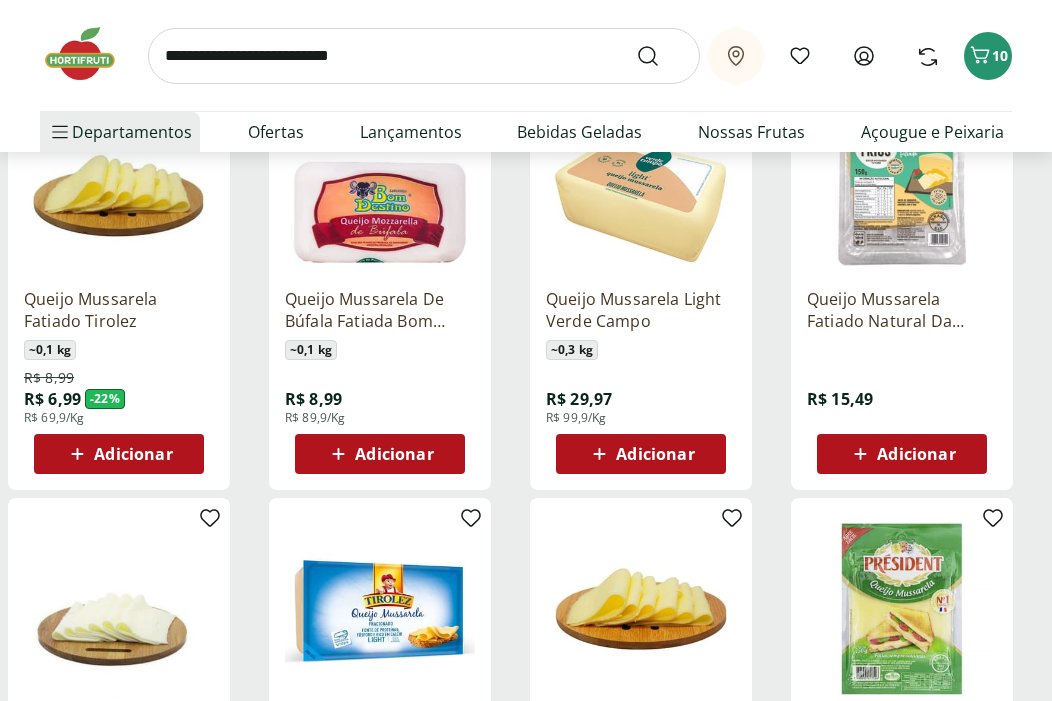 click on "Adicionar" at bounding box center [133, 454] 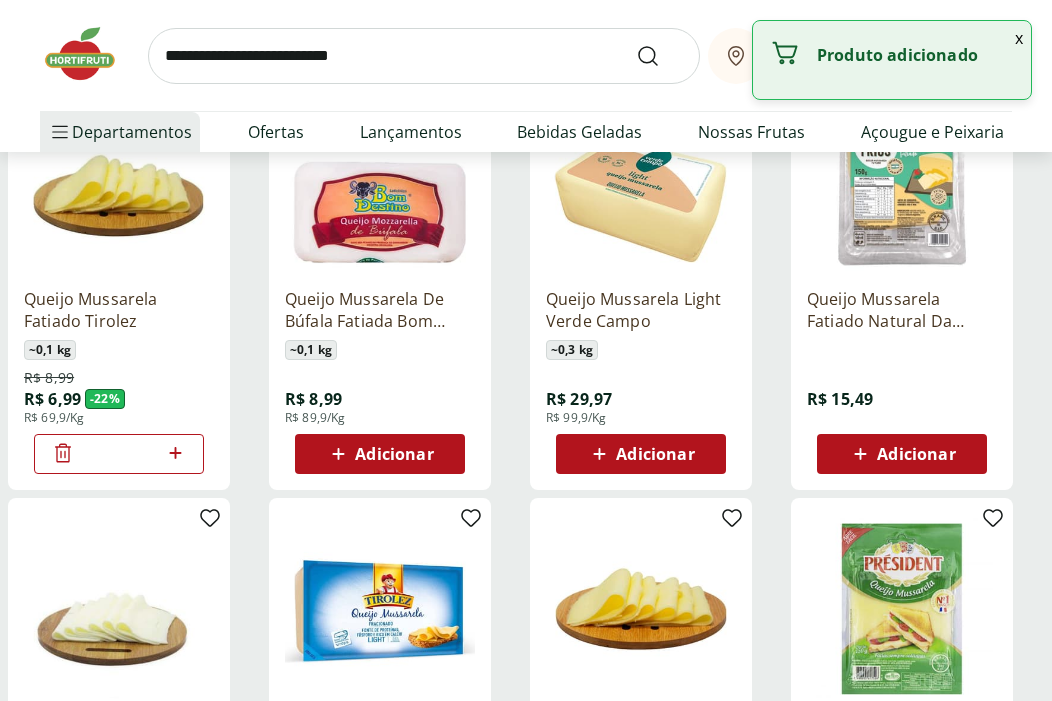 click on "*" at bounding box center [119, 454] 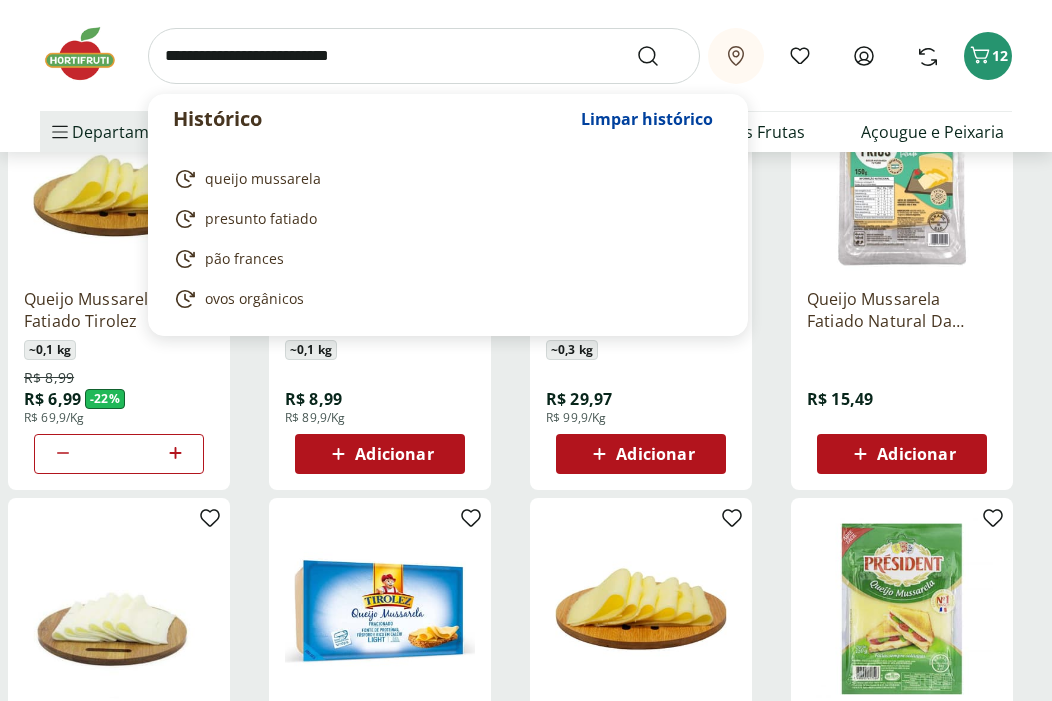 click at bounding box center [424, 56] 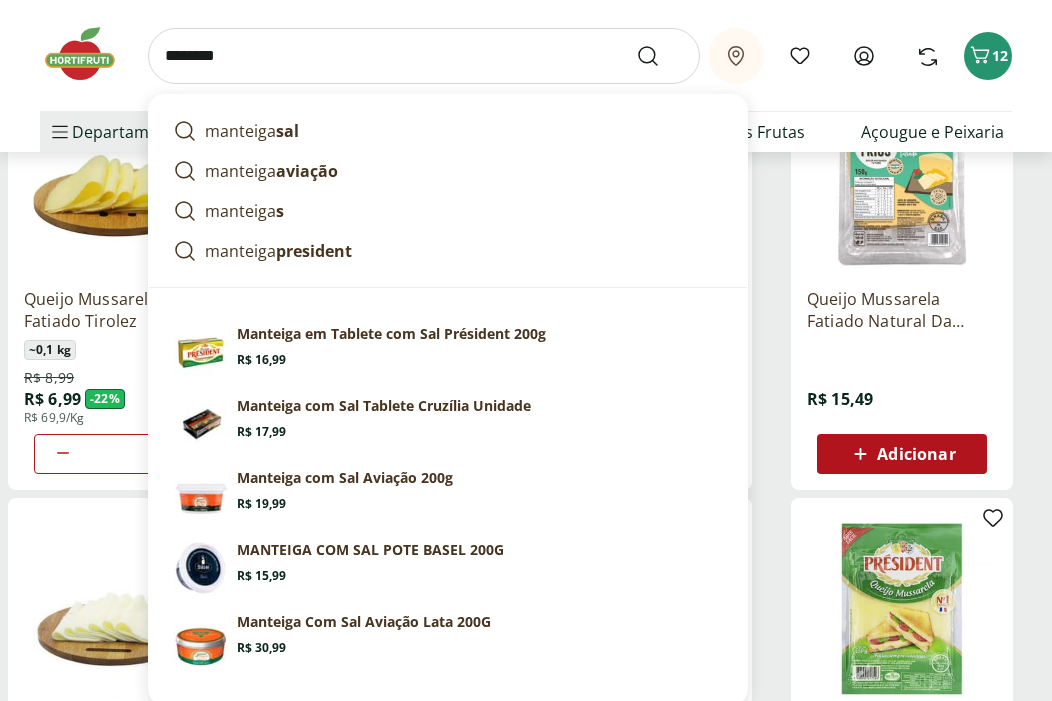click on "********" at bounding box center [424, 56] 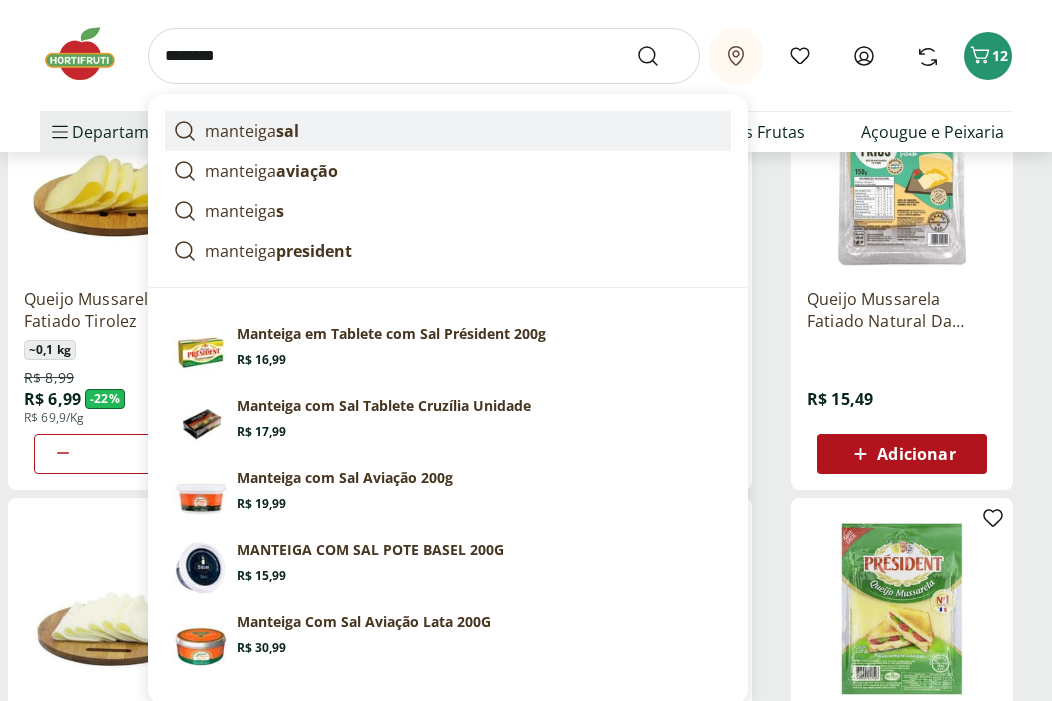 click on "manteiga  sal" at bounding box center [448, 131] 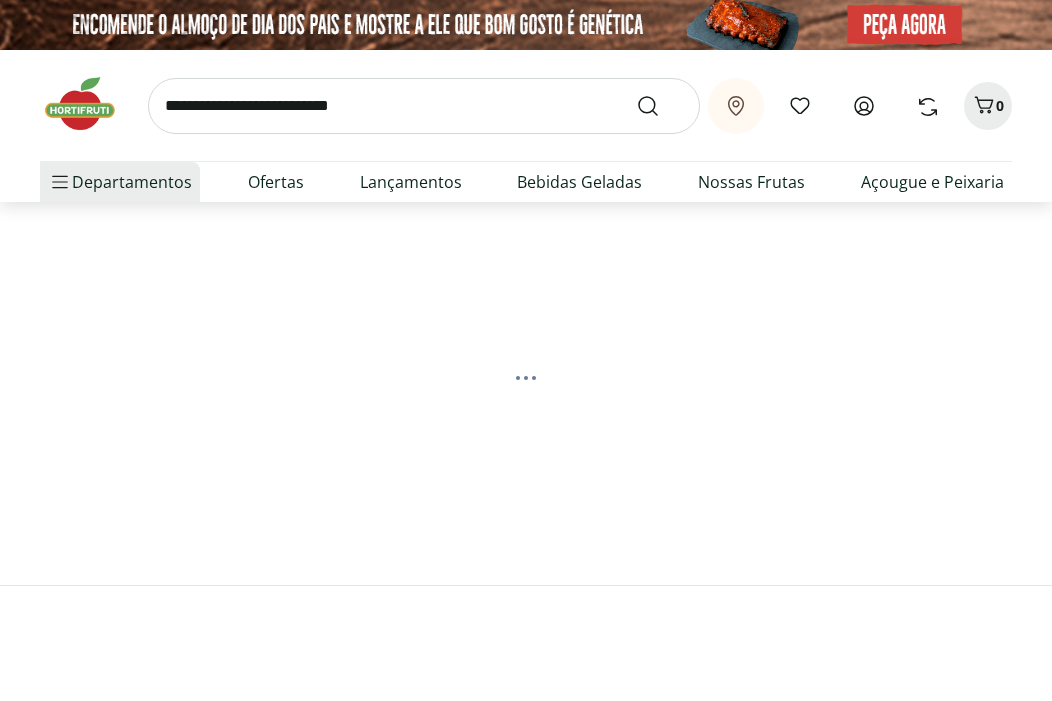 scroll, scrollTop: 0, scrollLeft: 0, axis: both 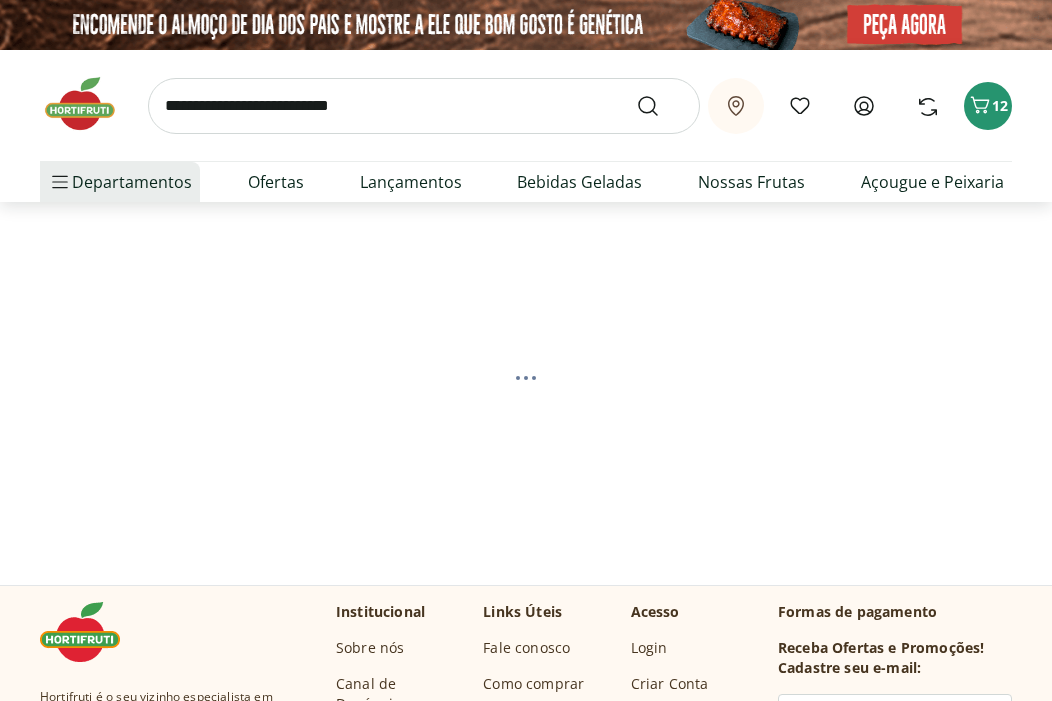 select on "**********" 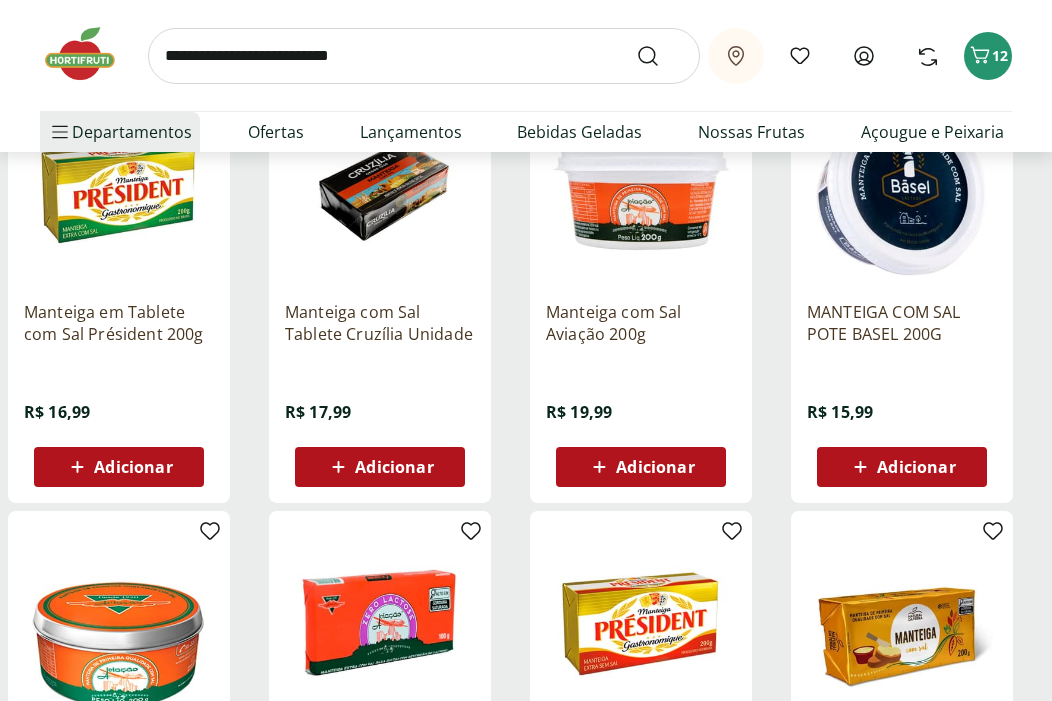 scroll, scrollTop: 314, scrollLeft: 0, axis: vertical 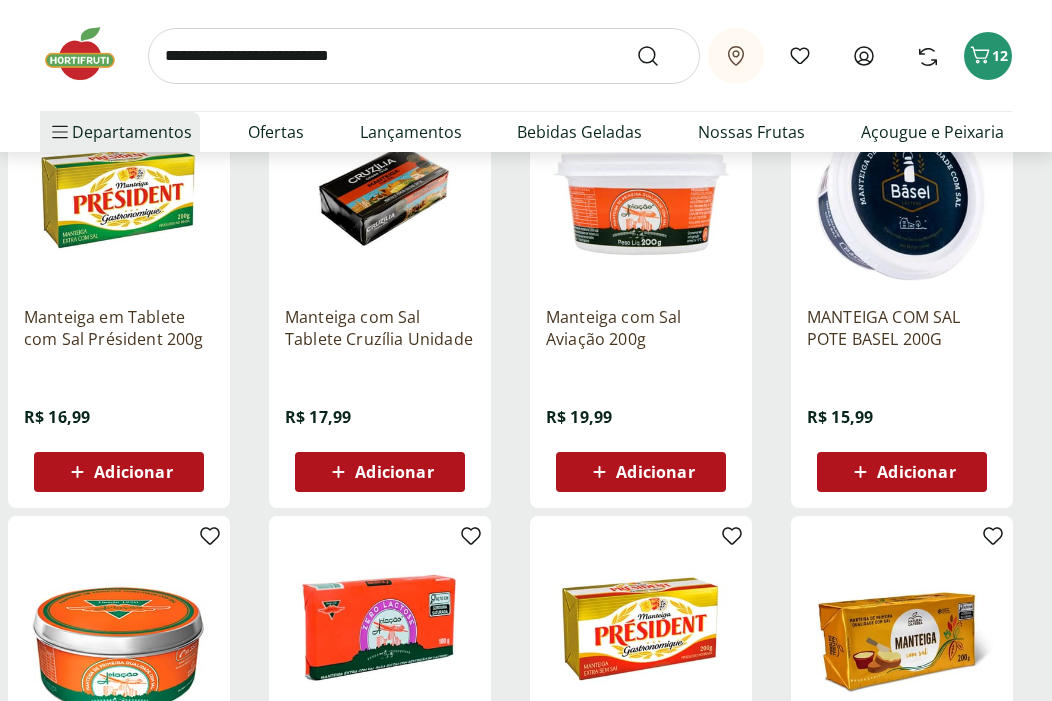 click on "Adicionar" at bounding box center [380, 472] 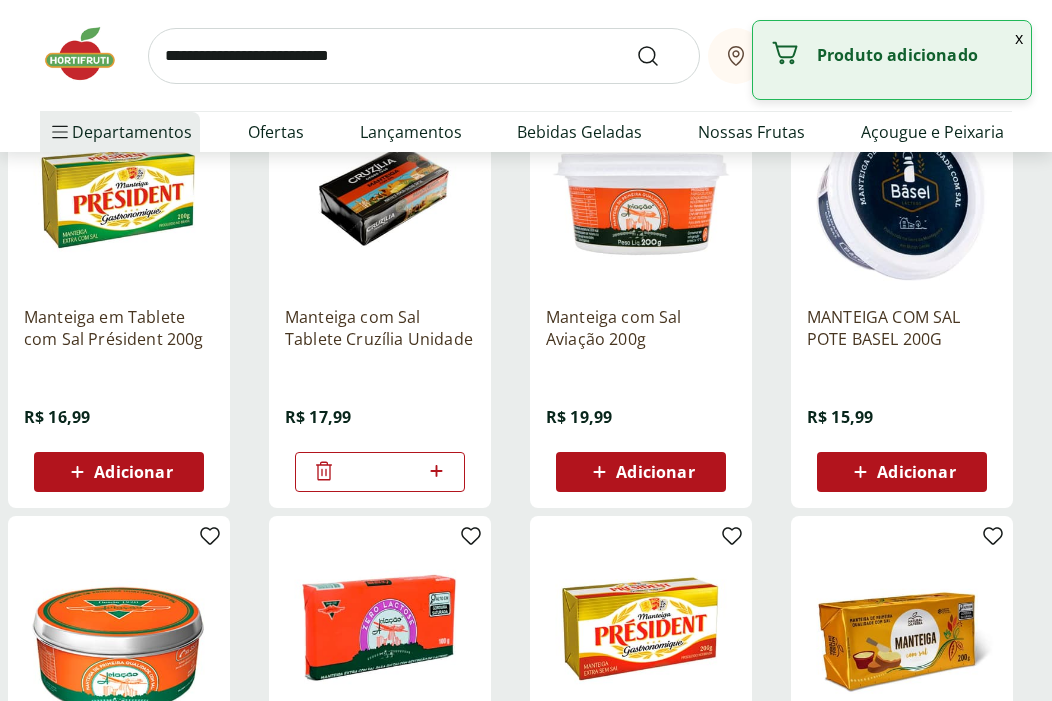 click 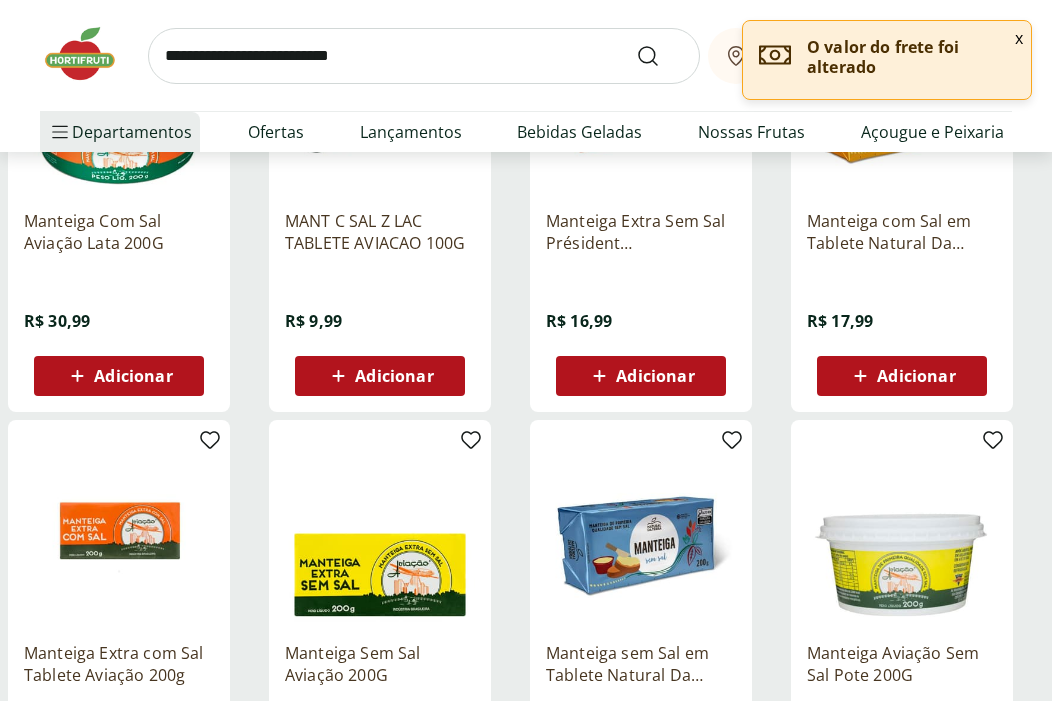 scroll, scrollTop: 844, scrollLeft: 0, axis: vertical 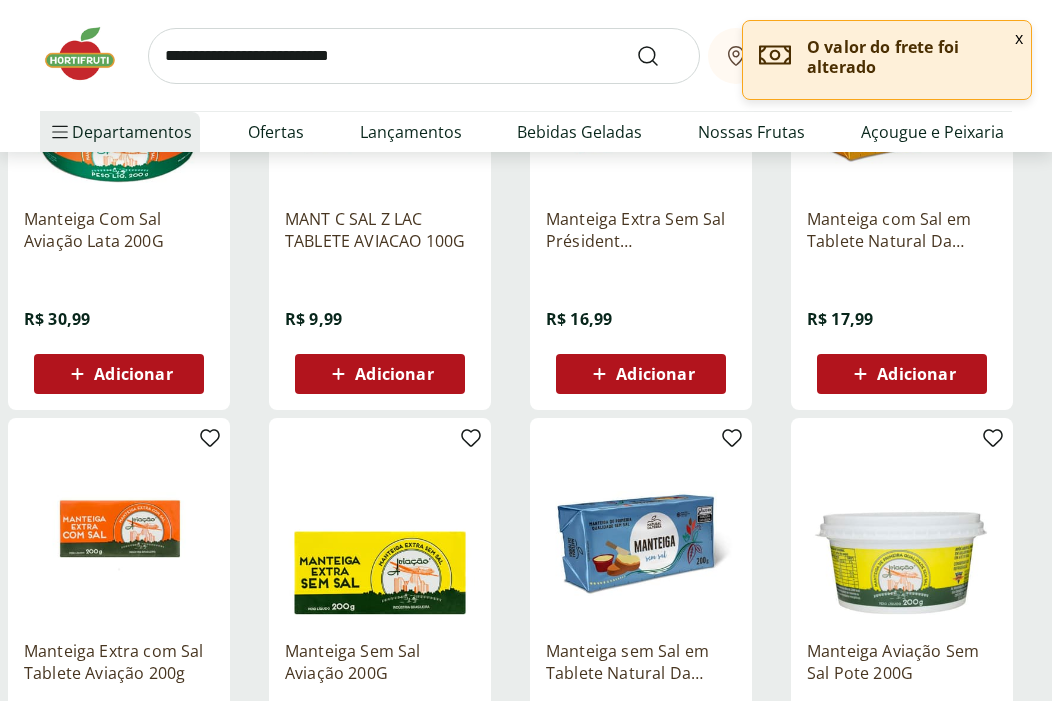 click on "Adicionar" at bounding box center (916, 374) 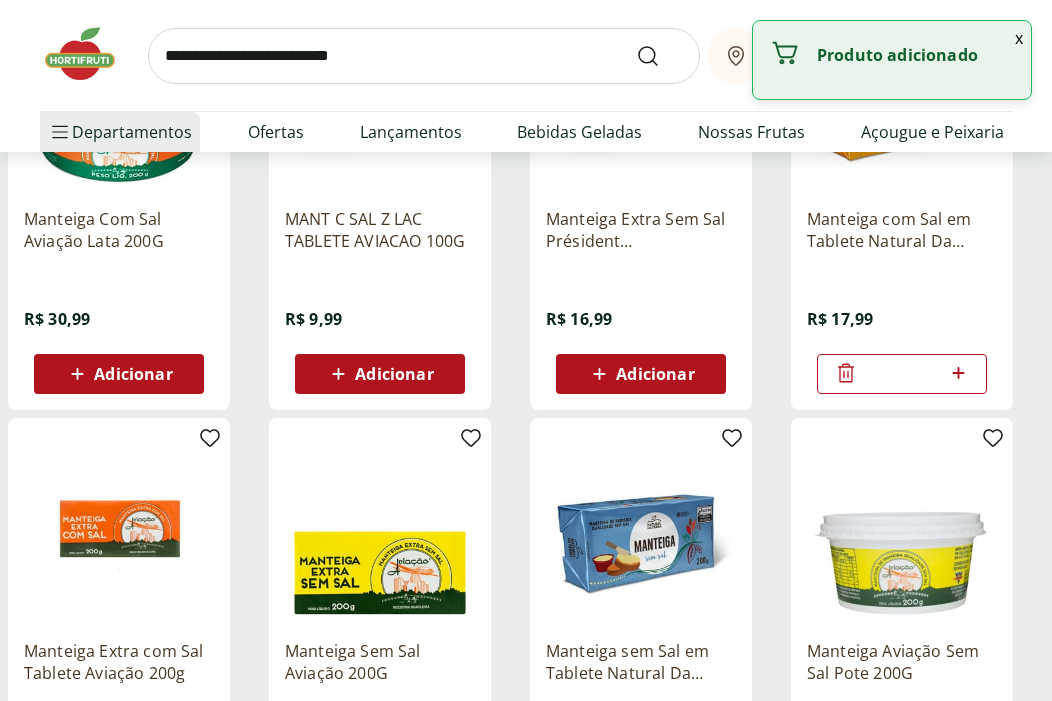 click at bounding box center (424, 56) 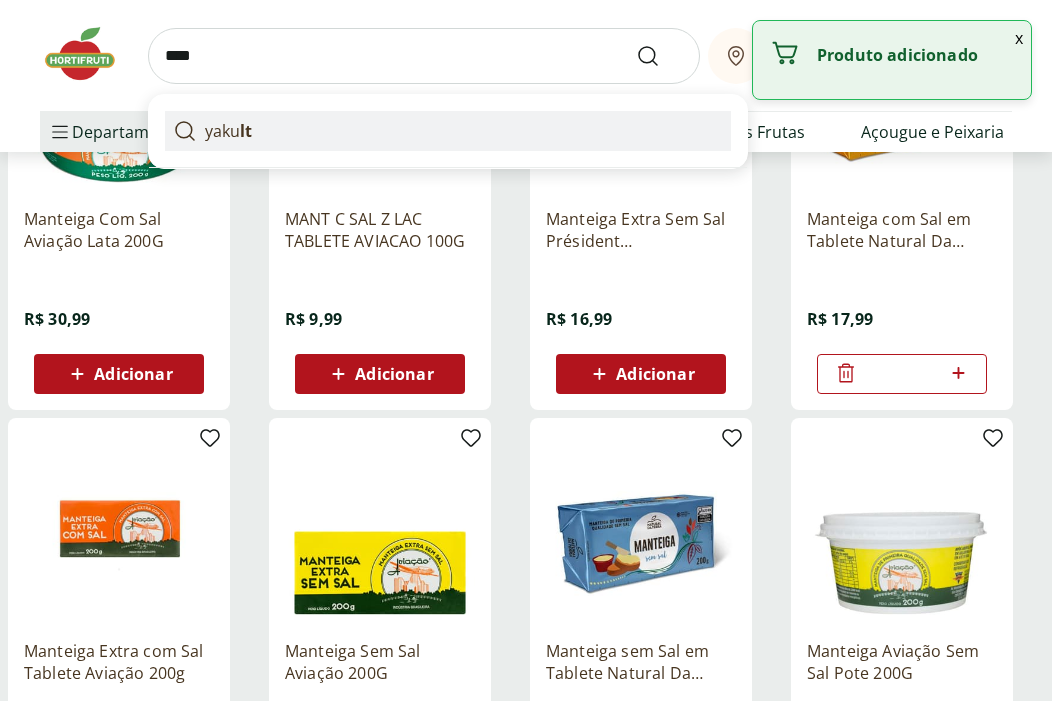 click on "yaku lt" at bounding box center (448, 131) 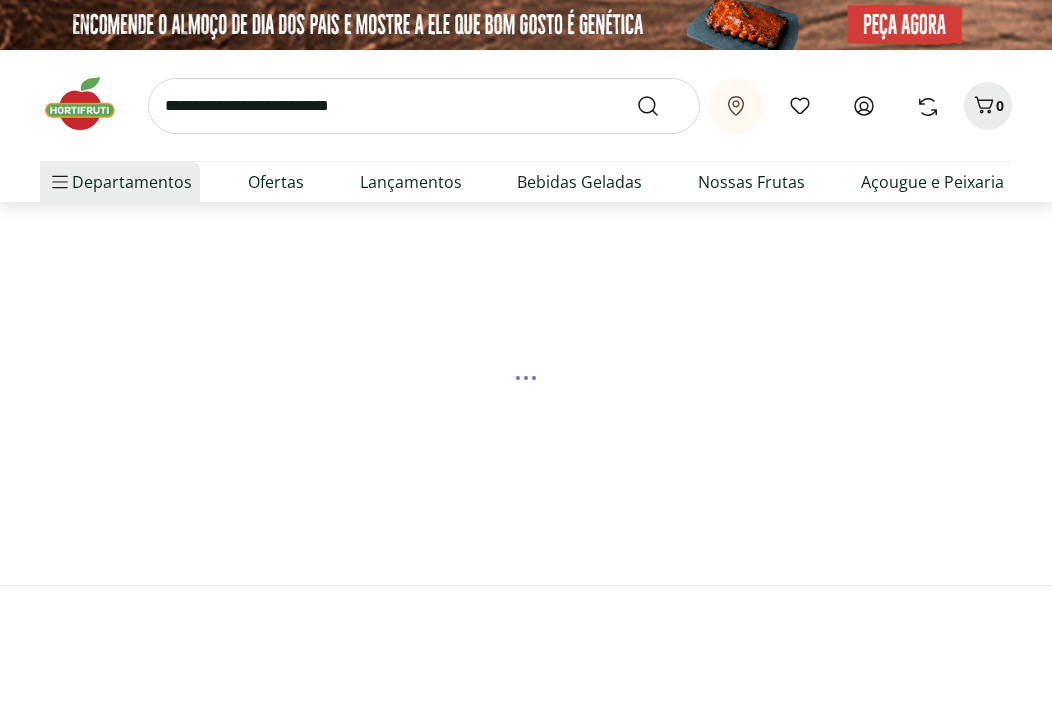 scroll, scrollTop: 0, scrollLeft: 0, axis: both 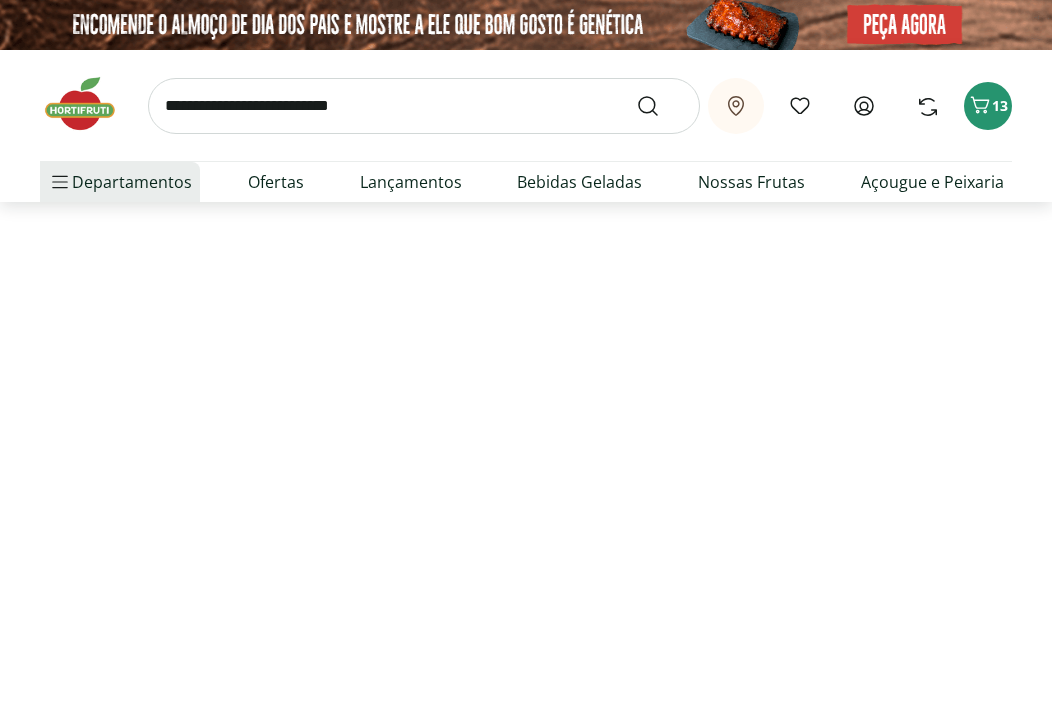 select on "**********" 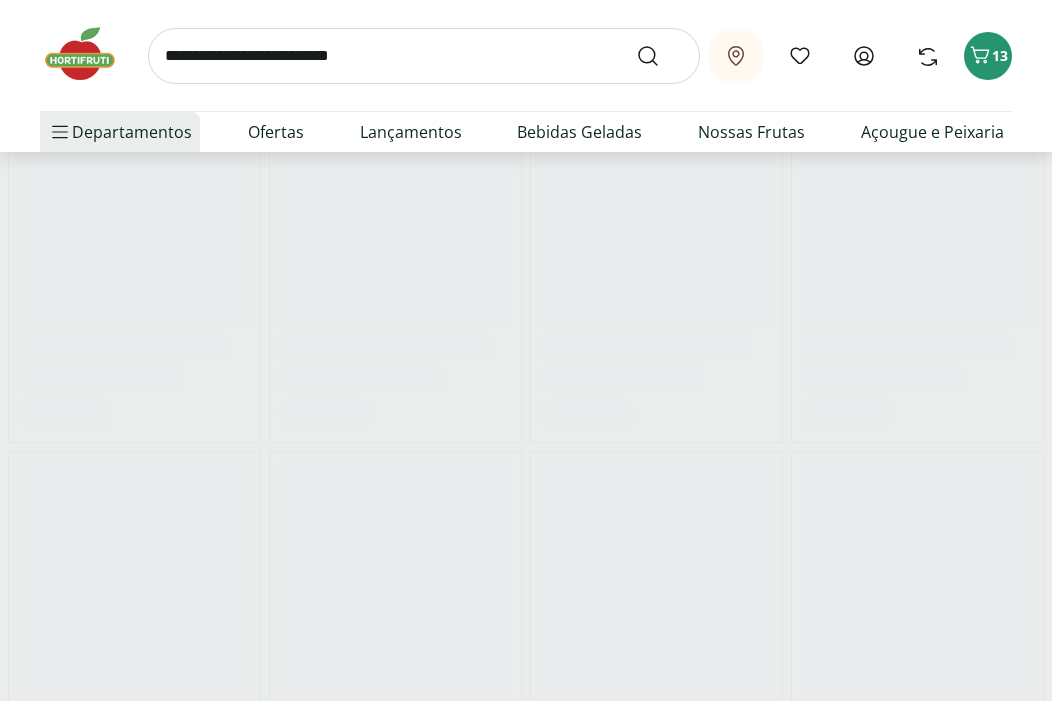 scroll, scrollTop: 313, scrollLeft: 0, axis: vertical 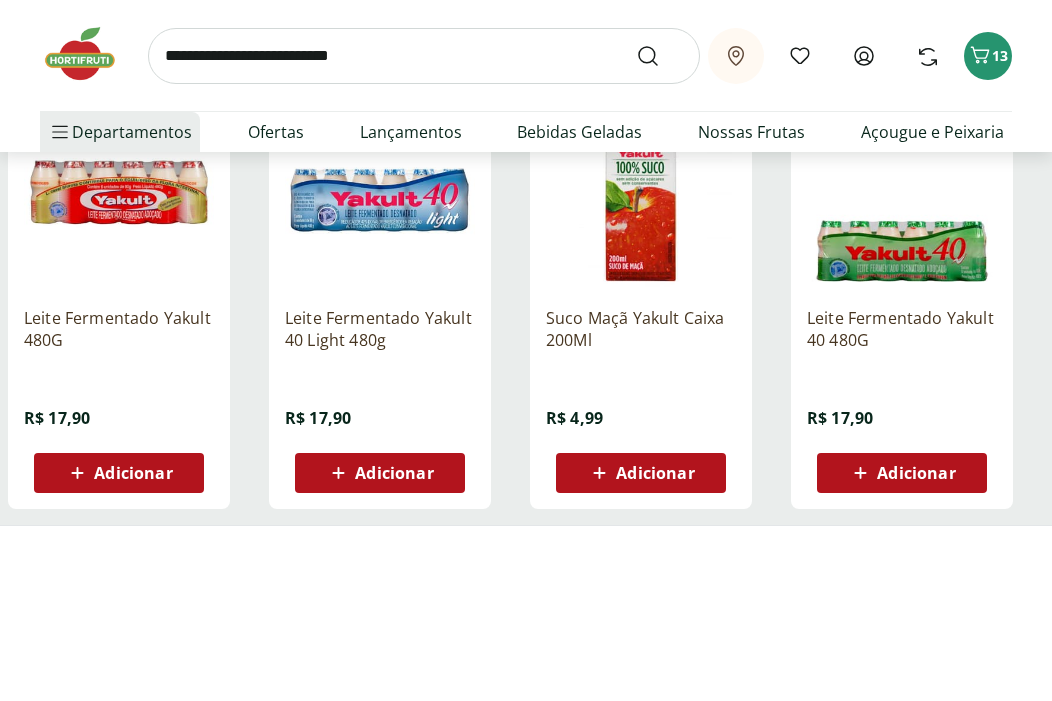 click on "Adicionar" at bounding box center (119, 473) 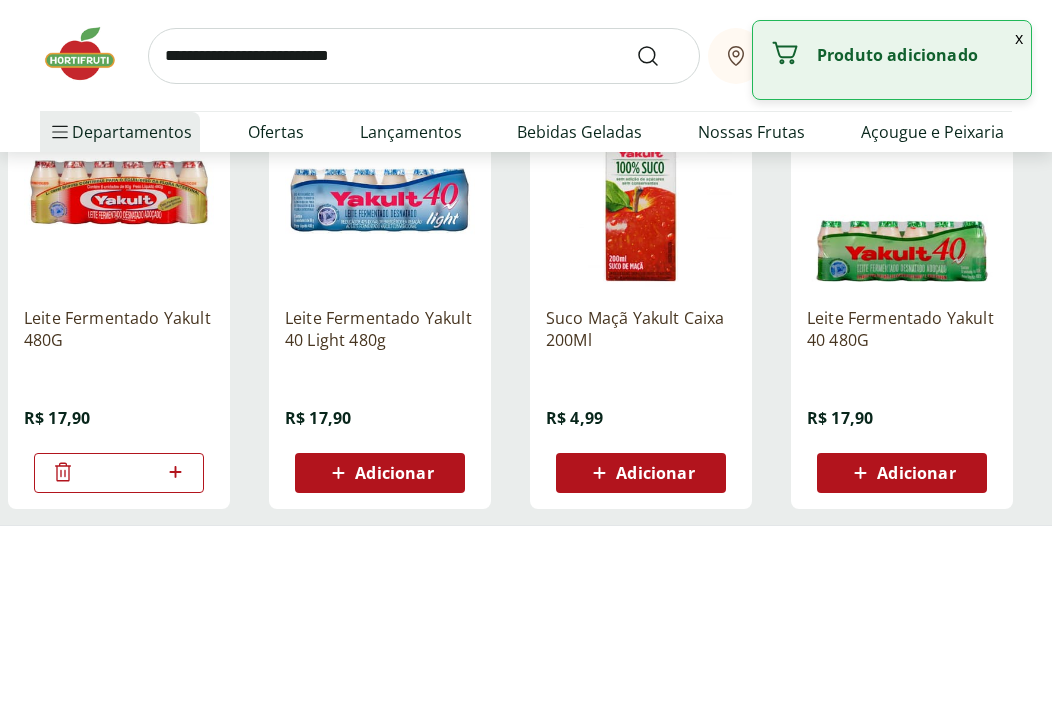 click on "*" at bounding box center (119, 473) 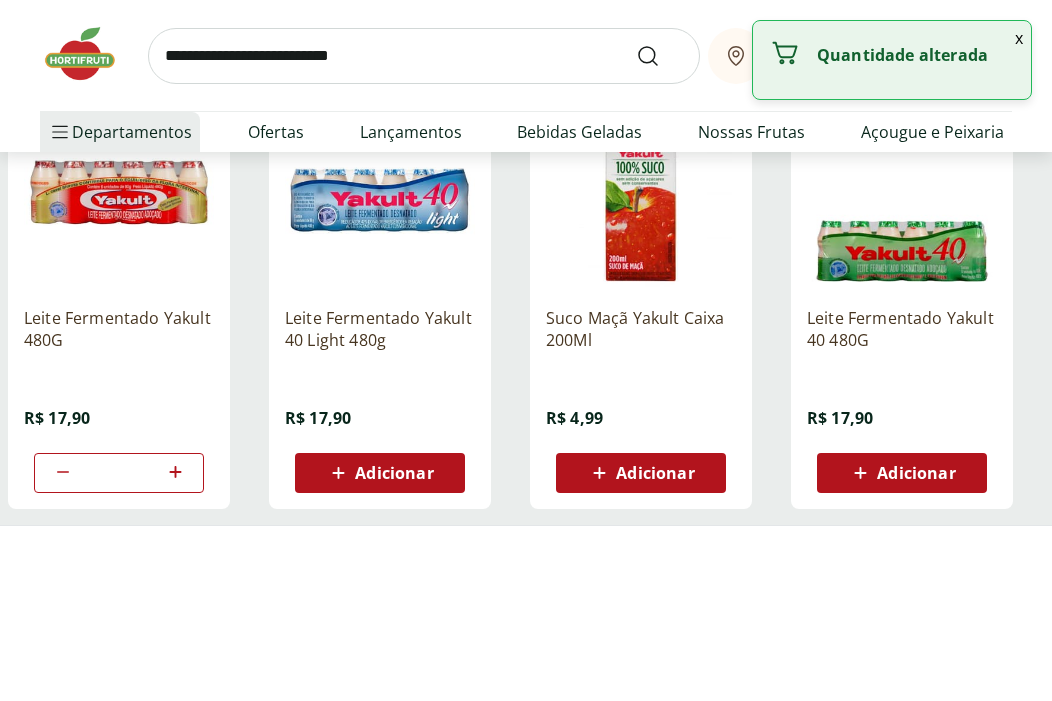 click at bounding box center (424, 56) 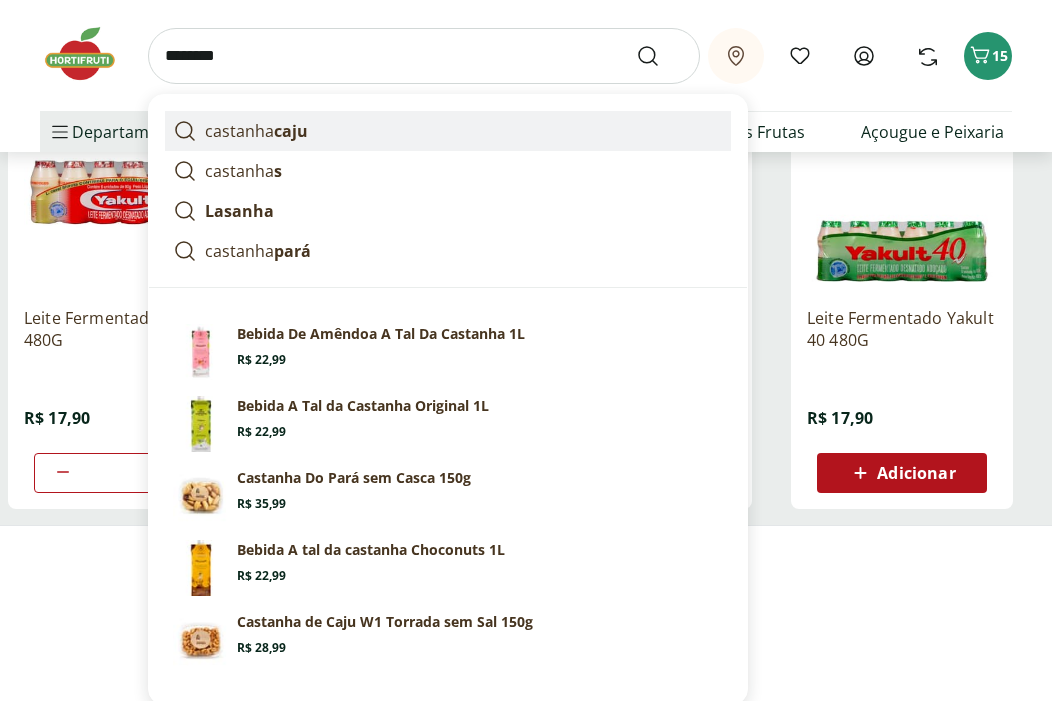 click on "castanha  caju" at bounding box center [448, 131] 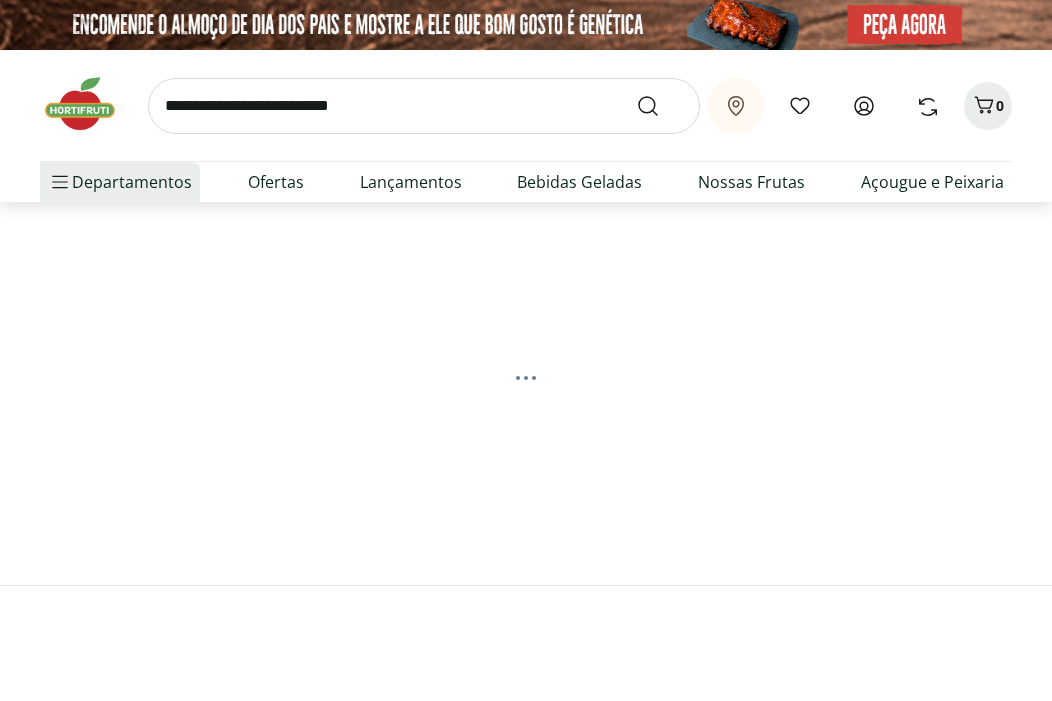scroll, scrollTop: 0, scrollLeft: 0, axis: both 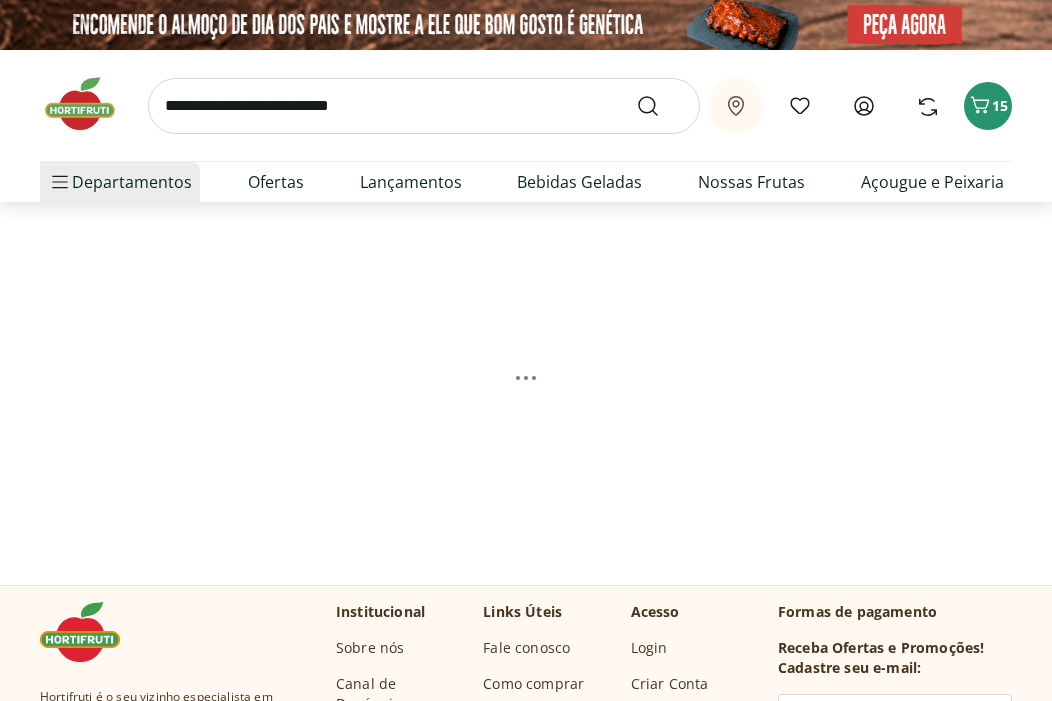select on "**********" 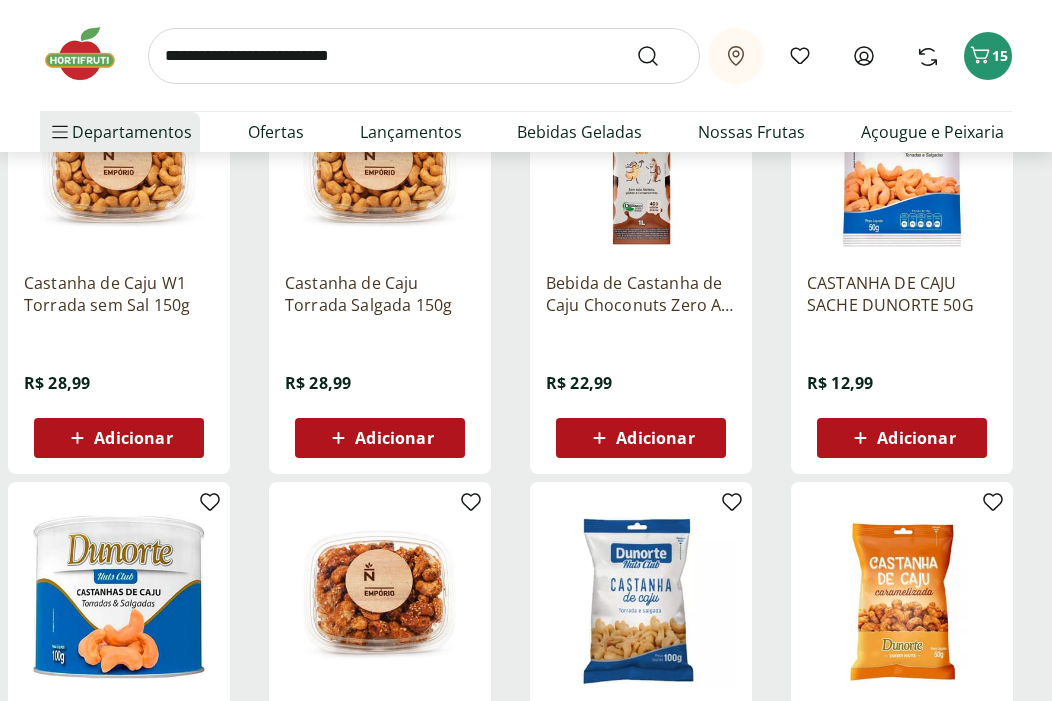 scroll, scrollTop: 351, scrollLeft: 0, axis: vertical 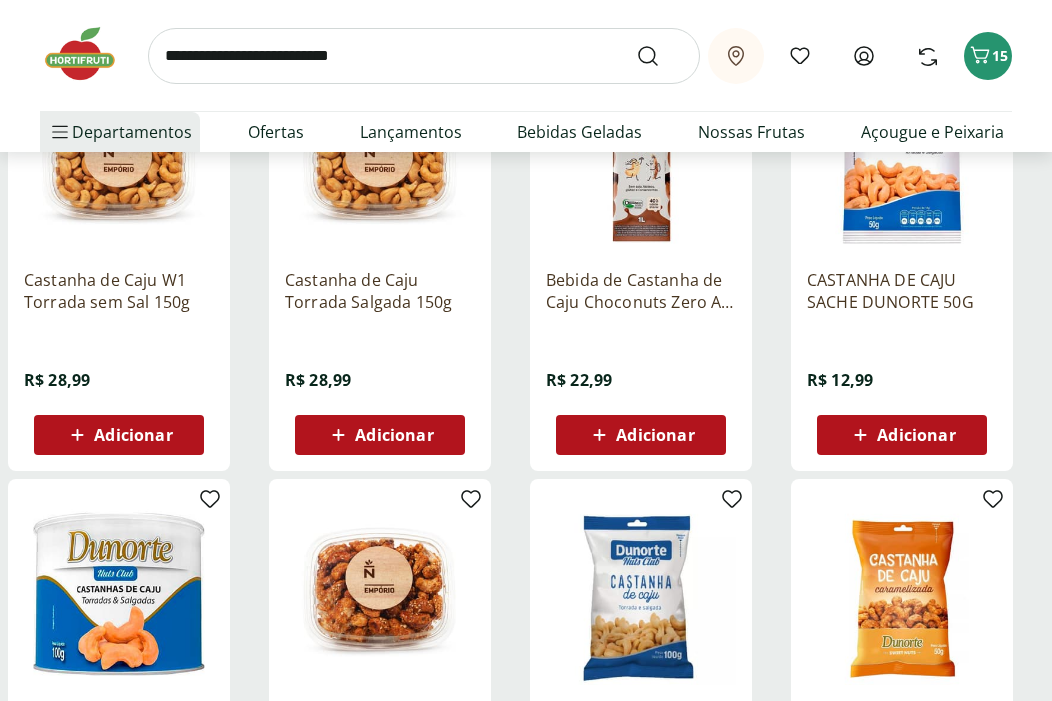 click on "Adicionar" at bounding box center [380, 435] 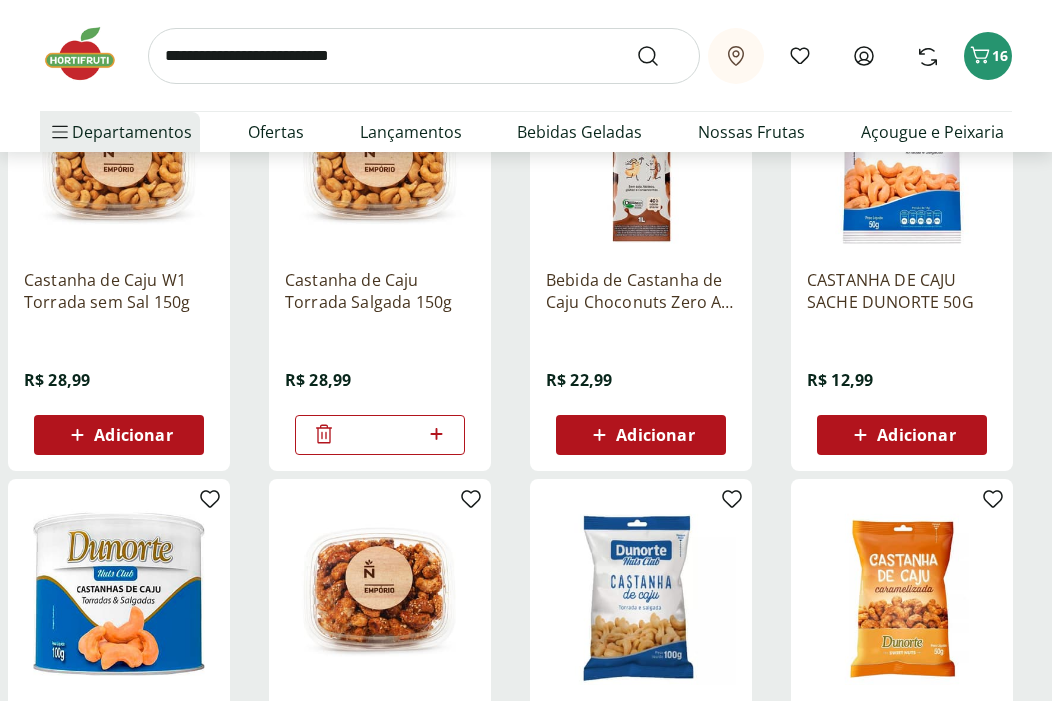 click at bounding box center [424, 56] 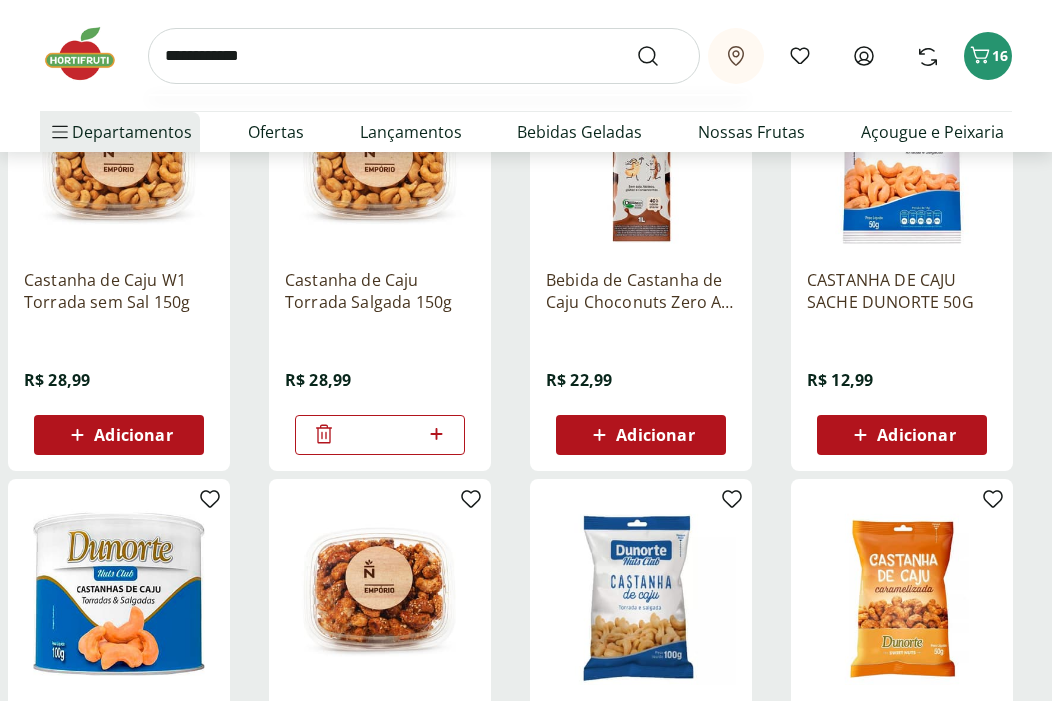 type on "**********" 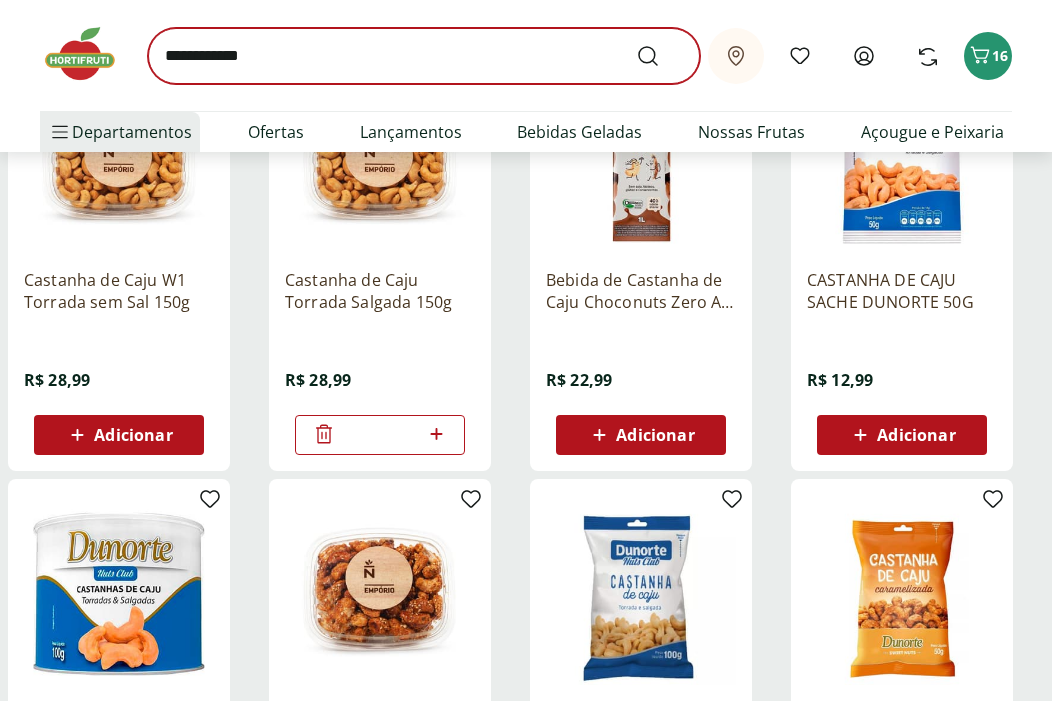 scroll, scrollTop: 0, scrollLeft: 0, axis: both 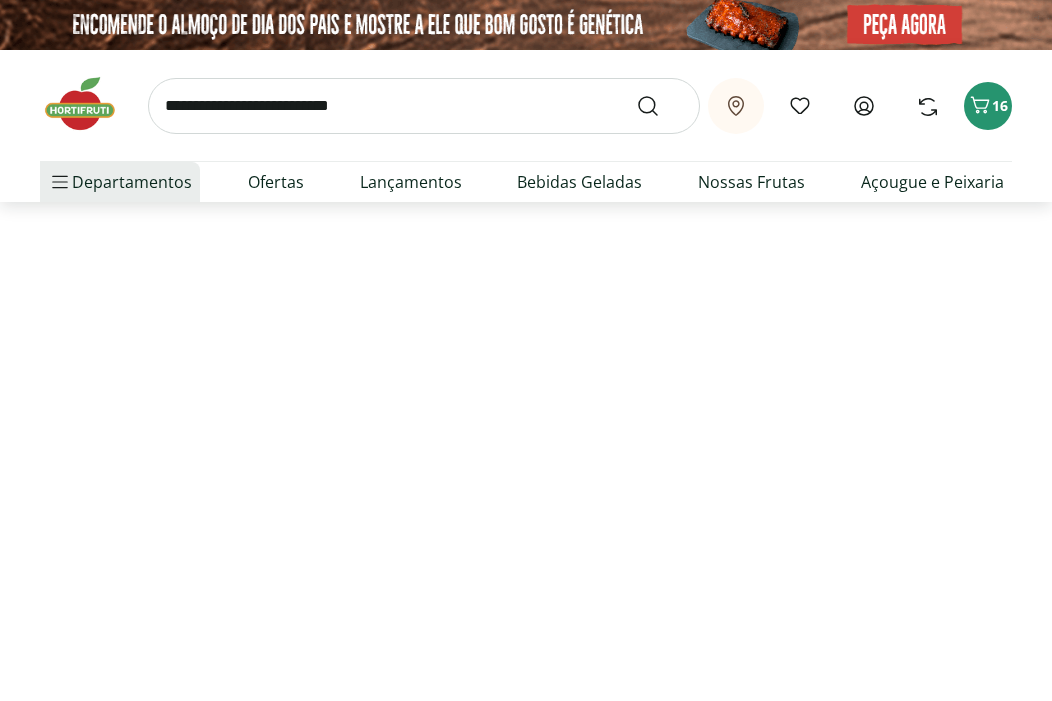 select on "**********" 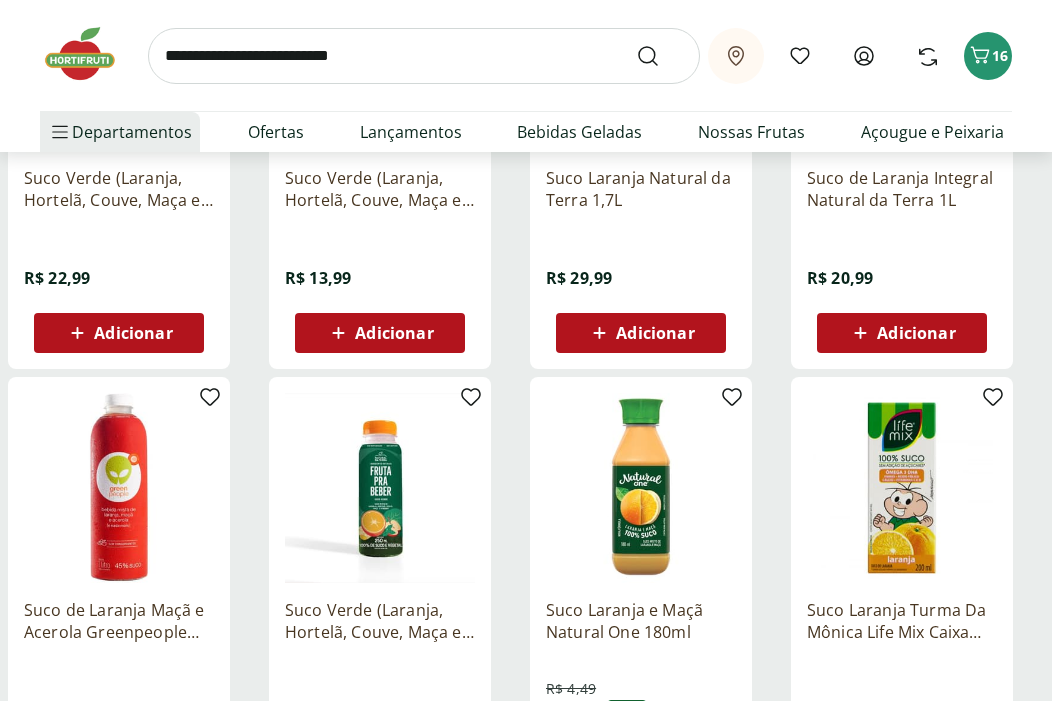 scroll, scrollTop: 465, scrollLeft: 0, axis: vertical 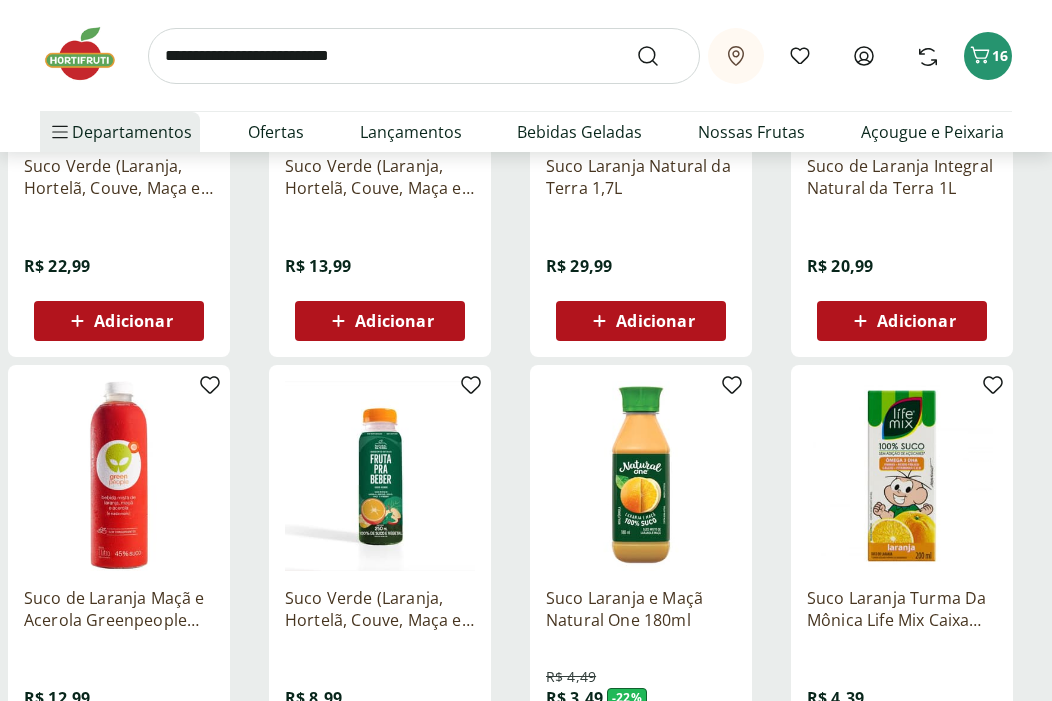 click on "Adicionar" at bounding box center [655, 321] 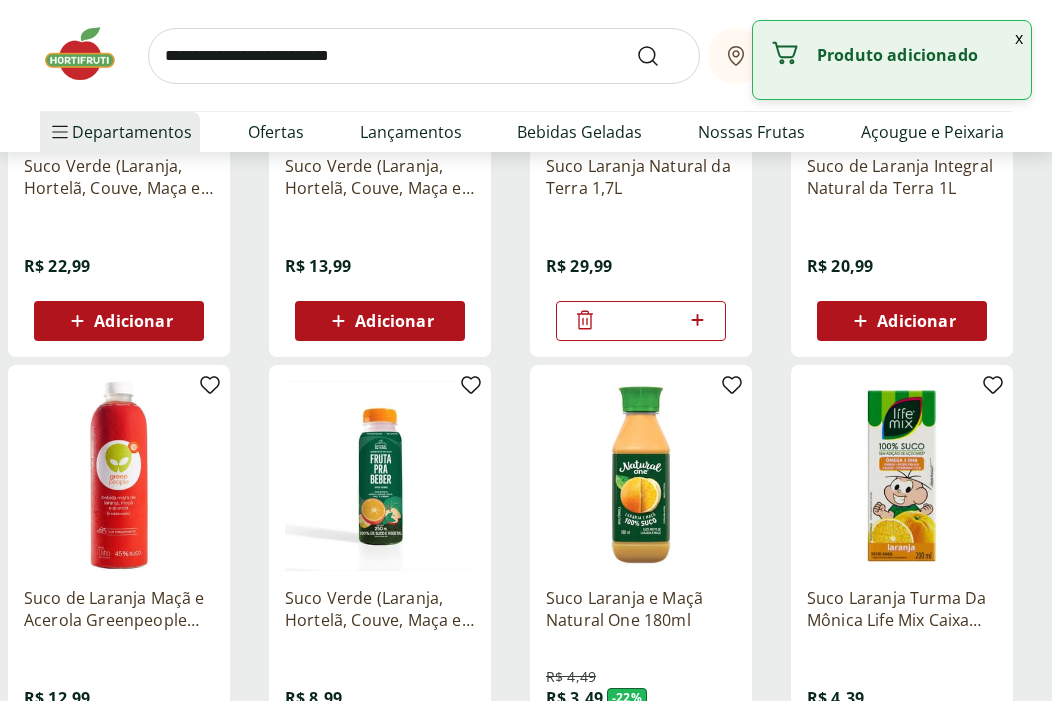 click 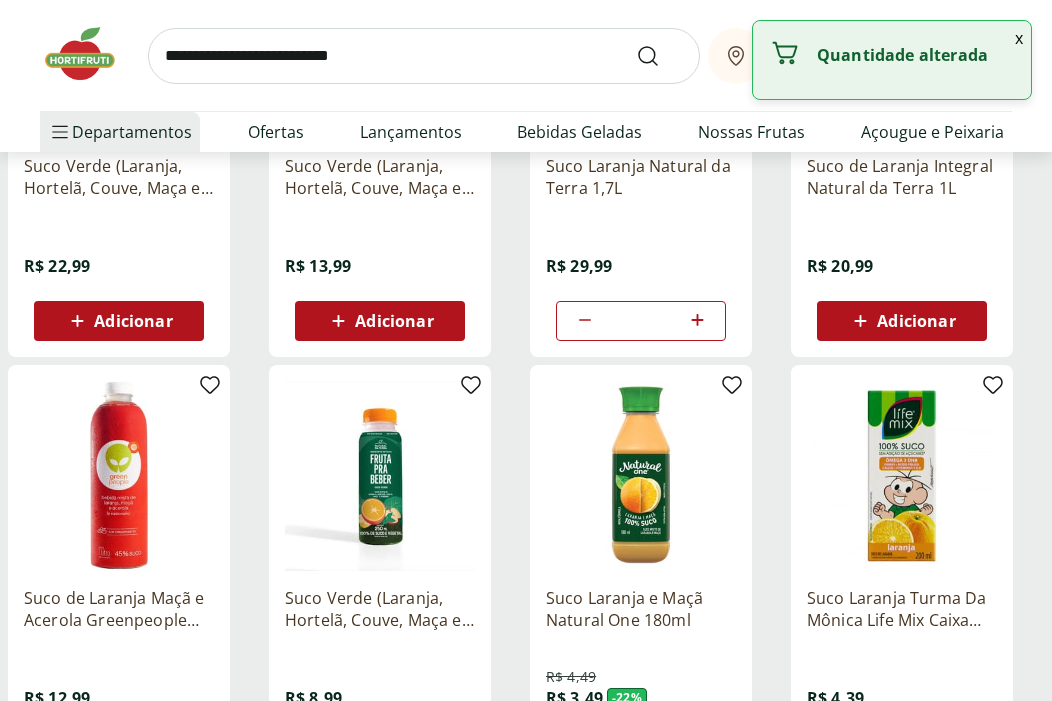 click 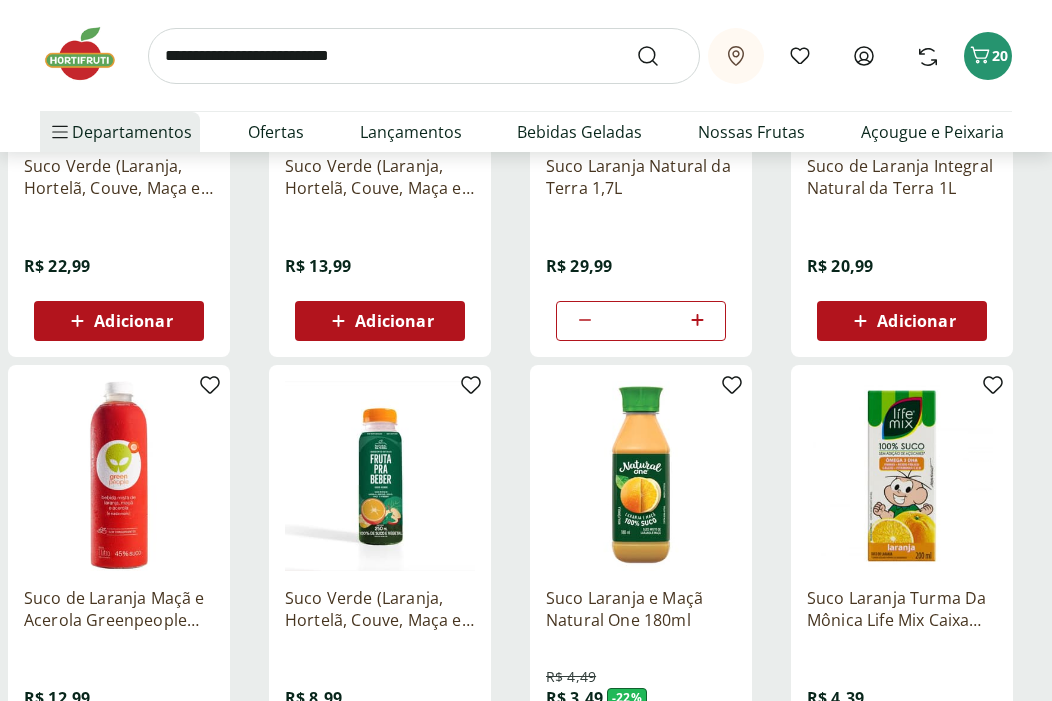 click at bounding box center (424, 56) 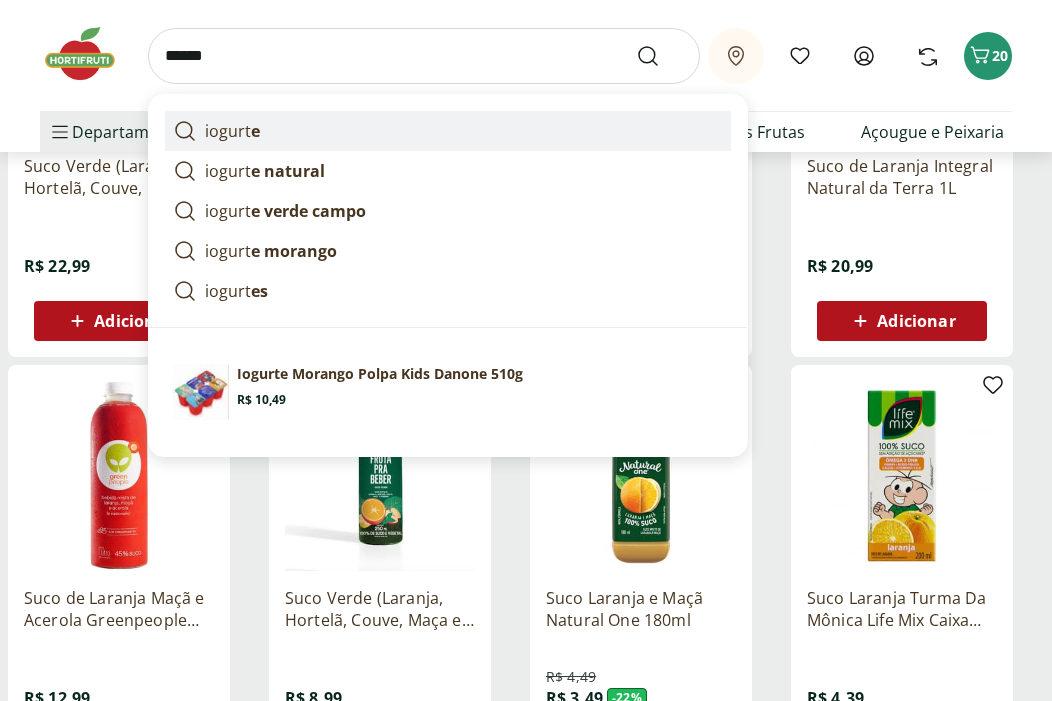 click on "iogurt e" at bounding box center (232, 131) 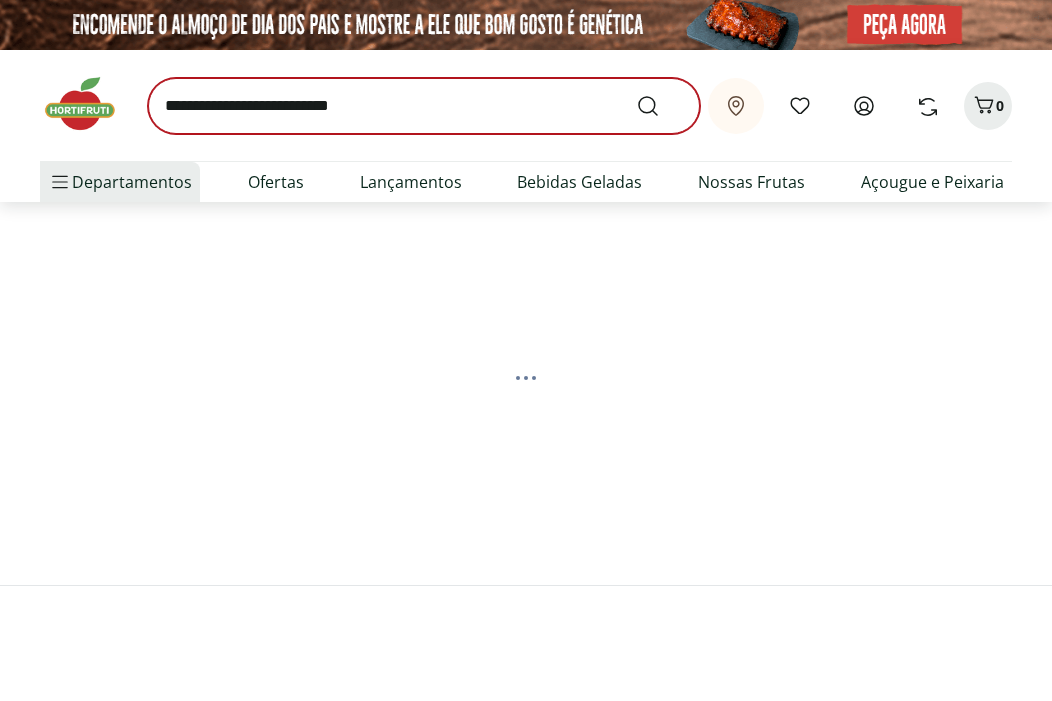 scroll, scrollTop: 0, scrollLeft: 0, axis: both 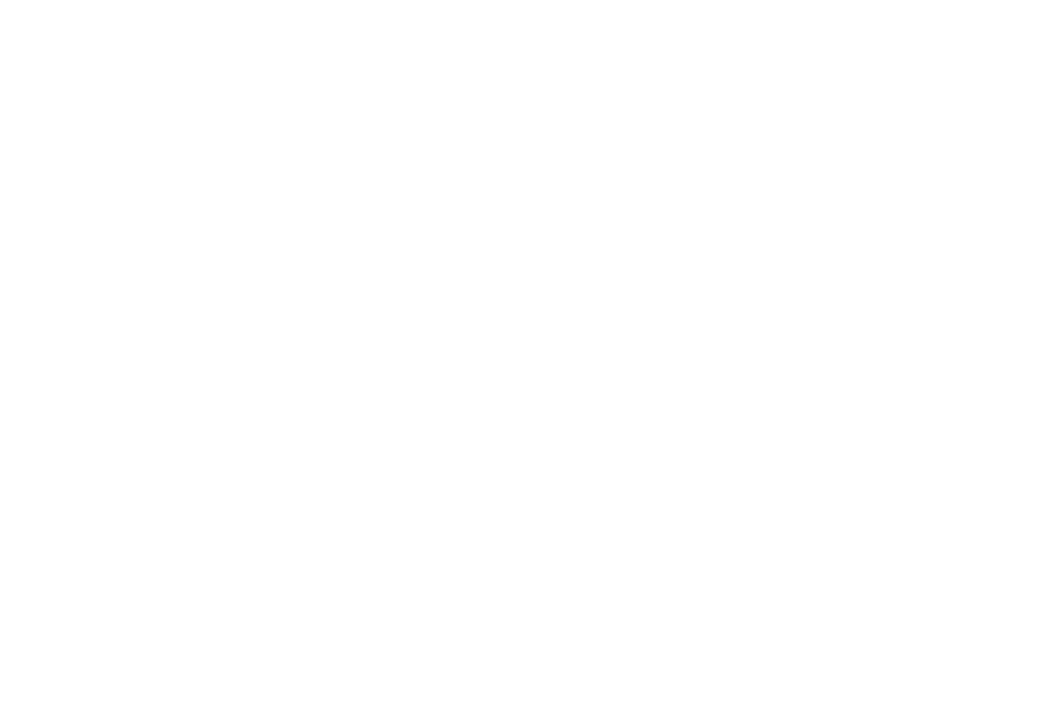 select on "**********" 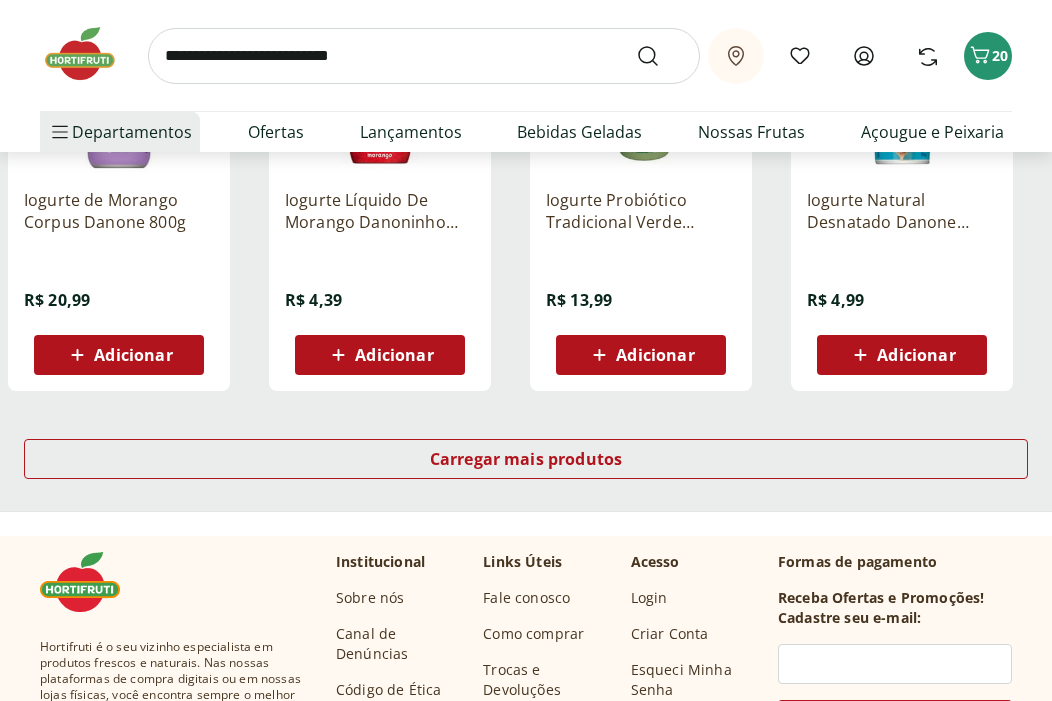 scroll, scrollTop: 550, scrollLeft: 0, axis: vertical 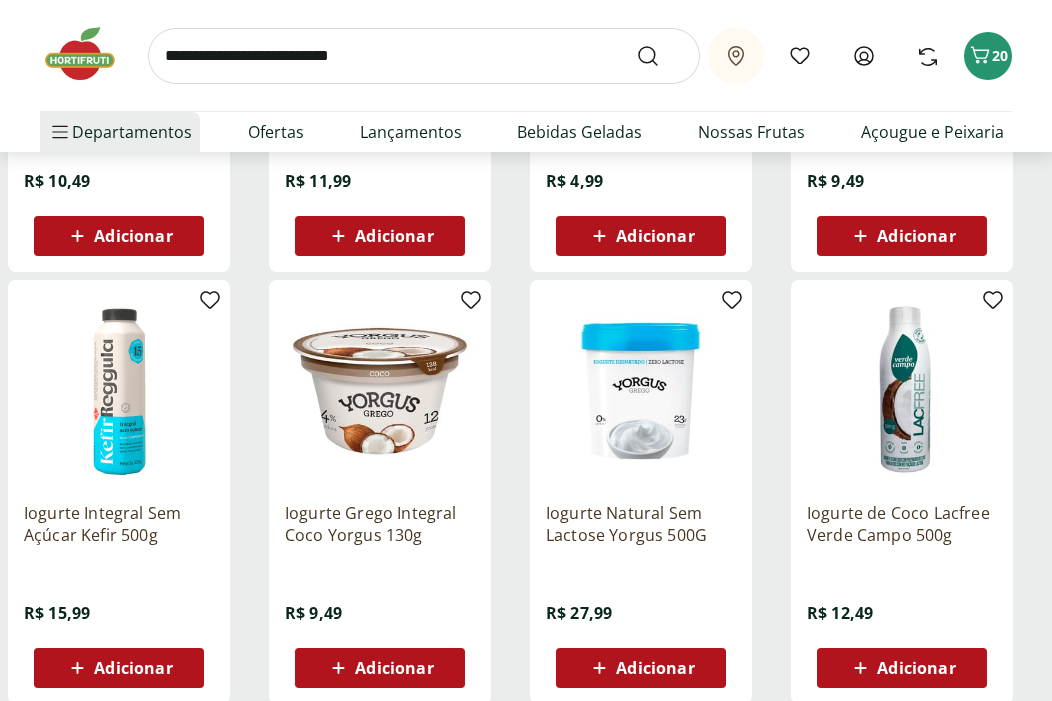 click at bounding box center (424, 56) 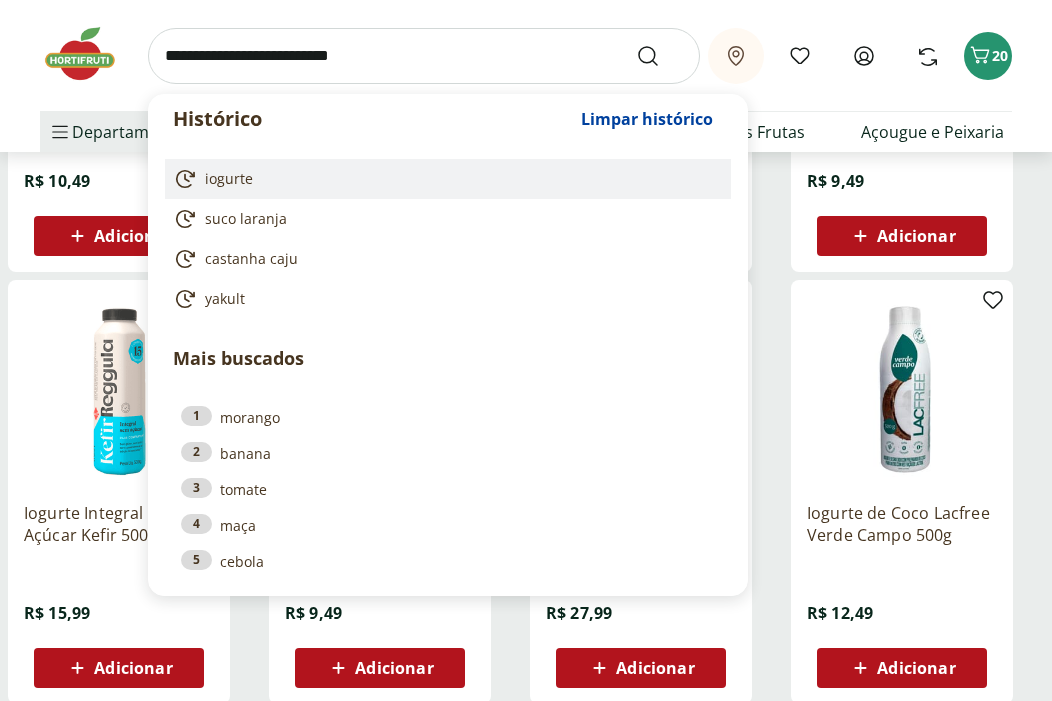 click on "iogurte" at bounding box center (448, 179) 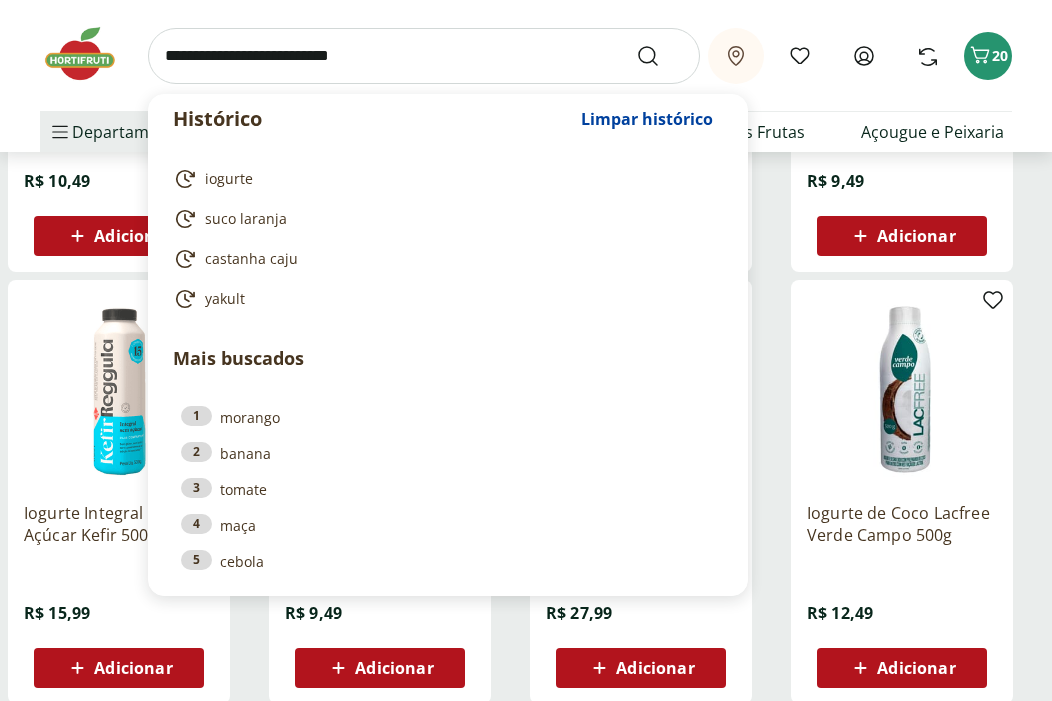 click at bounding box center (424, 56) 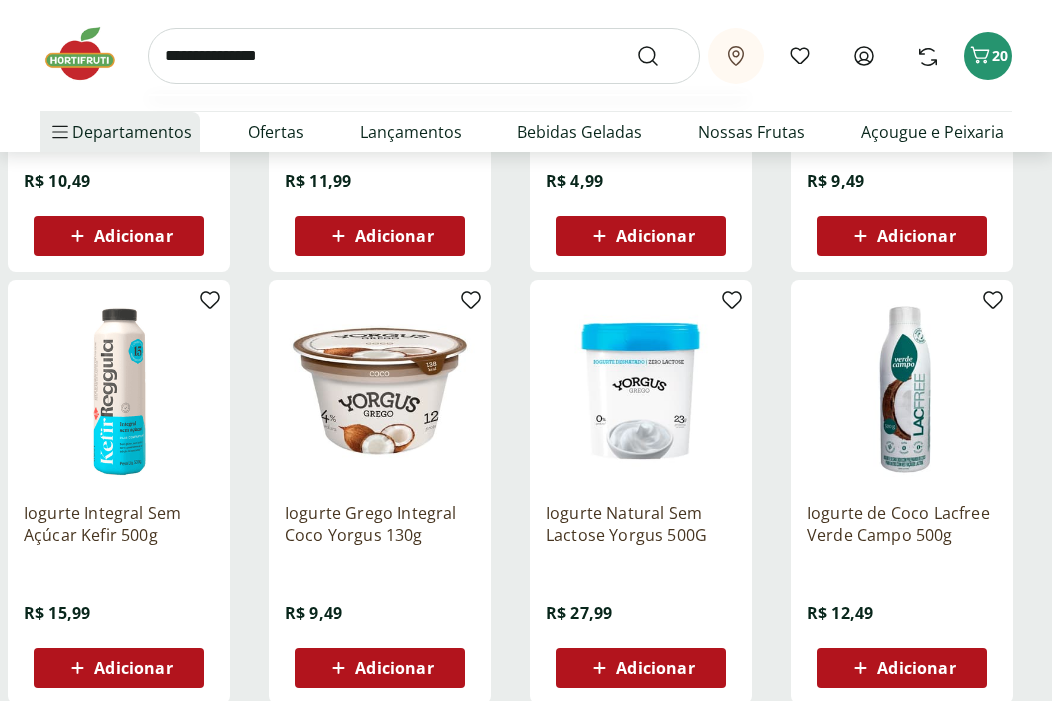 type on "**********" 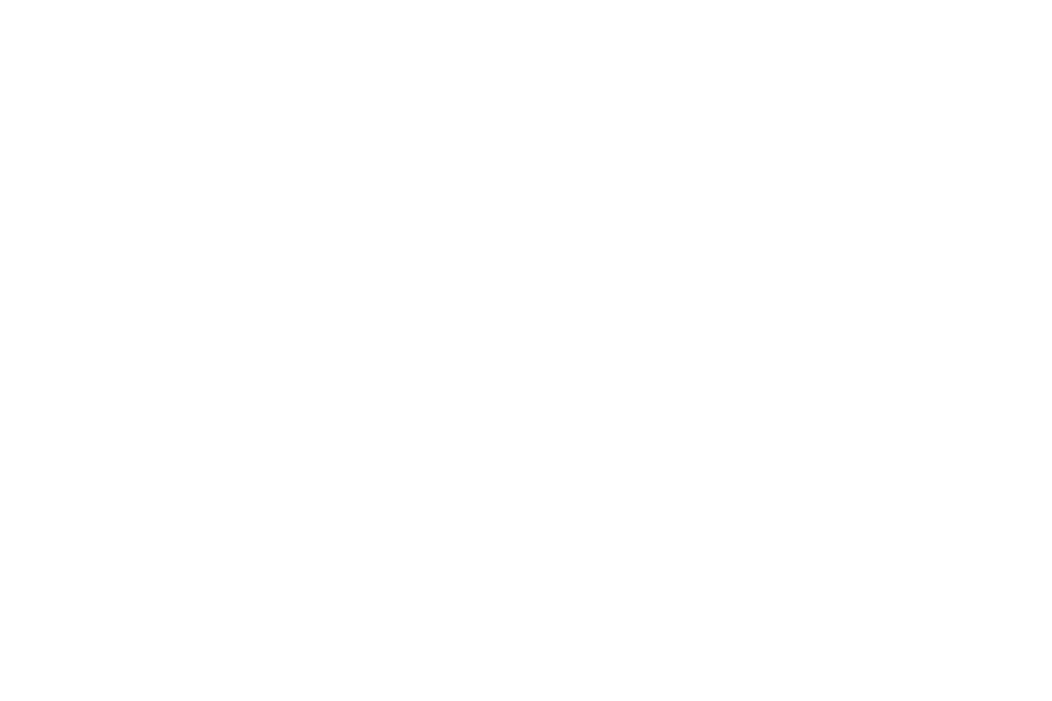 scroll, scrollTop: 0, scrollLeft: 0, axis: both 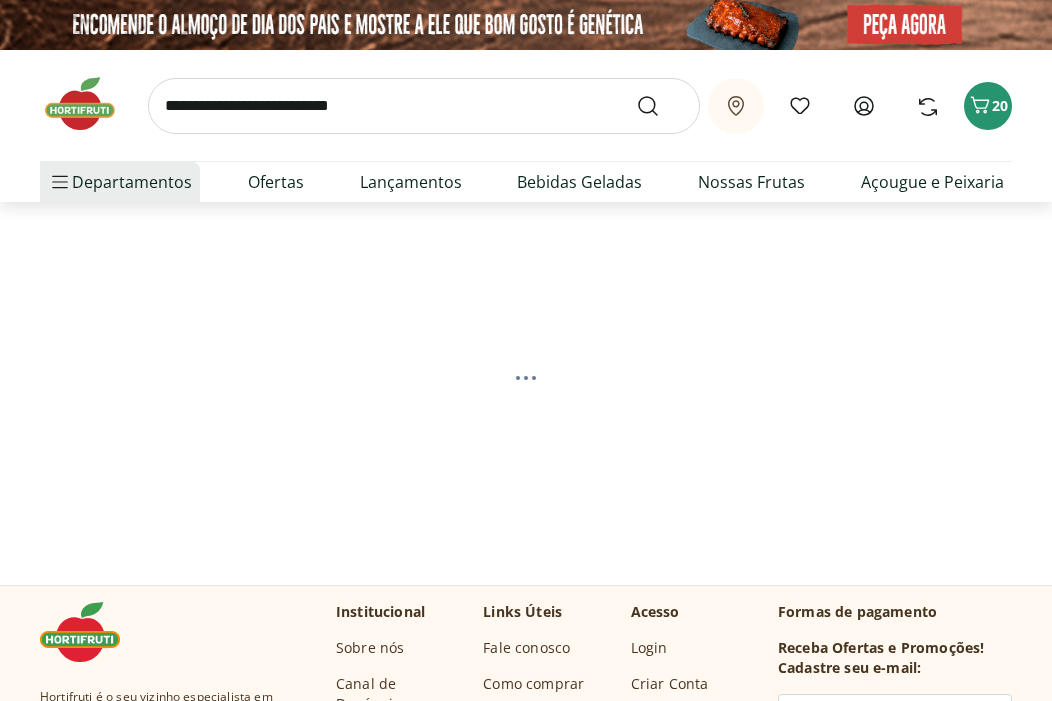 select on "**********" 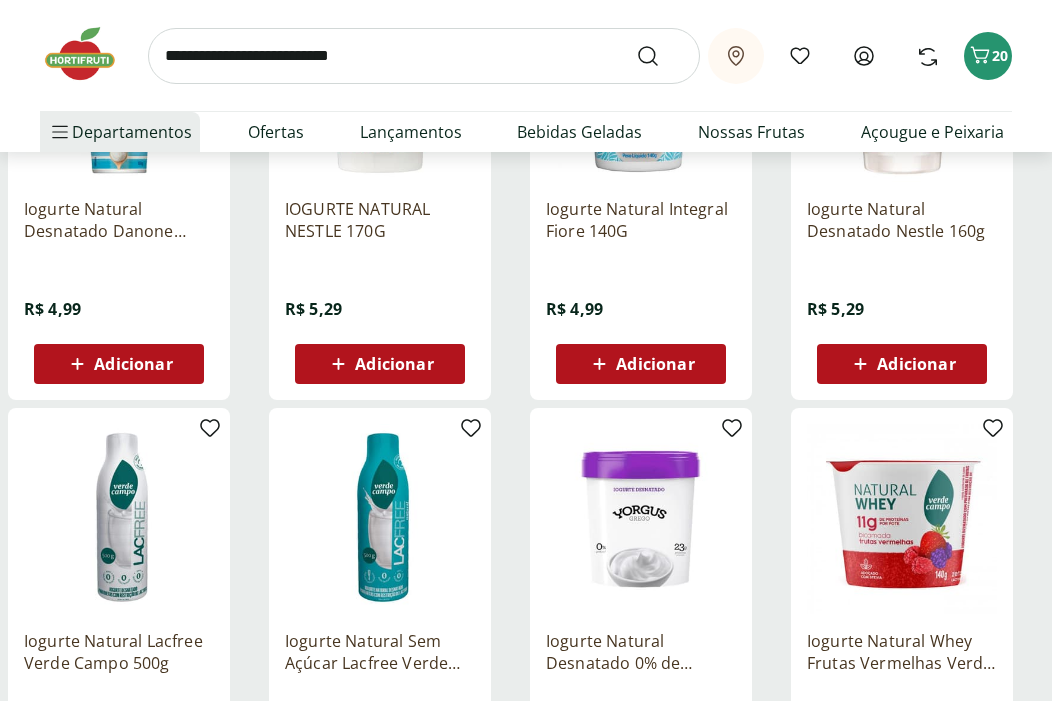 scroll, scrollTop: 853, scrollLeft: 0, axis: vertical 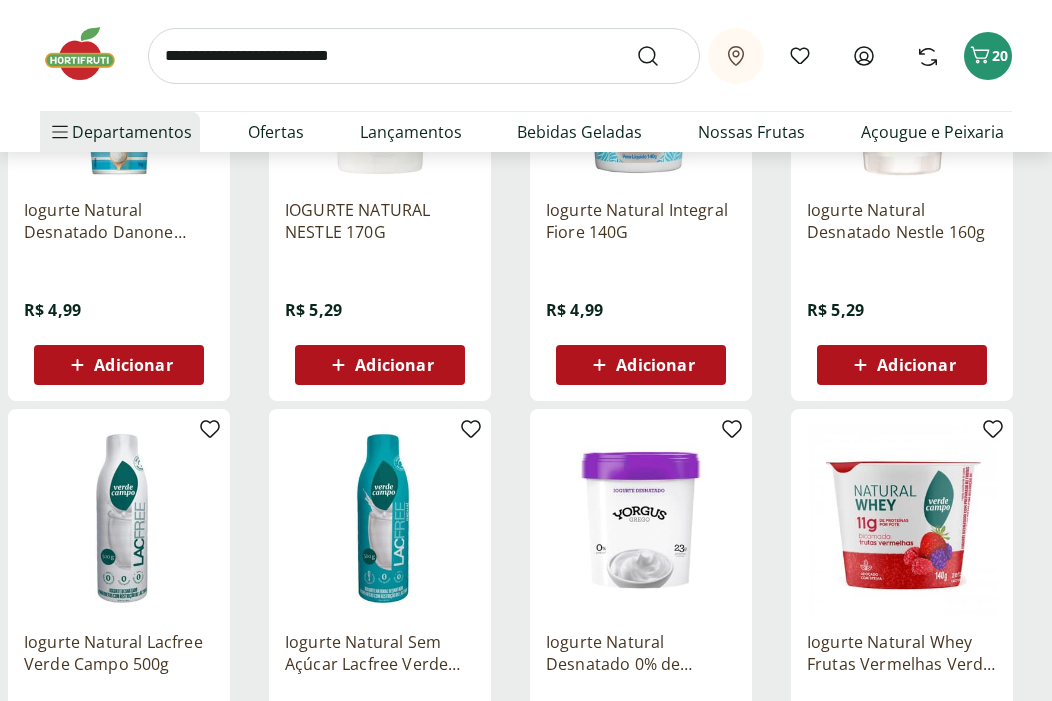 click on "Adicionar" at bounding box center (394, 365) 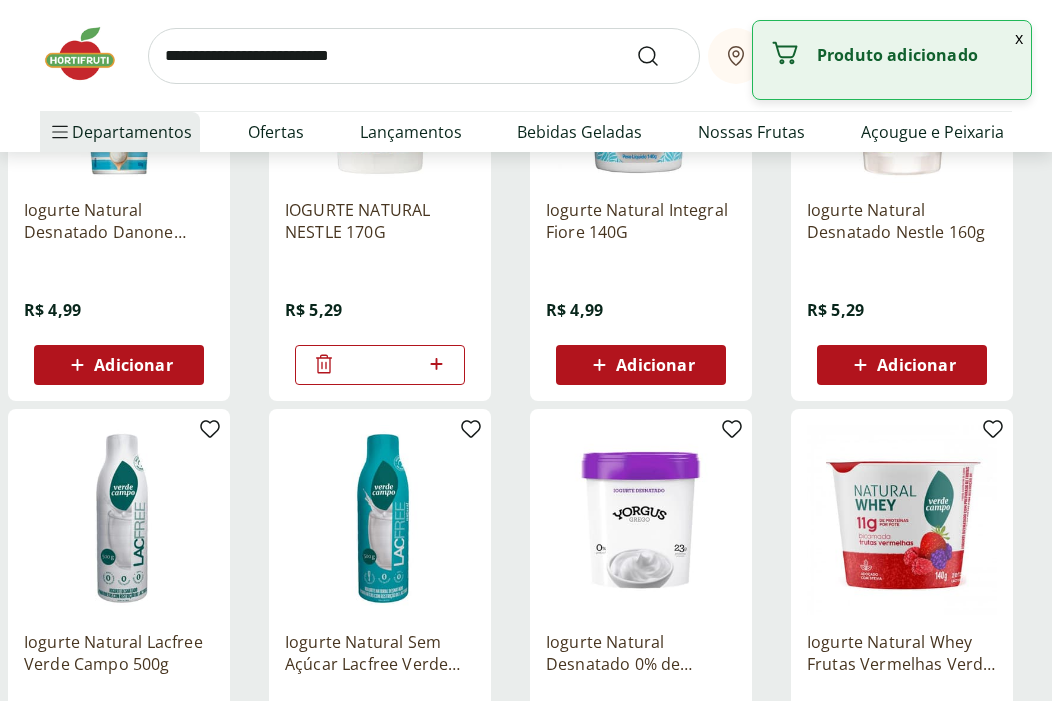 click 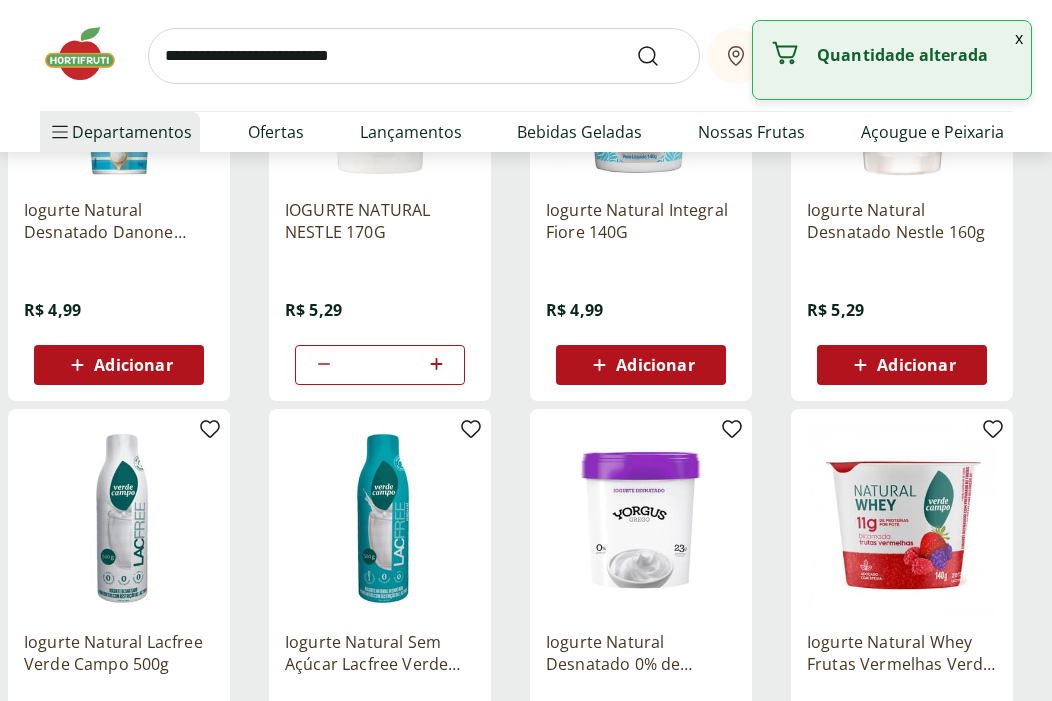 click 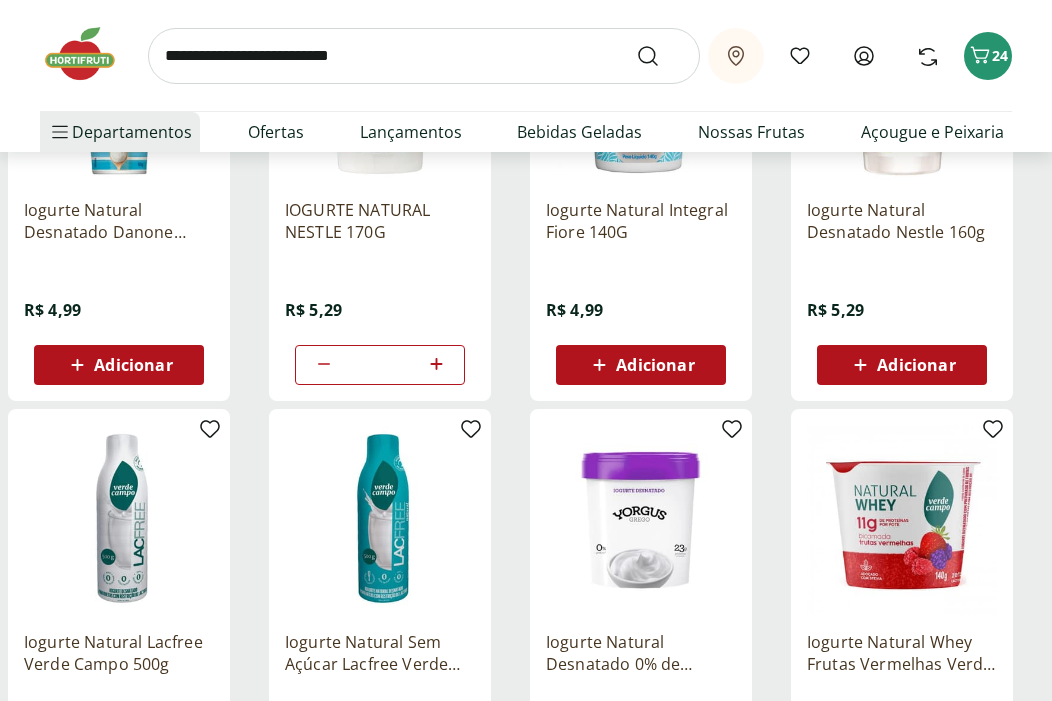 click at bounding box center [424, 56] 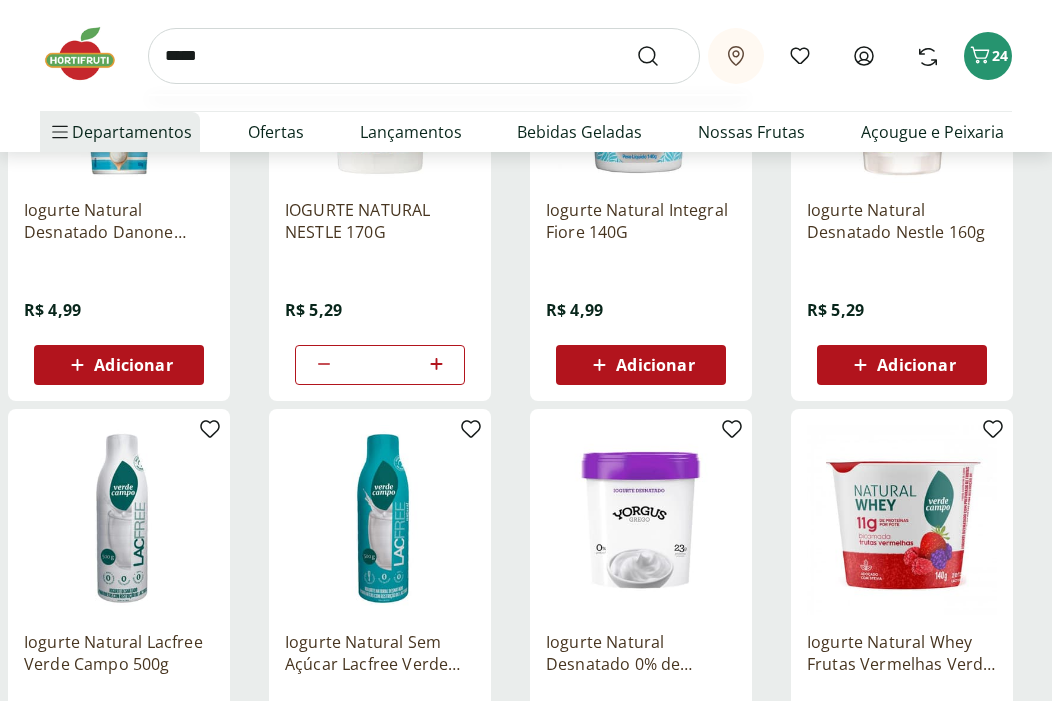 type on "*****" 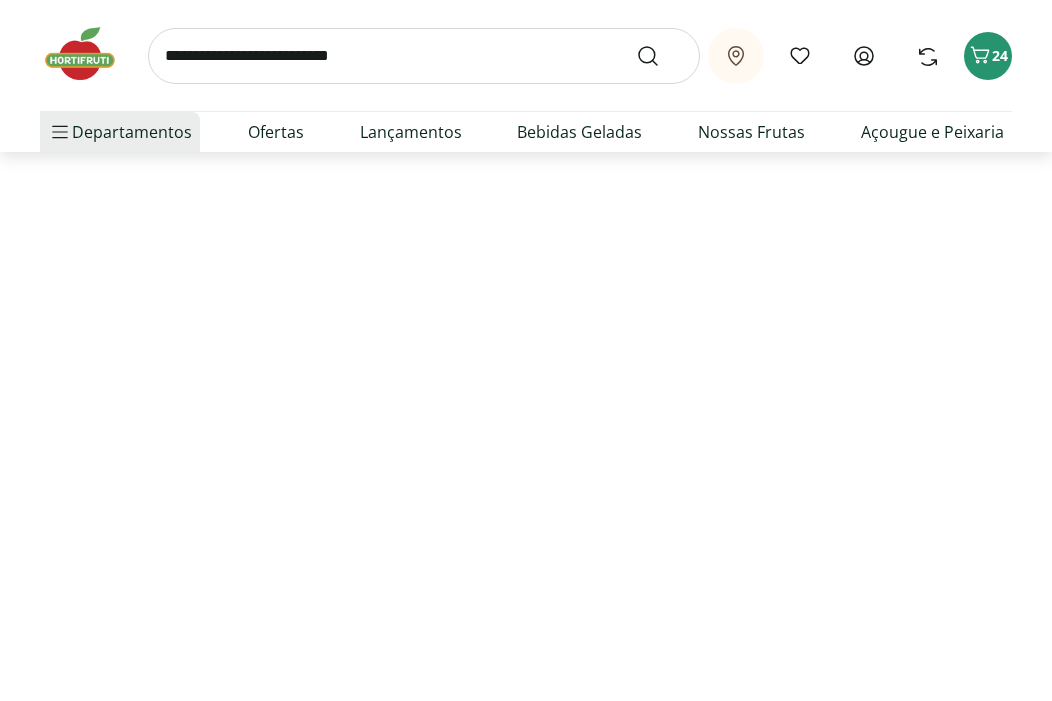 scroll, scrollTop: 0, scrollLeft: 0, axis: both 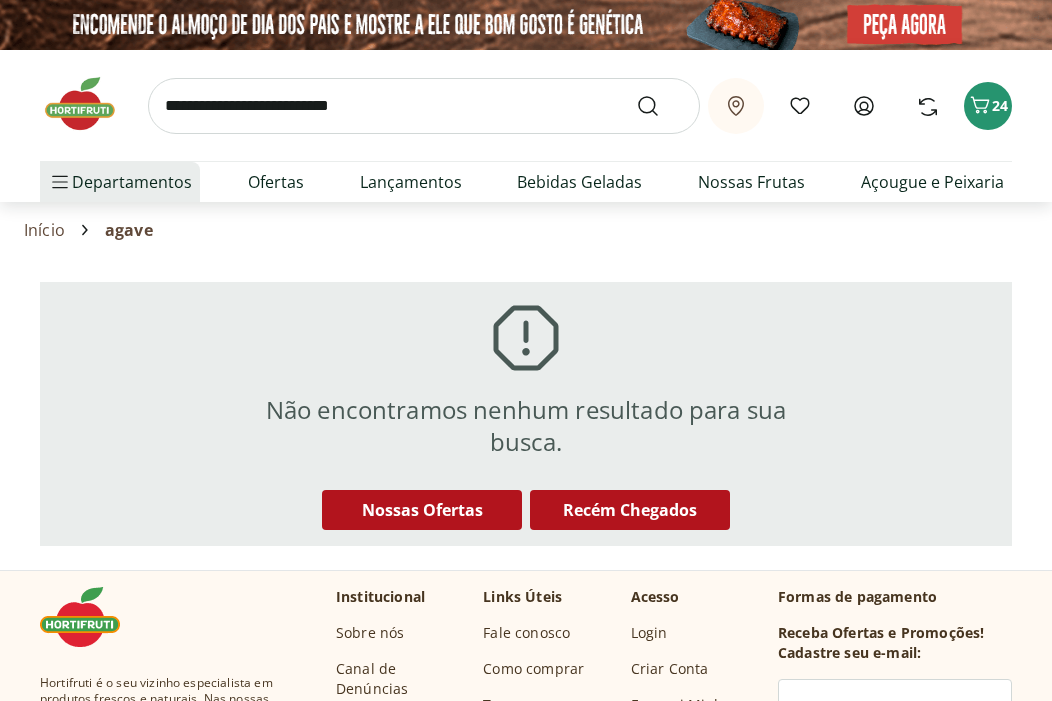 click at bounding box center [424, 106] 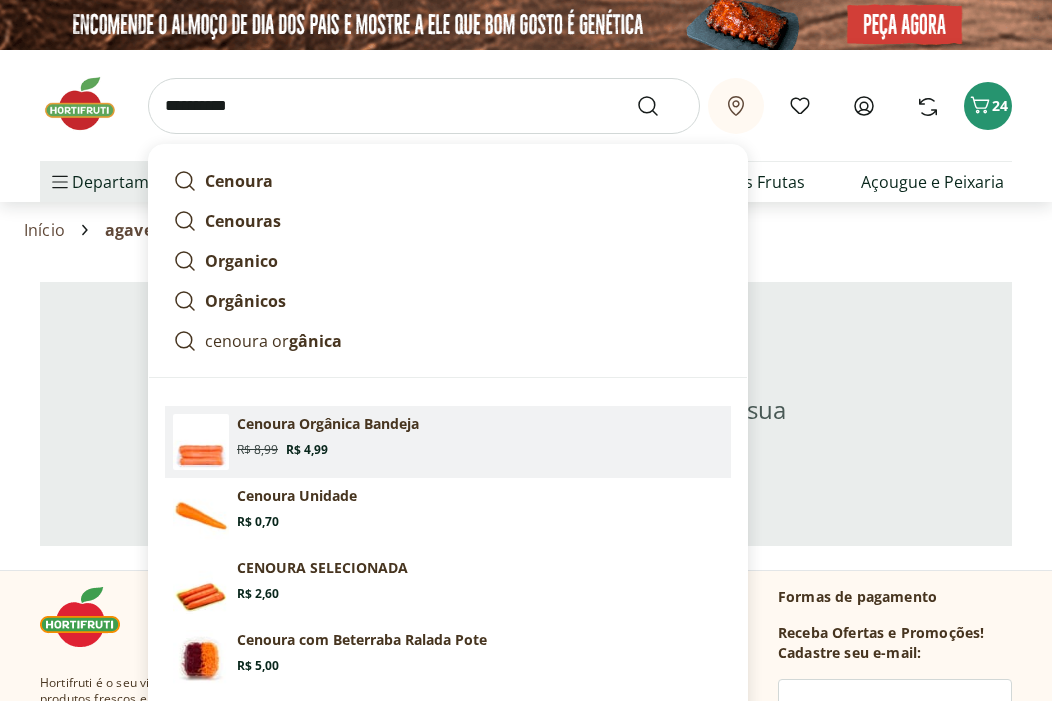 click on "Cenoura Orgânica Bandeja Original price: R$ 8,99 Price: R$ 4,99" at bounding box center [480, 436] 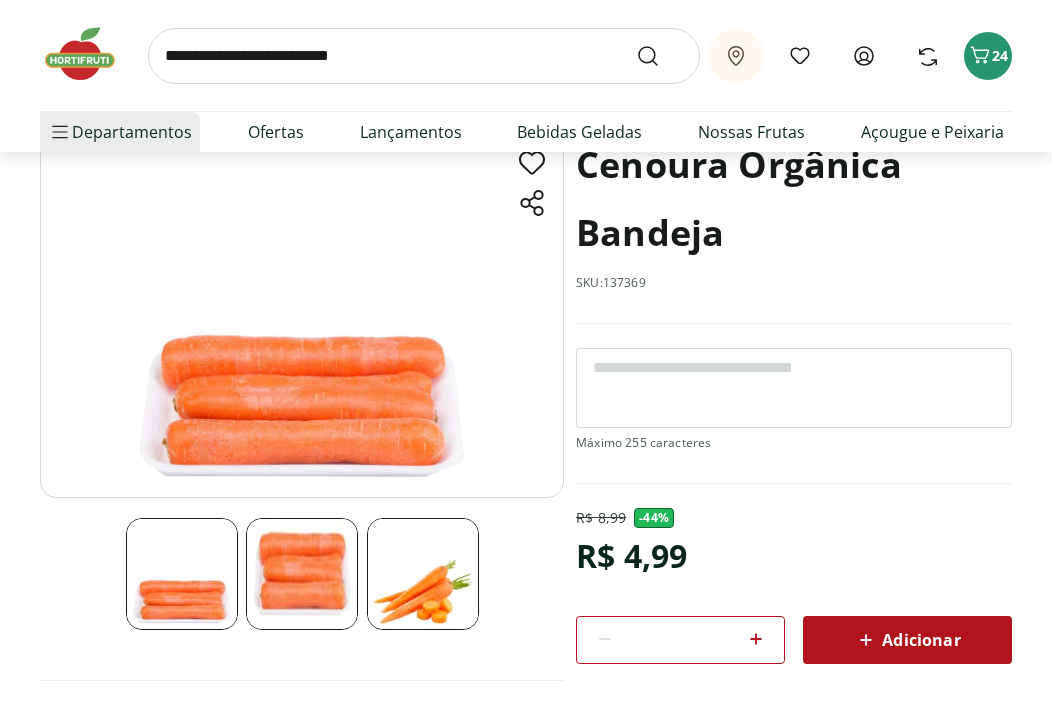 scroll, scrollTop: 0, scrollLeft: 0, axis: both 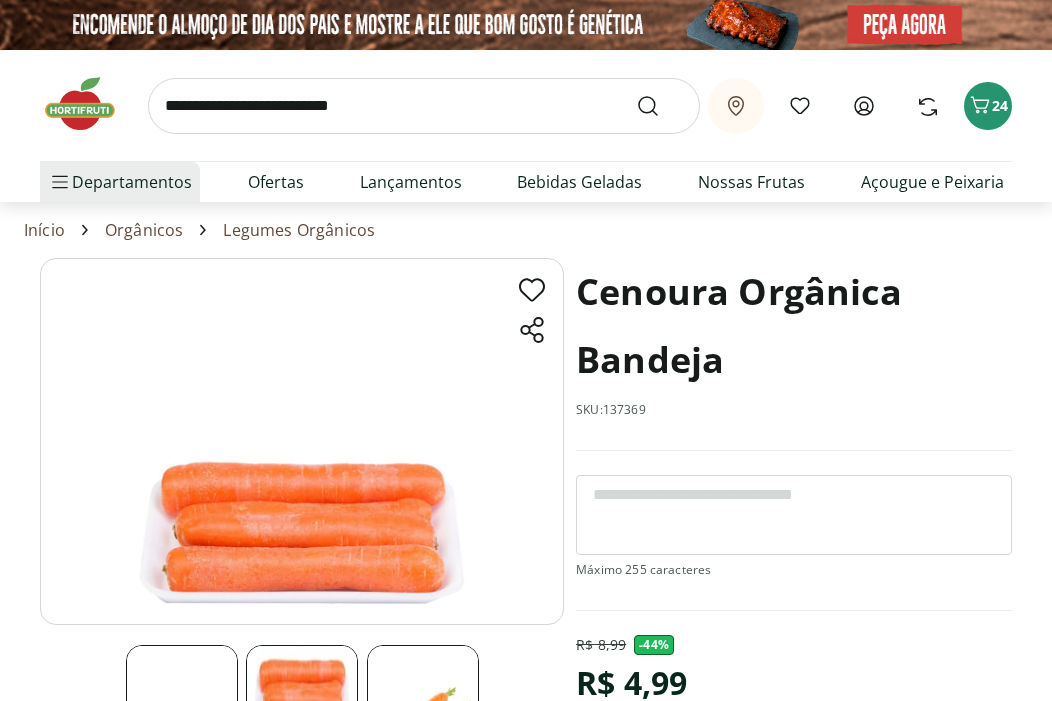 click at bounding box center [424, 106] 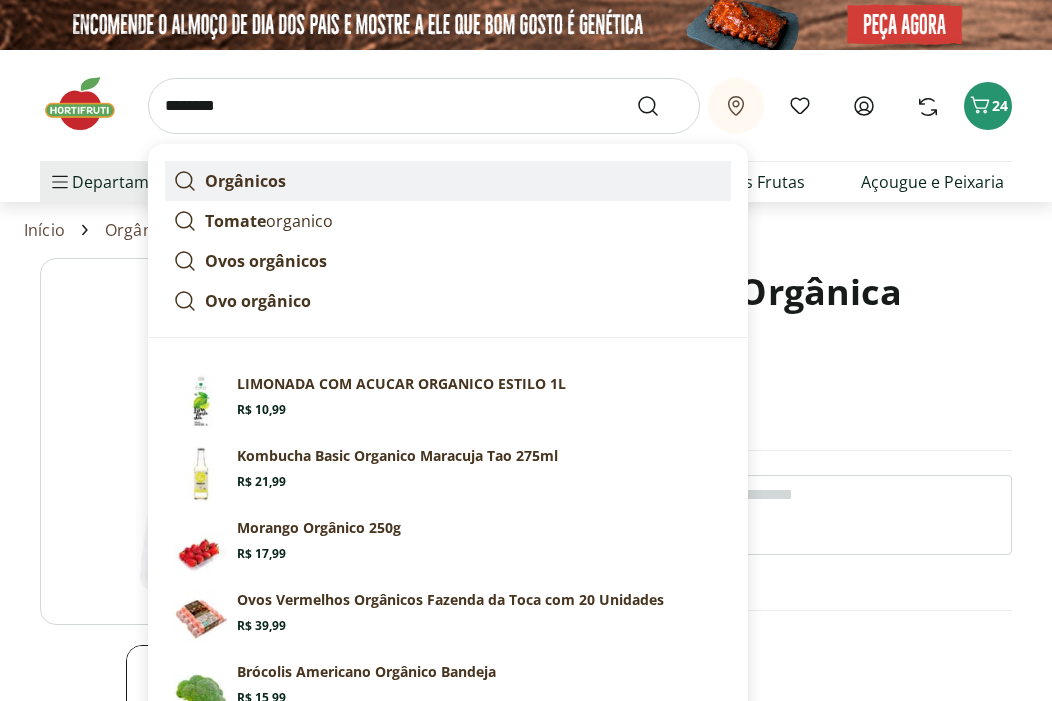 click on "Orgânicos" at bounding box center [245, 181] 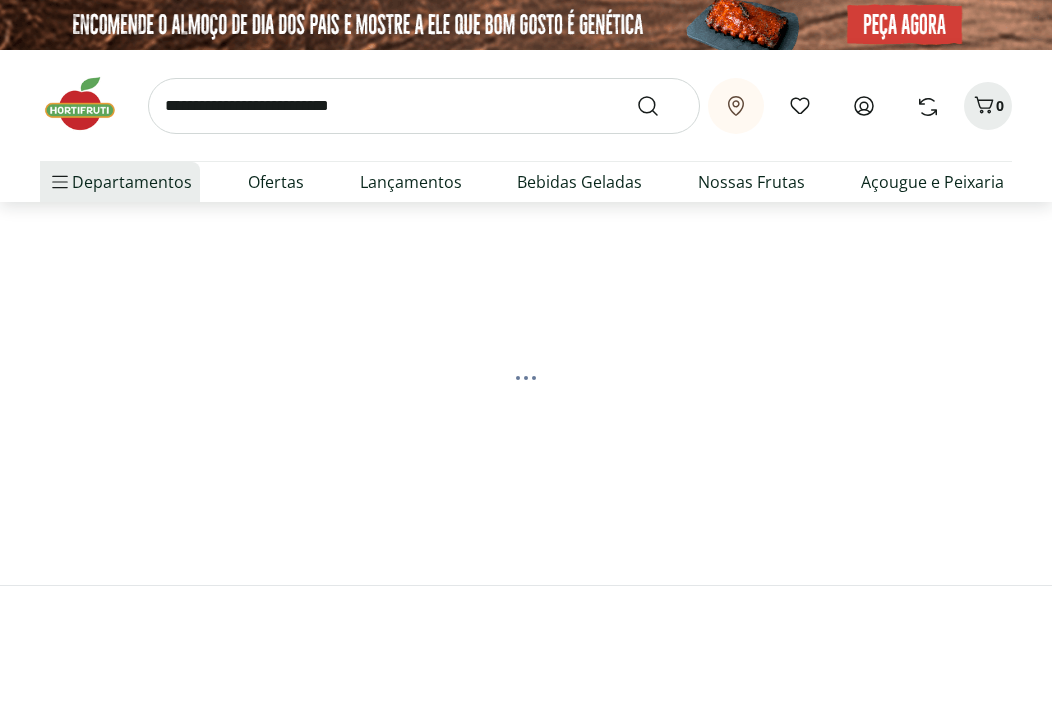 scroll, scrollTop: 0, scrollLeft: 0, axis: both 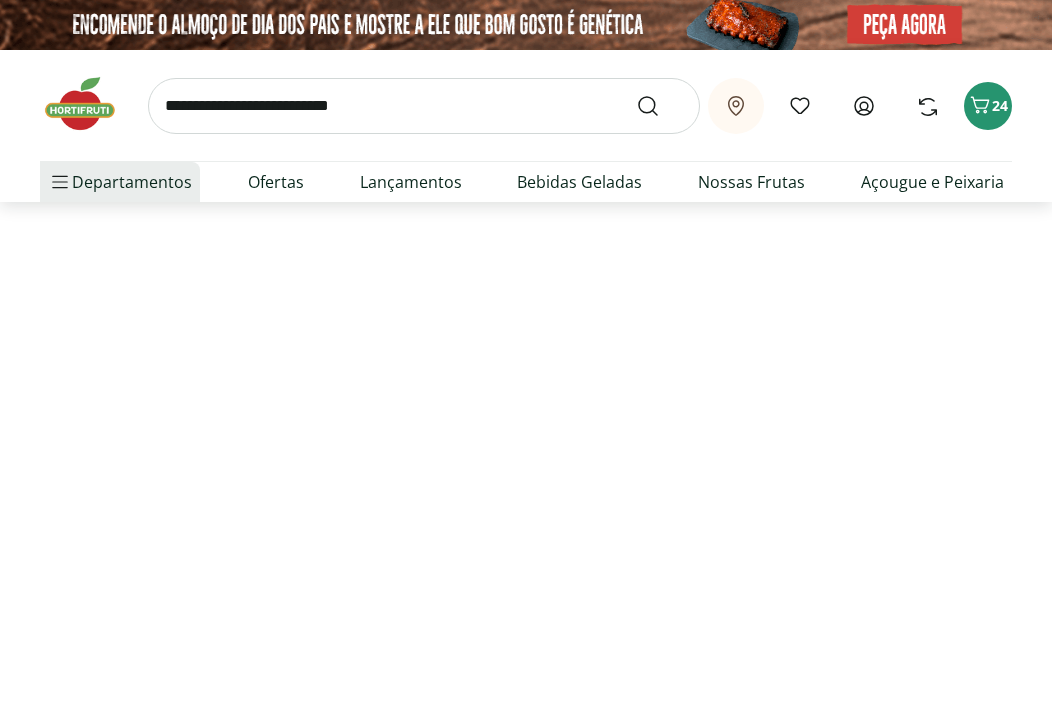 select on "**********" 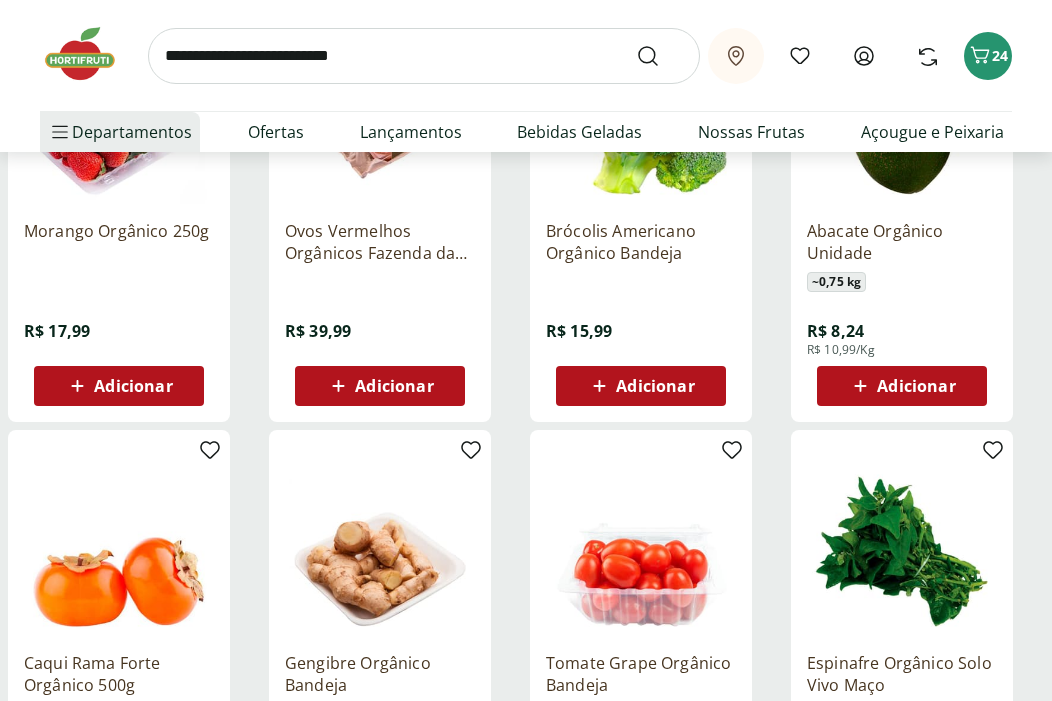 scroll, scrollTop: 399, scrollLeft: 0, axis: vertical 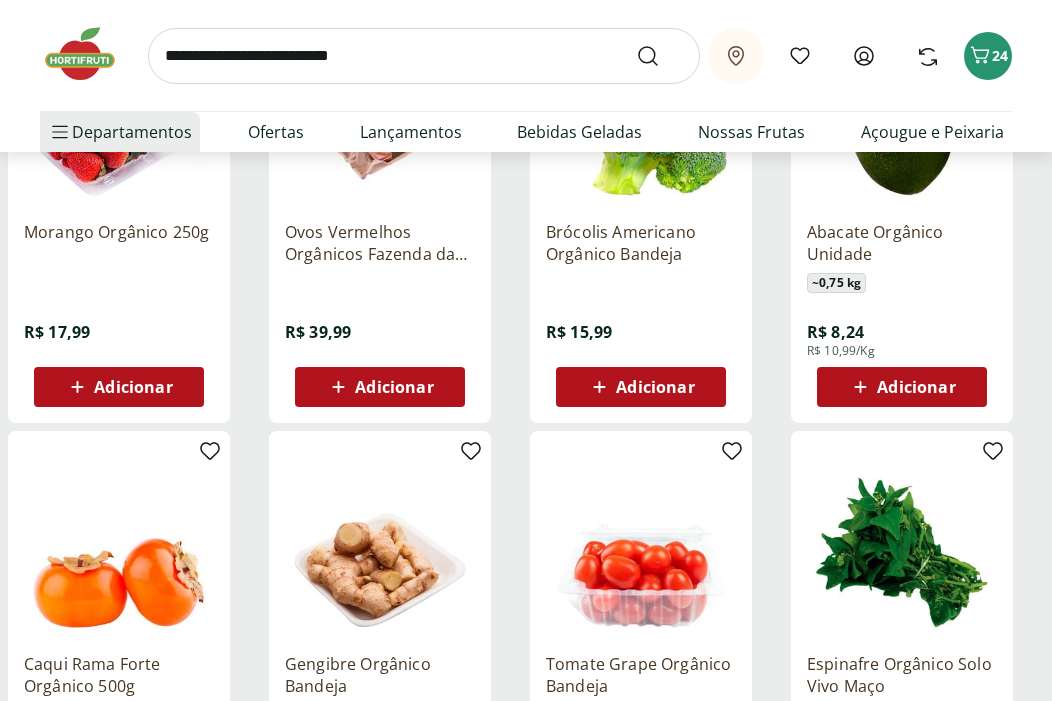 click 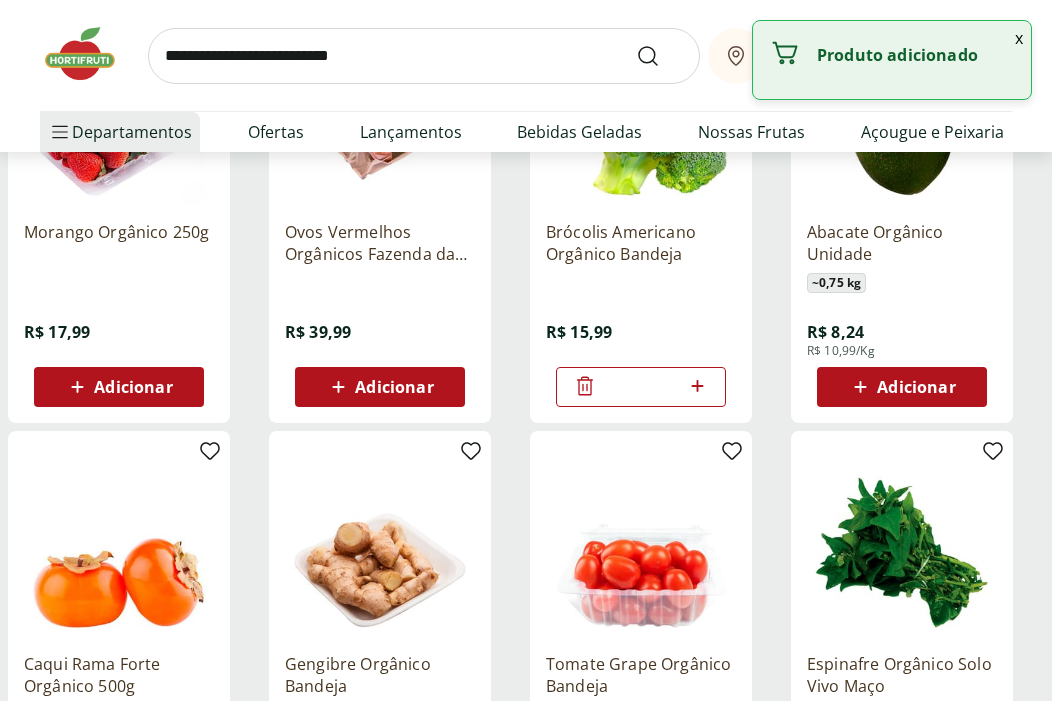 click on "*" at bounding box center (641, 387) 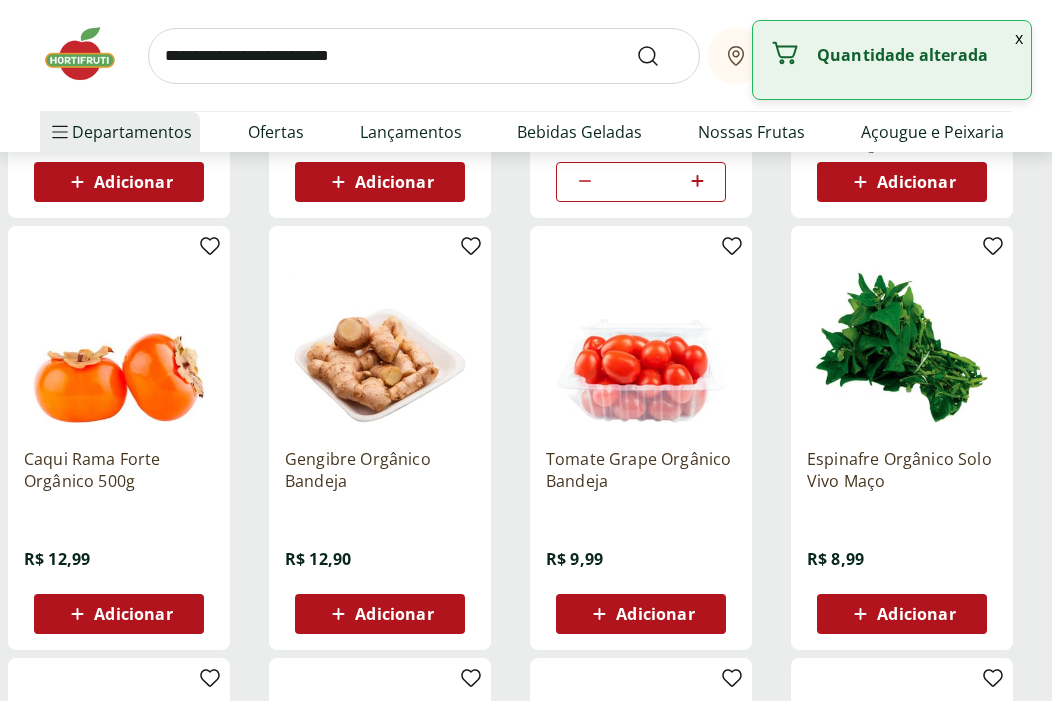 type on "*" 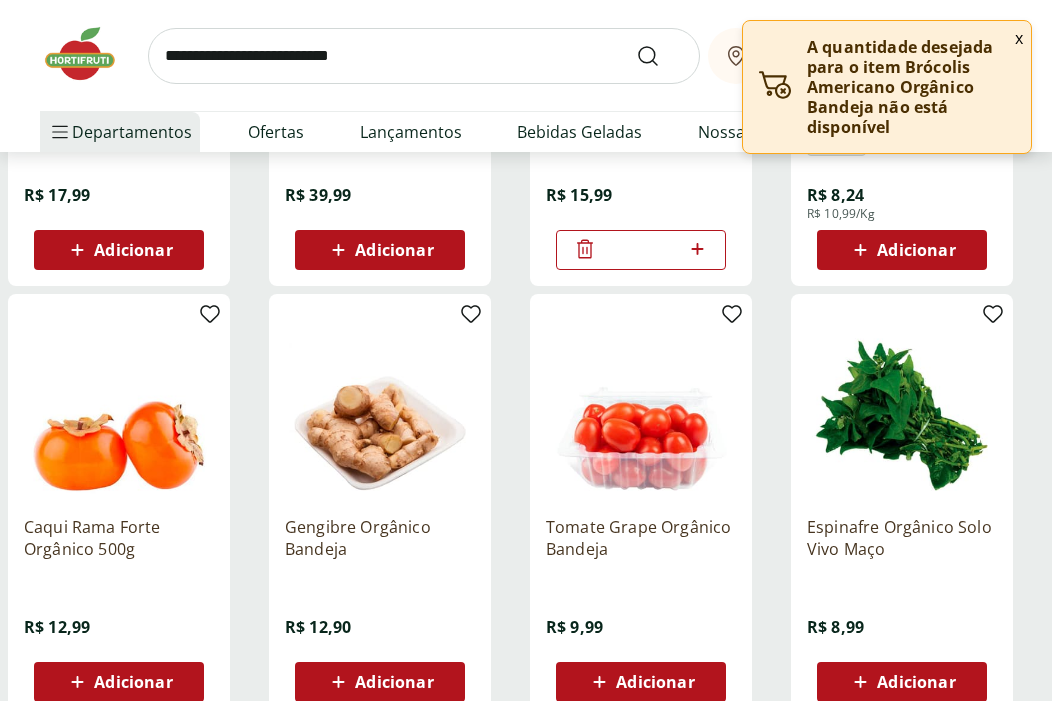 scroll, scrollTop: 532, scrollLeft: 0, axis: vertical 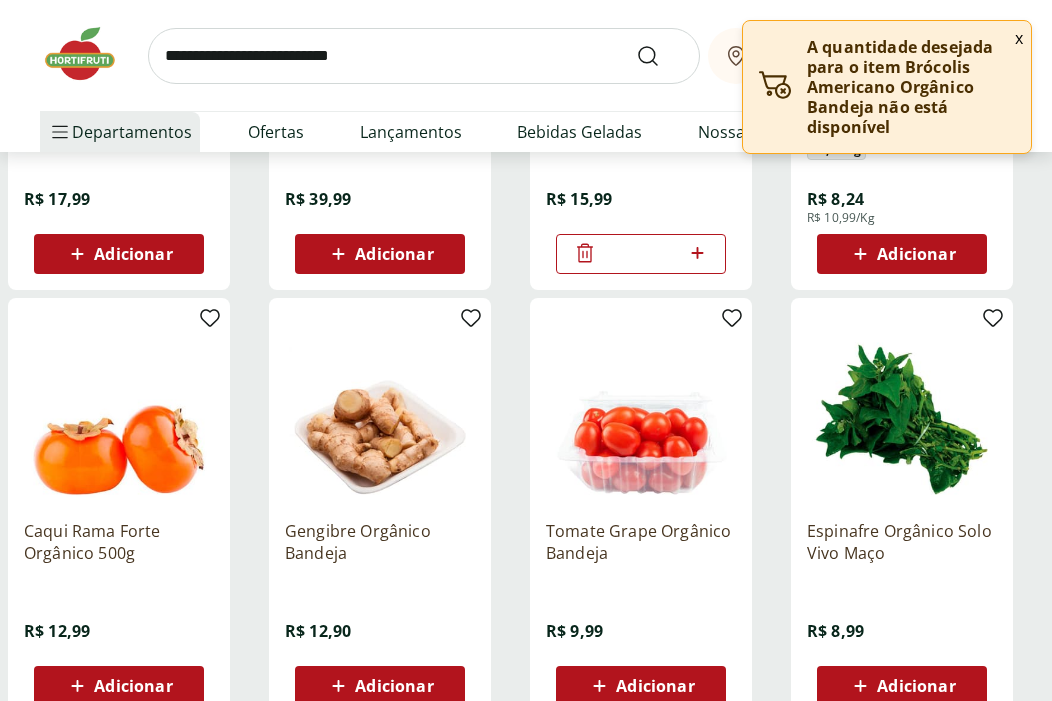 click 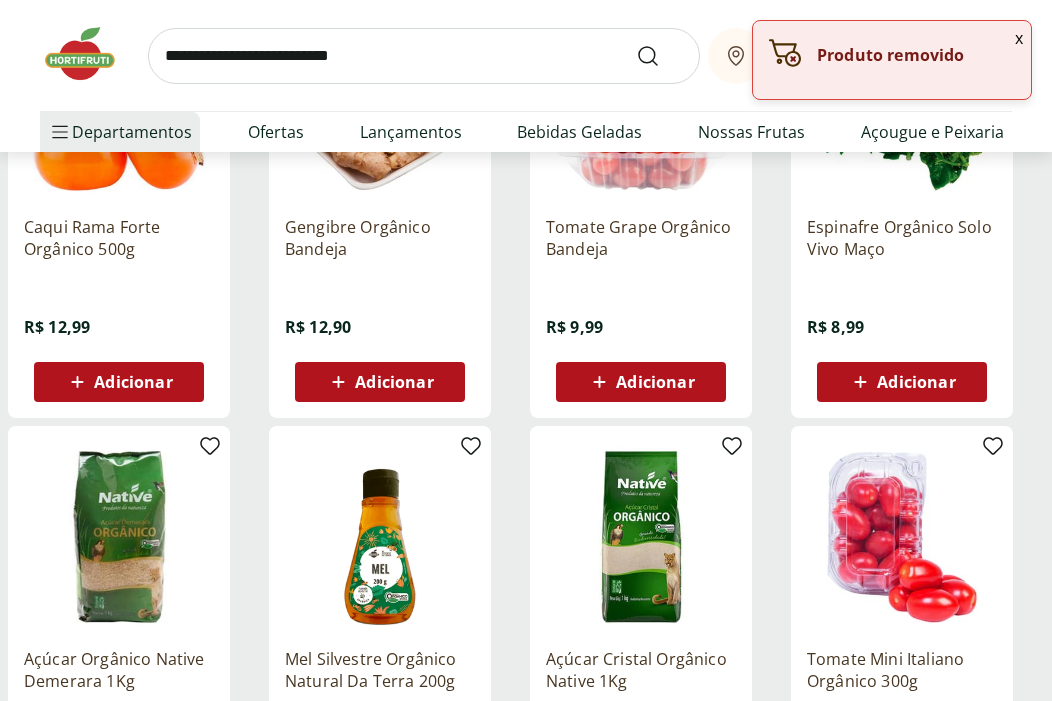 scroll, scrollTop: 838, scrollLeft: 0, axis: vertical 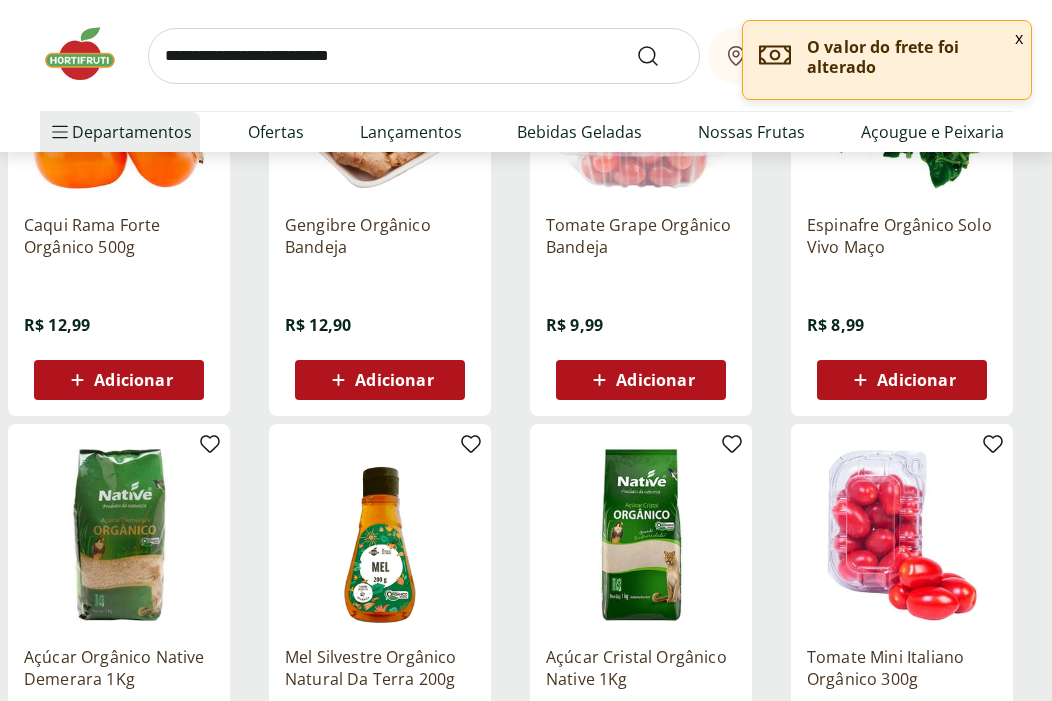 click on "Adicionar" at bounding box center (901, 380) 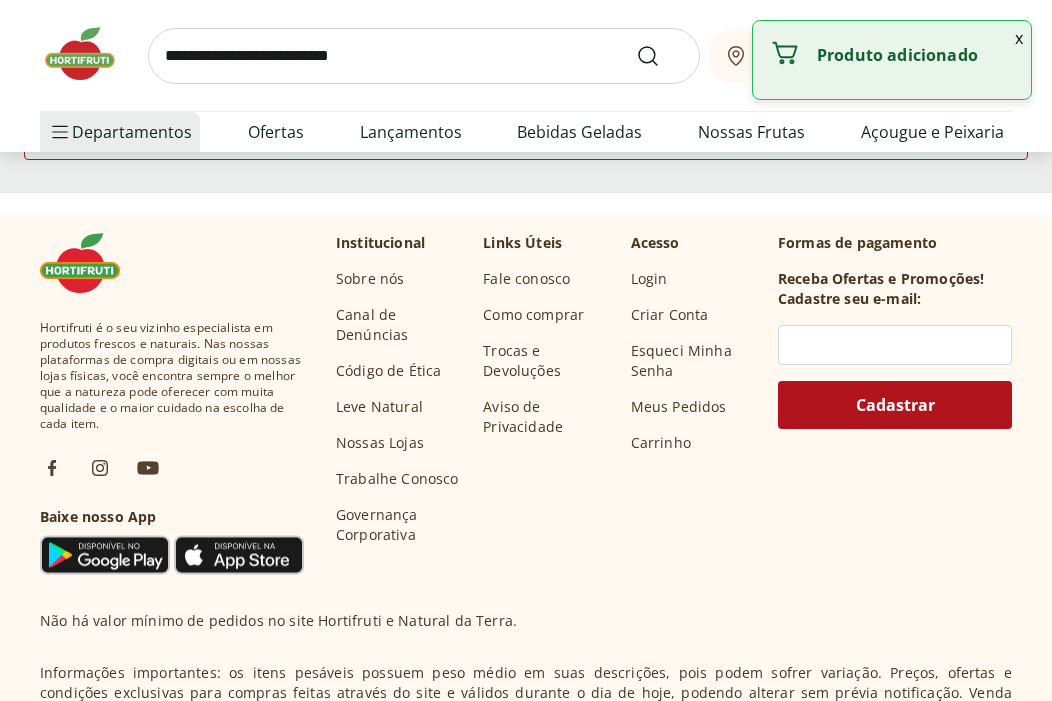 scroll, scrollTop: 1613, scrollLeft: 0, axis: vertical 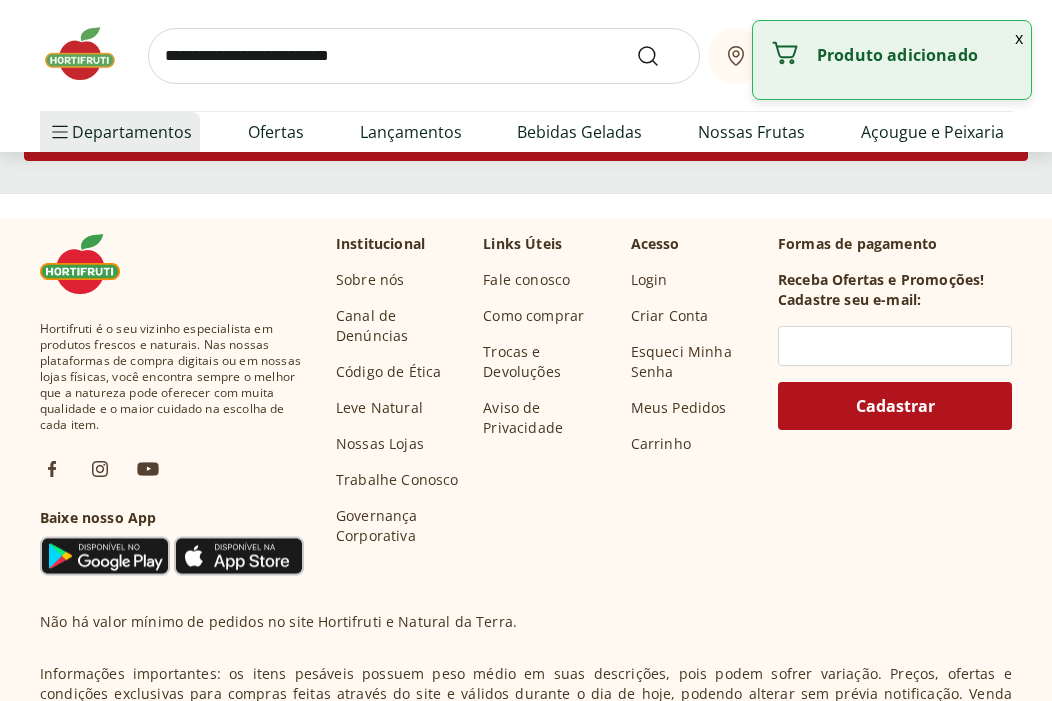 click on "Carregar mais produtos" at bounding box center (526, 141) 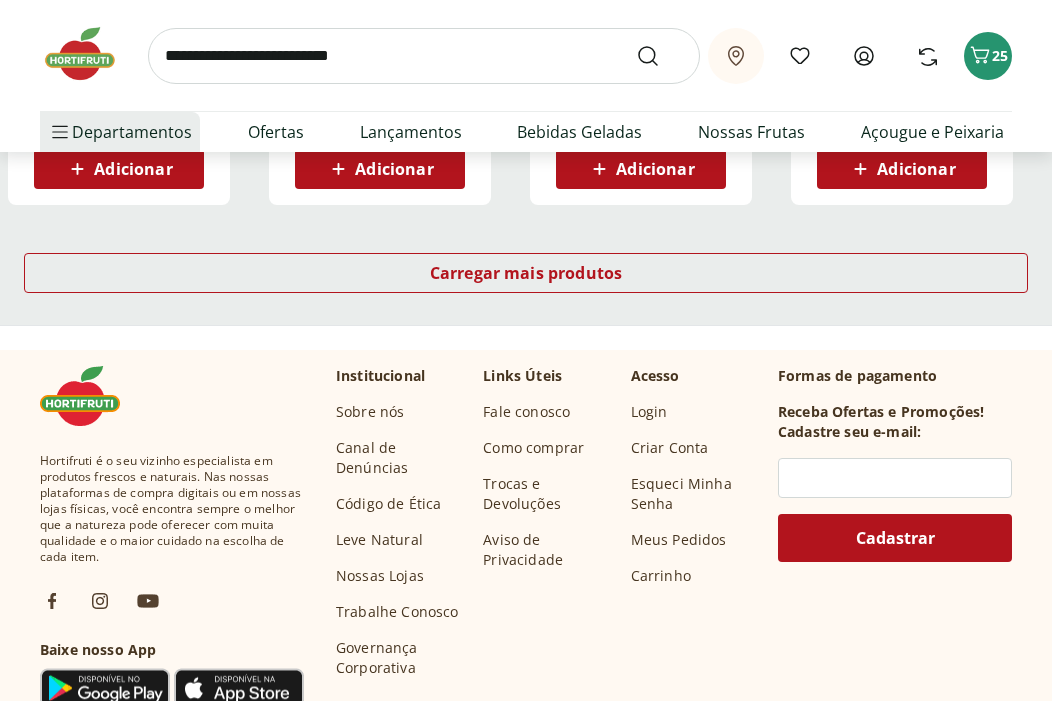 scroll, scrollTop: 2808, scrollLeft: 0, axis: vertical 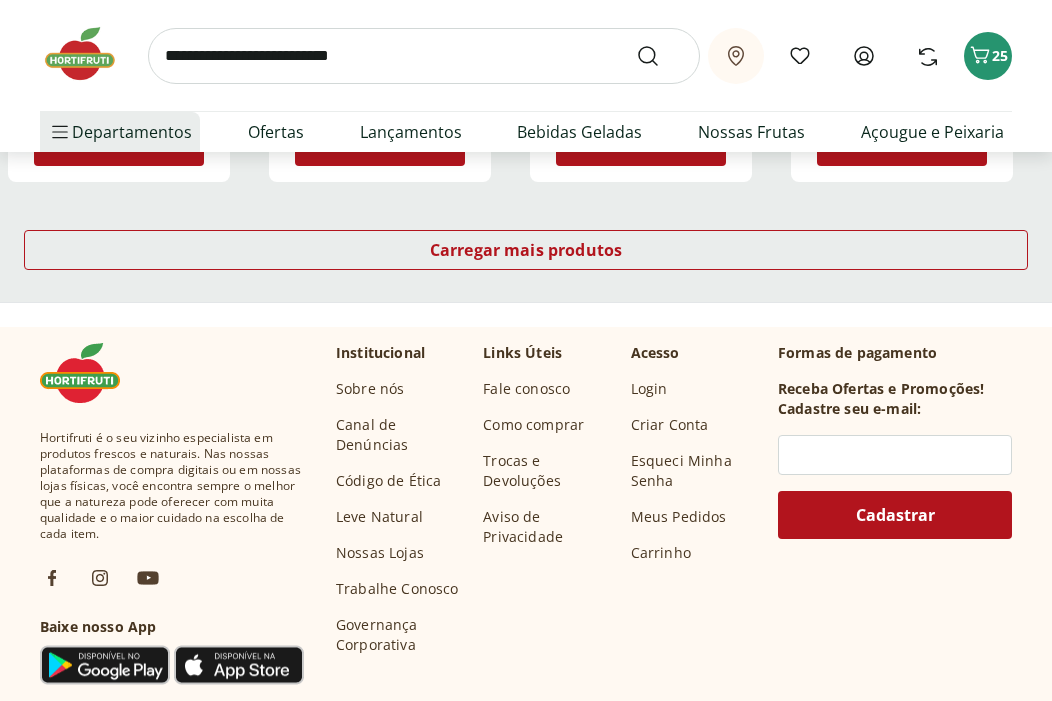 click on "Adicionar" at bounding box center [119, 146] 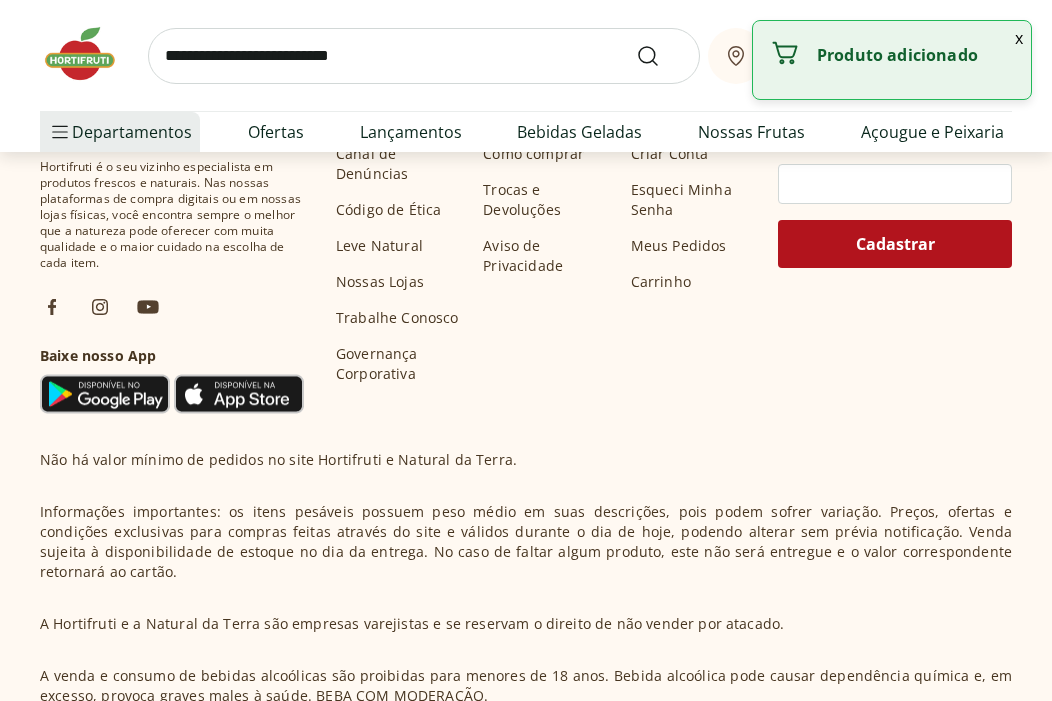 scroll, scrollTop: 3101, scrollLeft: 0, axis: vertical 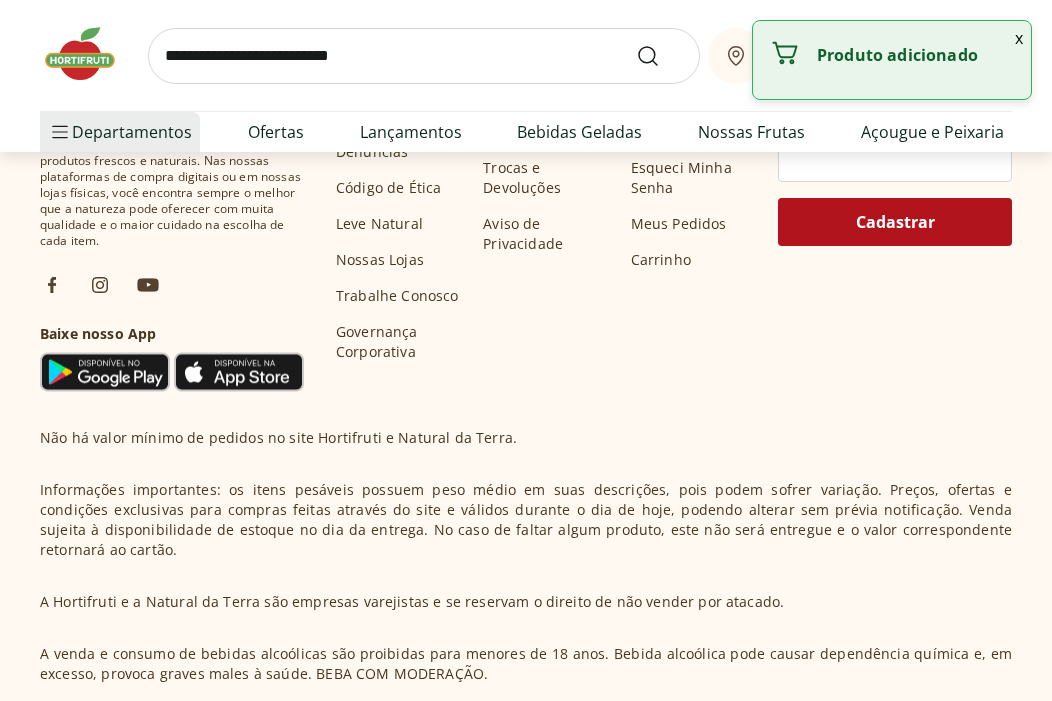 click on "Carregar mais produtos" at bounding box center [526, -43] 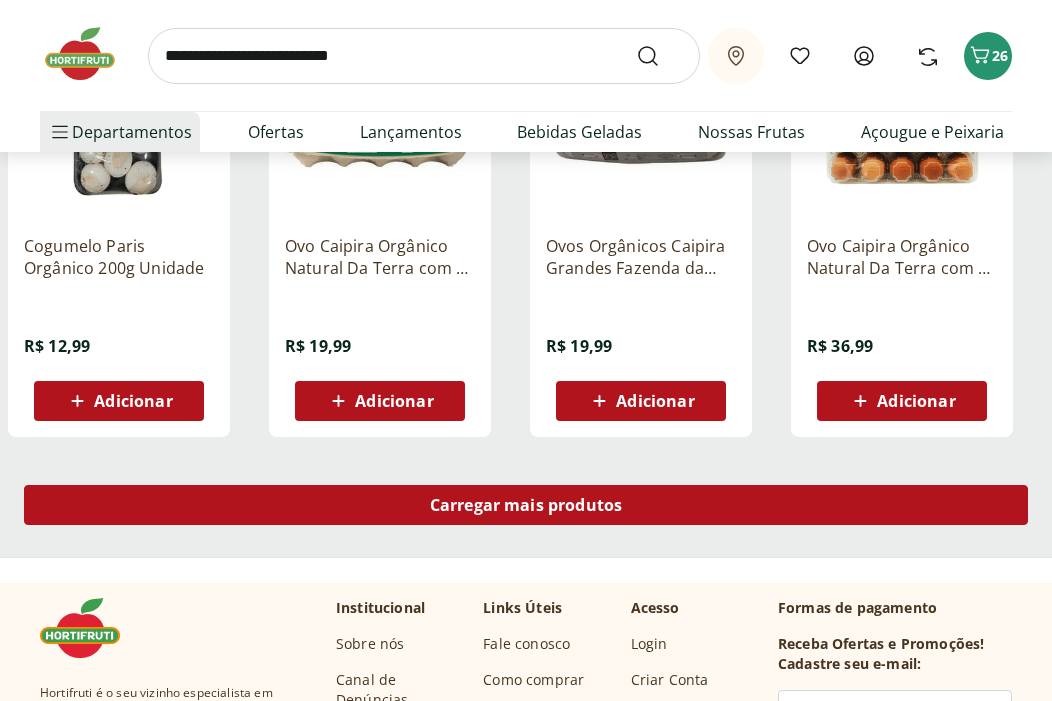 scroll, scrollTop: 3856, scrollLeft: 0, axis: vertical 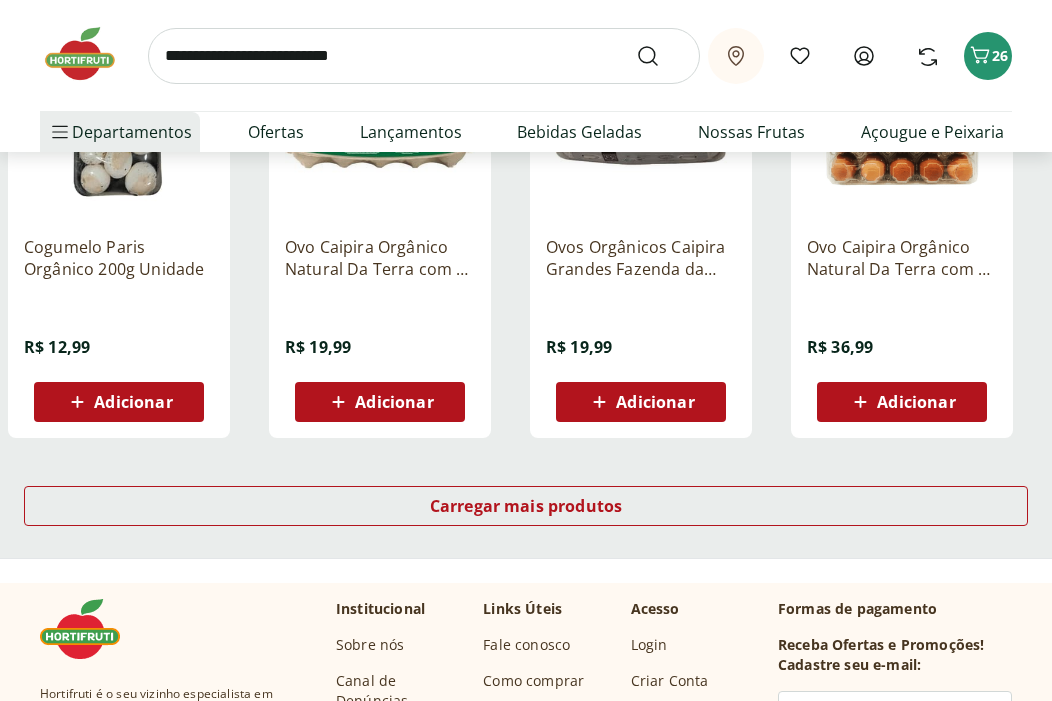 click on "Adicionar" at bounding box center [901, -30] 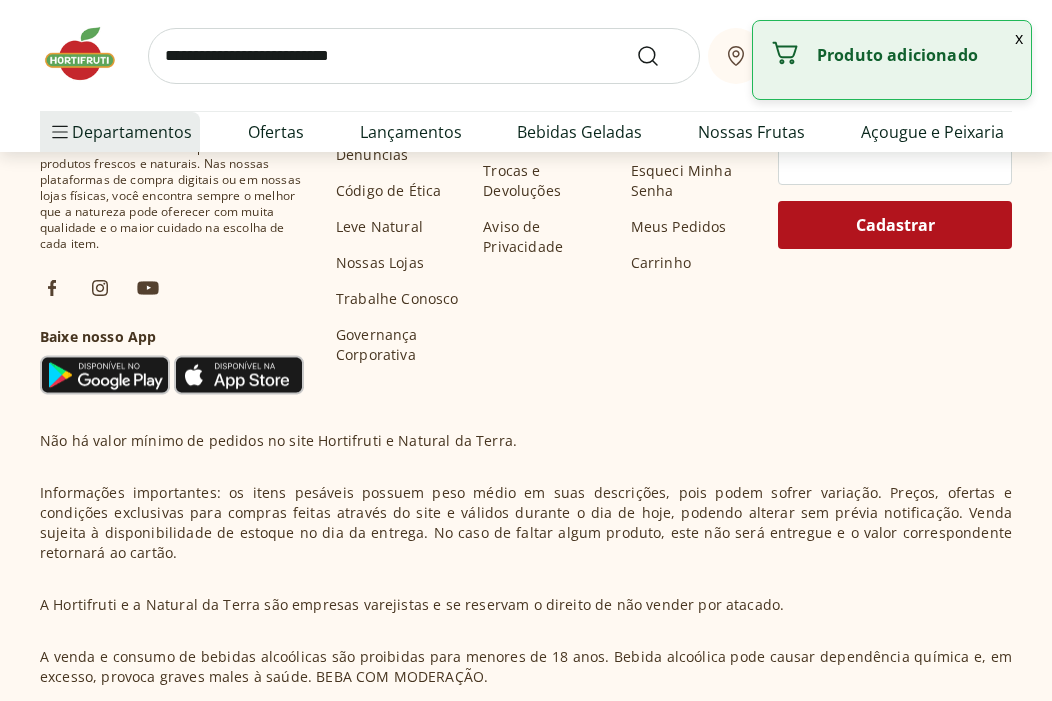 scroll, scrollTop: 4398, scrollLeft: 0, axis: vertical 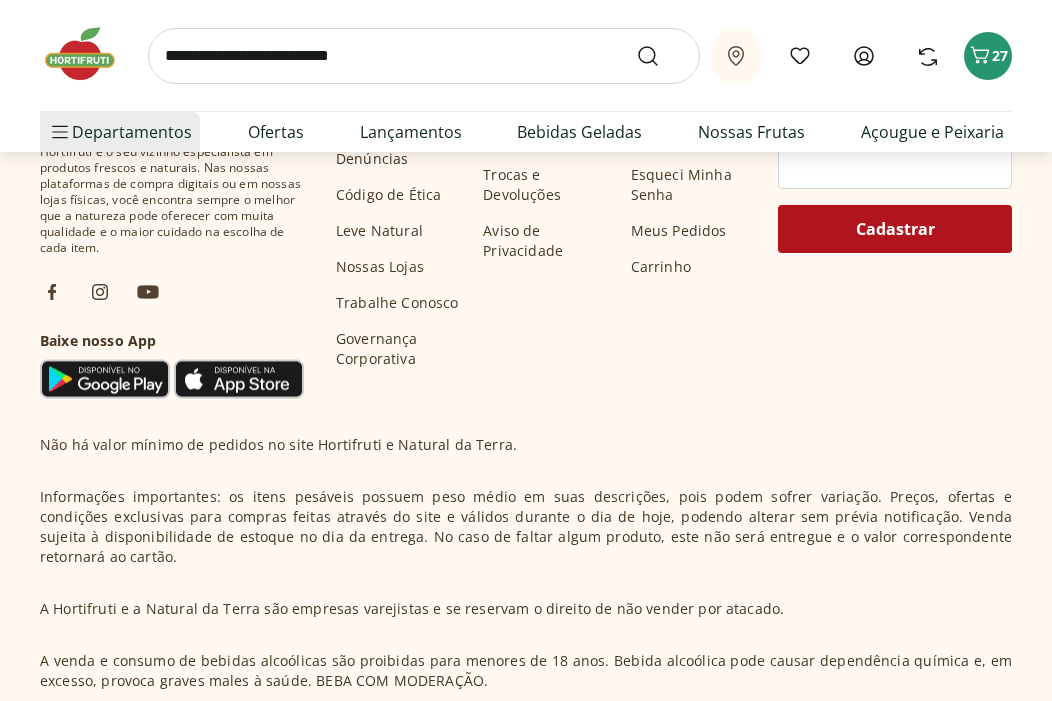 click on "Carregar mais produtos" at bounding box center (526, -36) 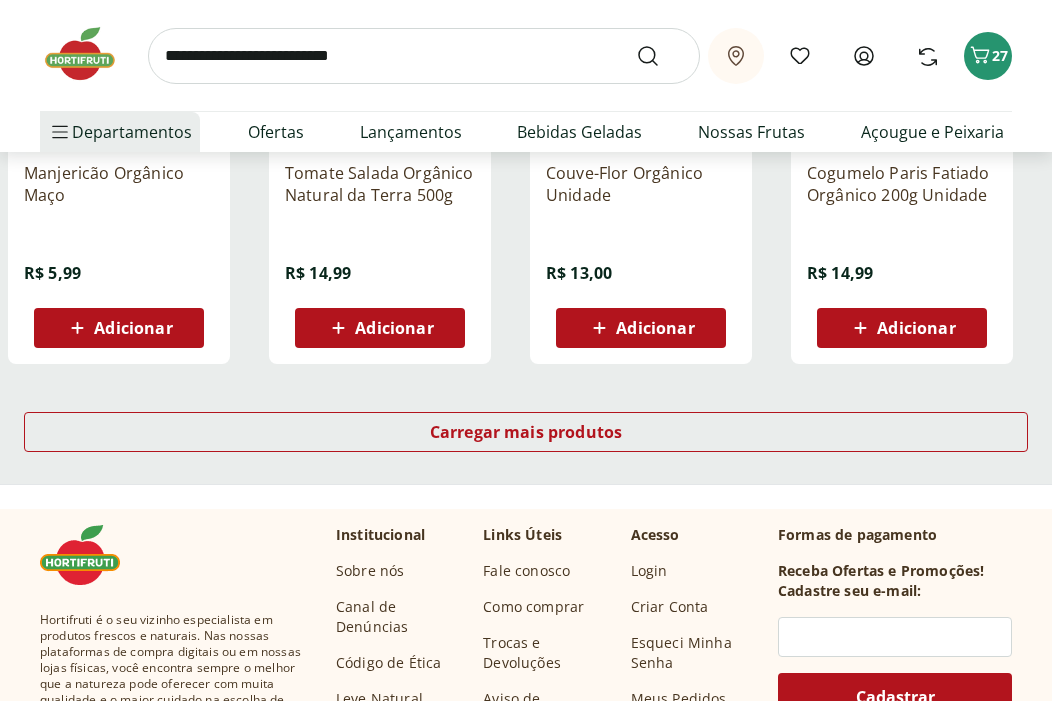 scroll, scrollTop: 5250, scrollLeft: 0, axis: vertical 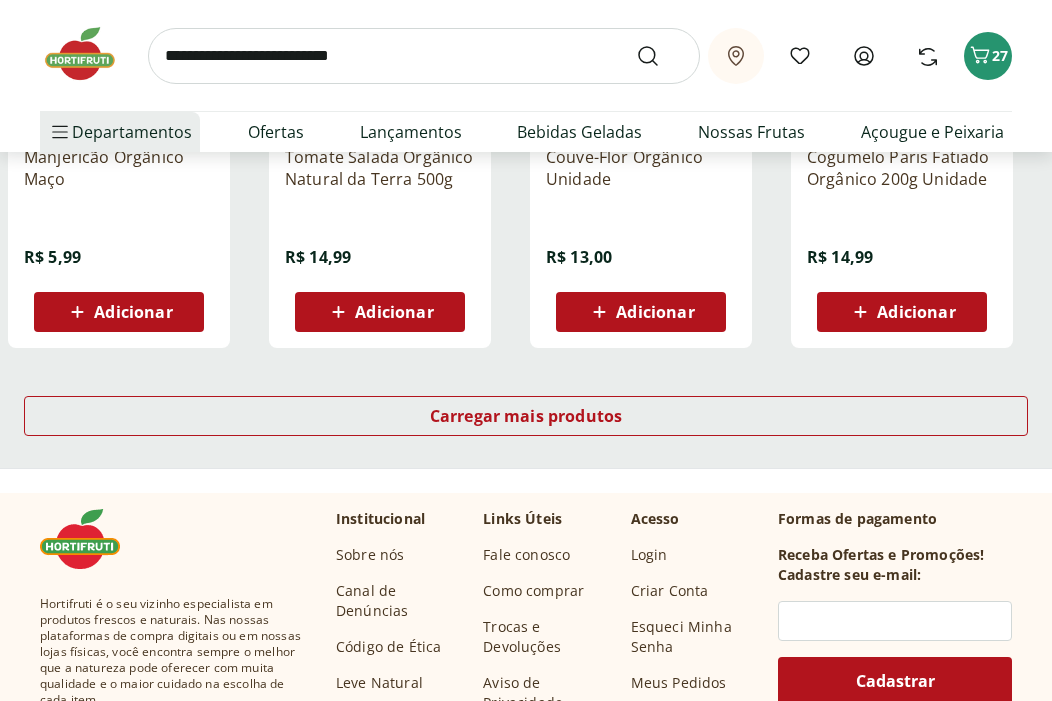click on "Adicionar" at bounding box center [133, -120] 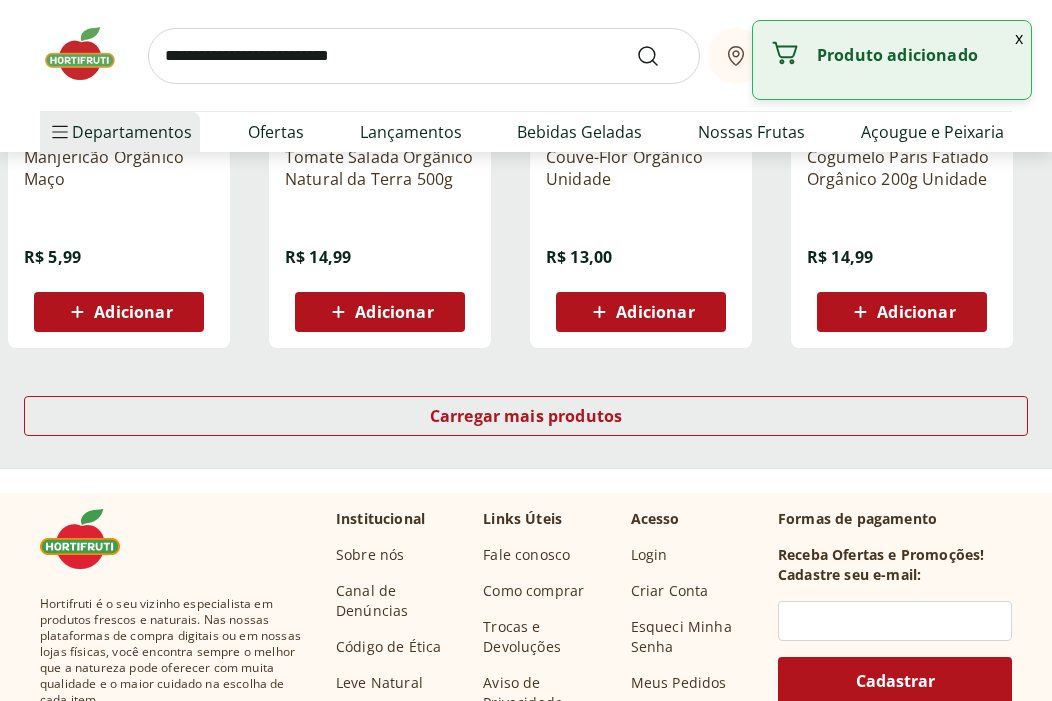 click on "Adicionar" at bounding box center [655, -120] 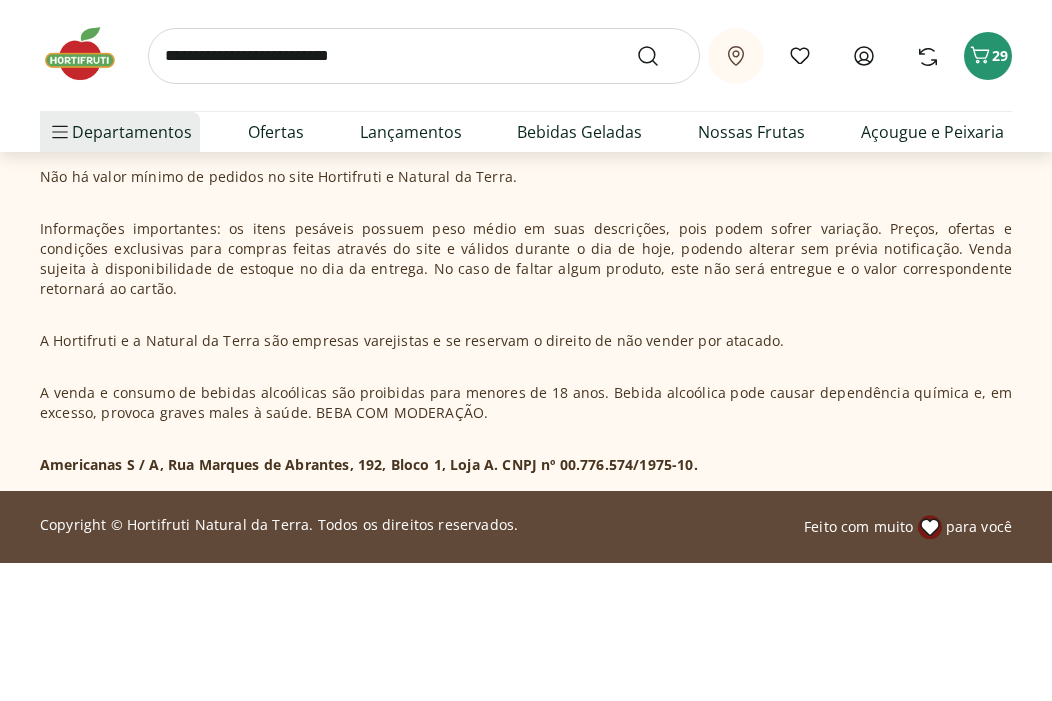 scroll, scrollTop: 5973, scrollLeft: 0, axis: vertical 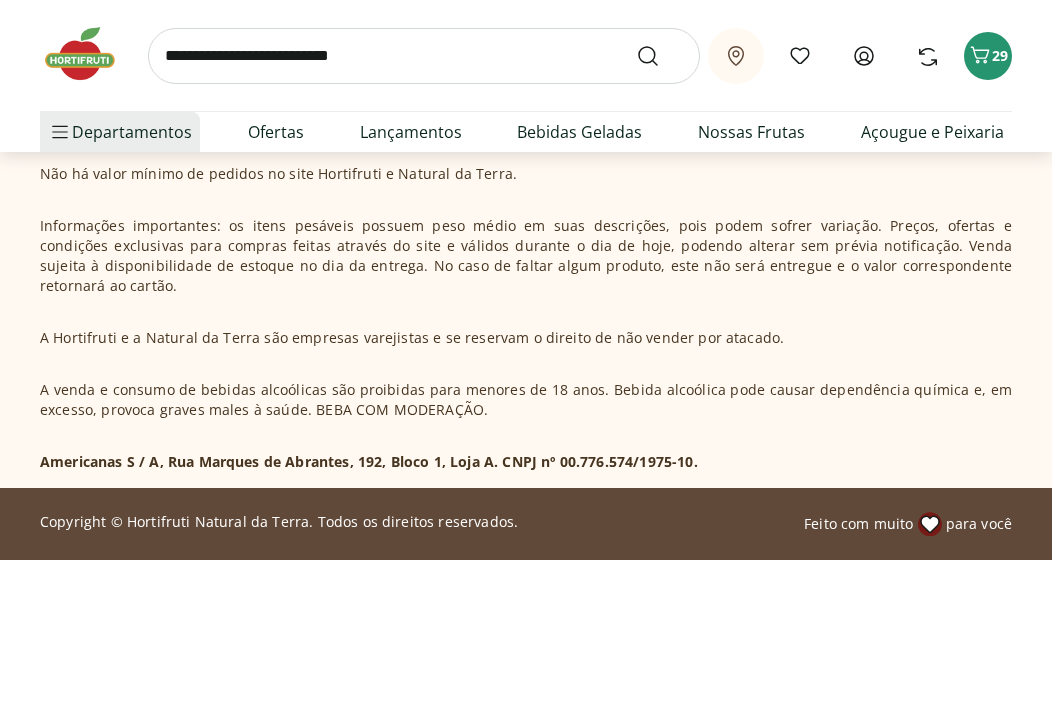 click on "Carregar mais produtos" at bounding box center [526, -307] 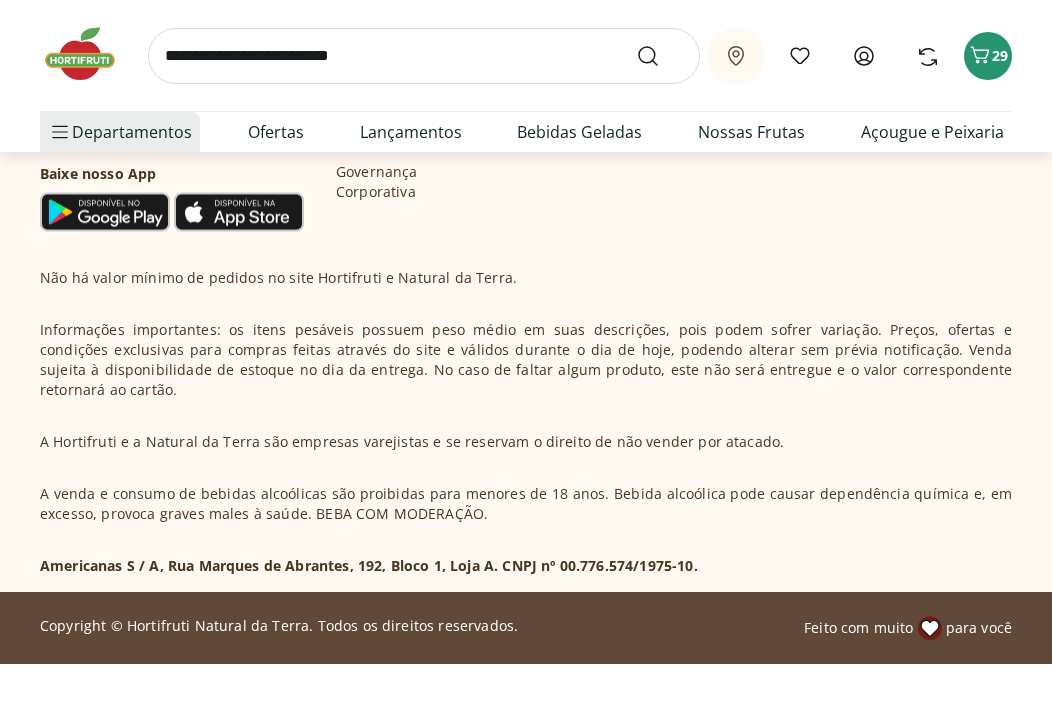 scroll, scrollTop: 7175, scrollLeft: 0, axis: vertical 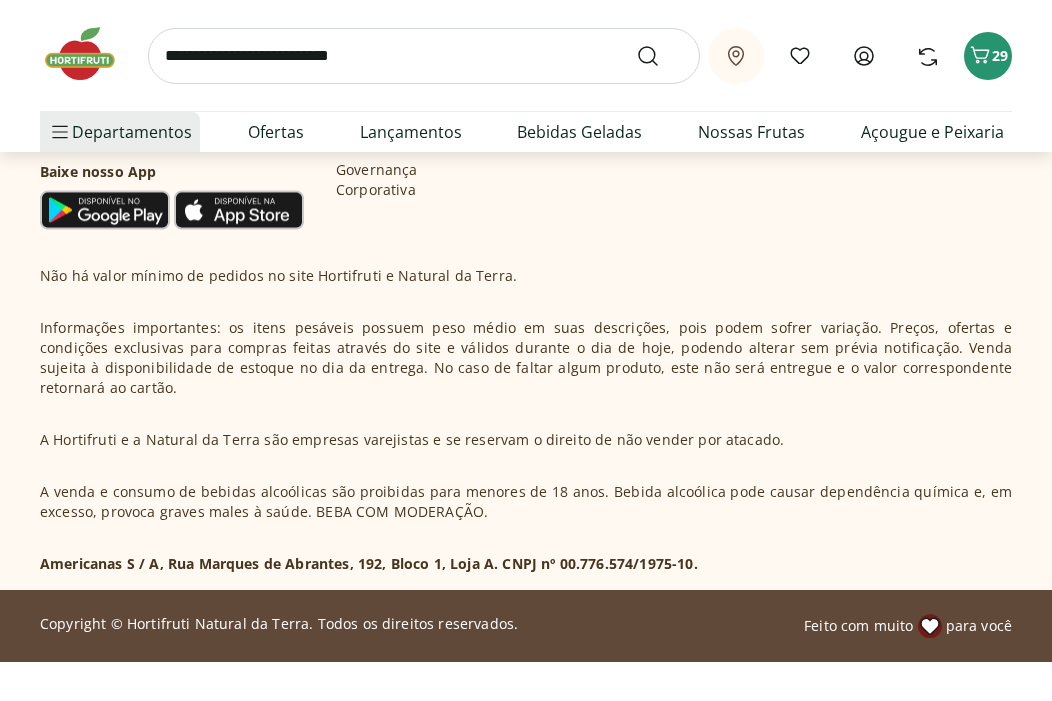 click on "Adicionar" at bounding box center (380, -309) 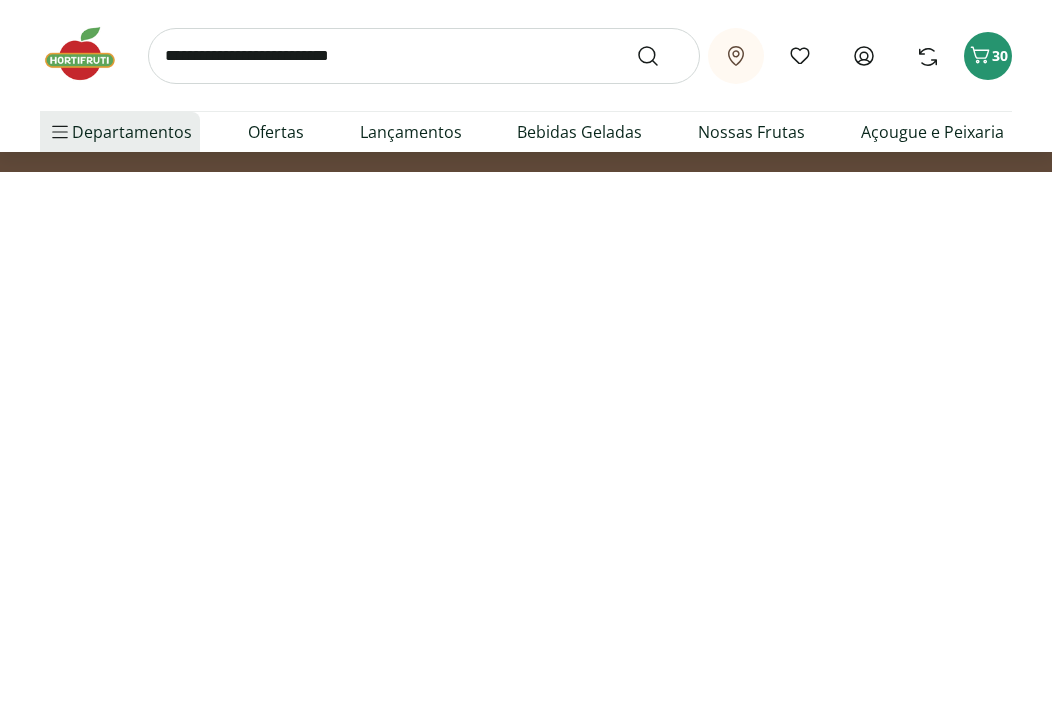 scroll, scrollTop: 7666, scrollLeft: 0, axis: vertical 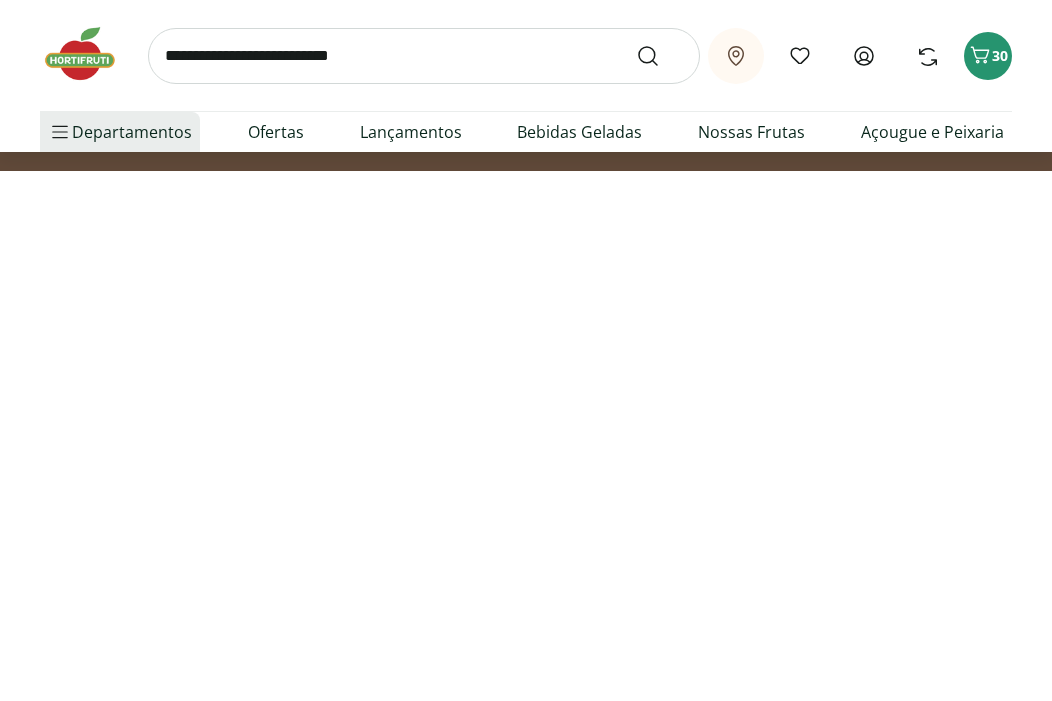 click on "Carregar mais produtos" at bounding box center [526, -696] 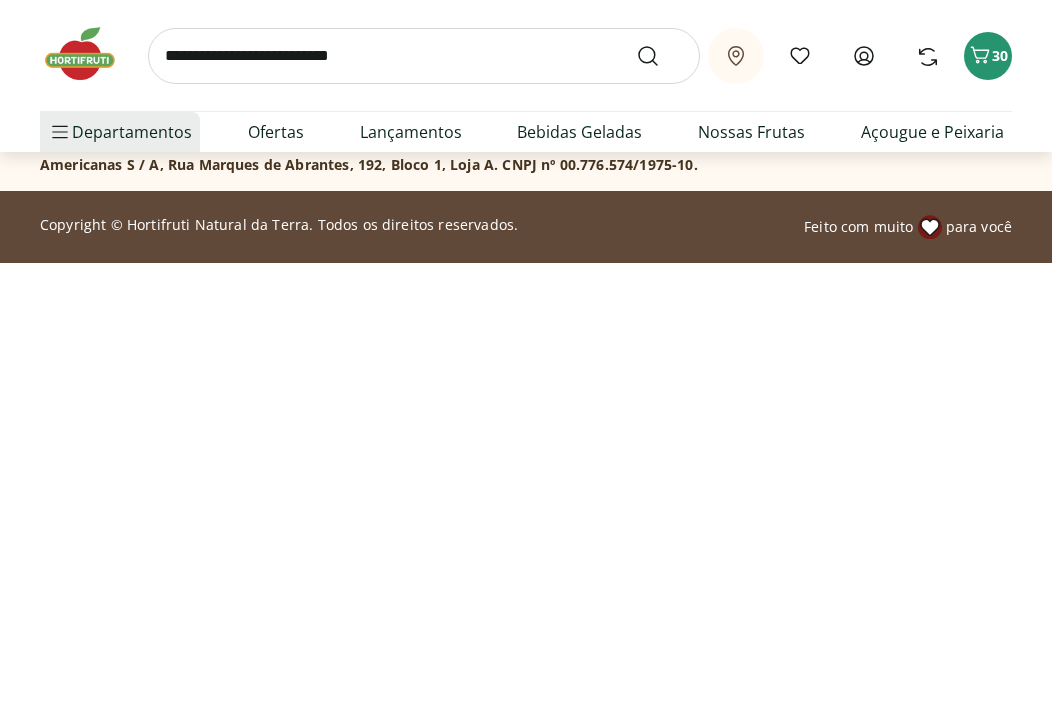 scroll, scrollTop: 8876, scrollLeft: 0, axis: vertical 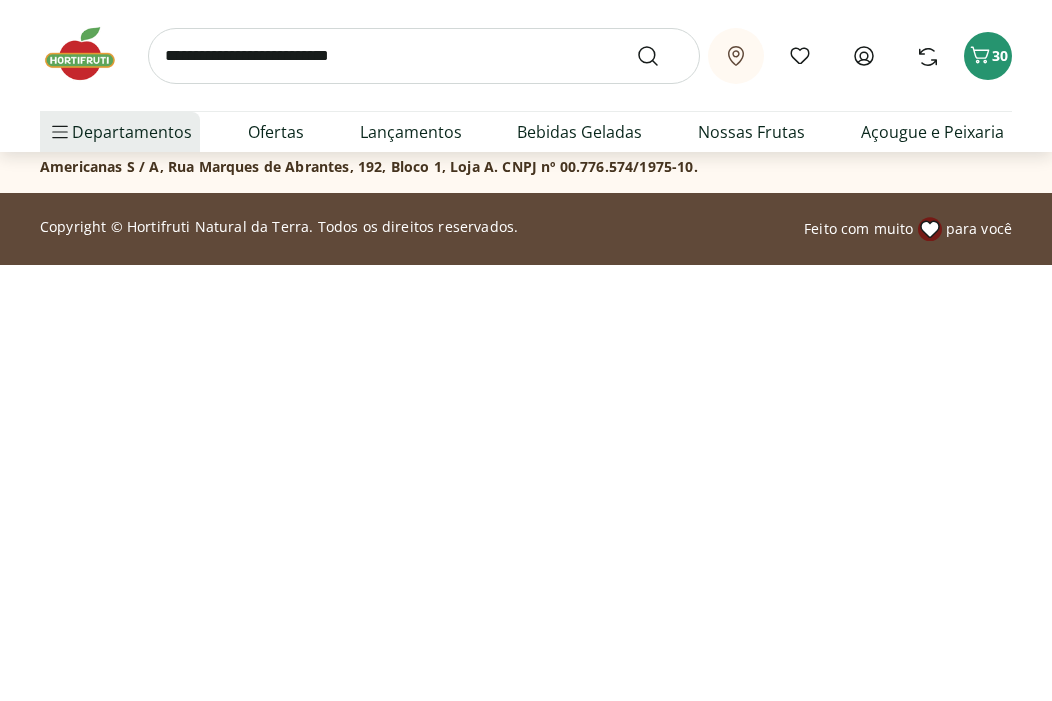 click on "Carregar mais produtos" at bounding box center (526, -602) 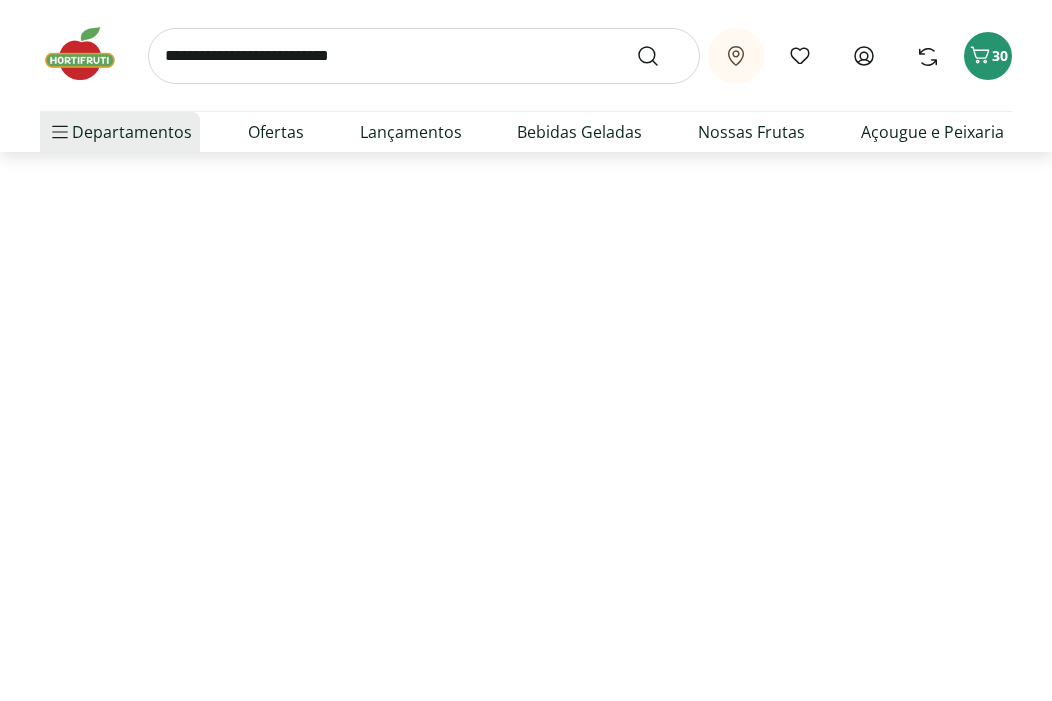 scroll, scrollTop: 10328, scrollLeft: 0, axis: vertical 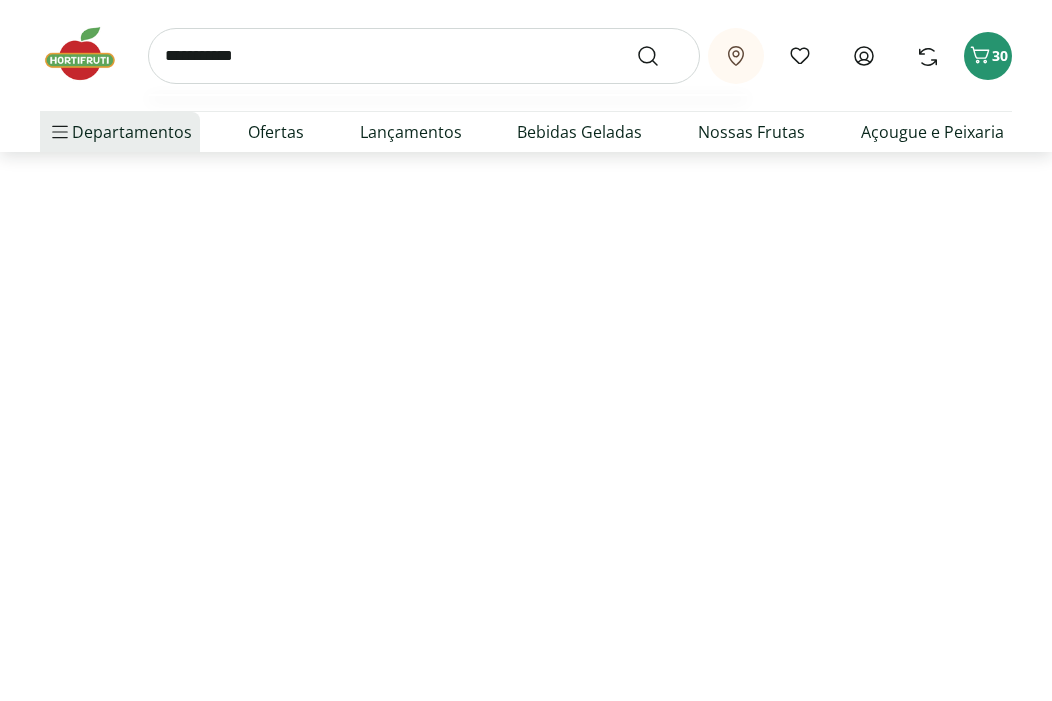 type on "**********" 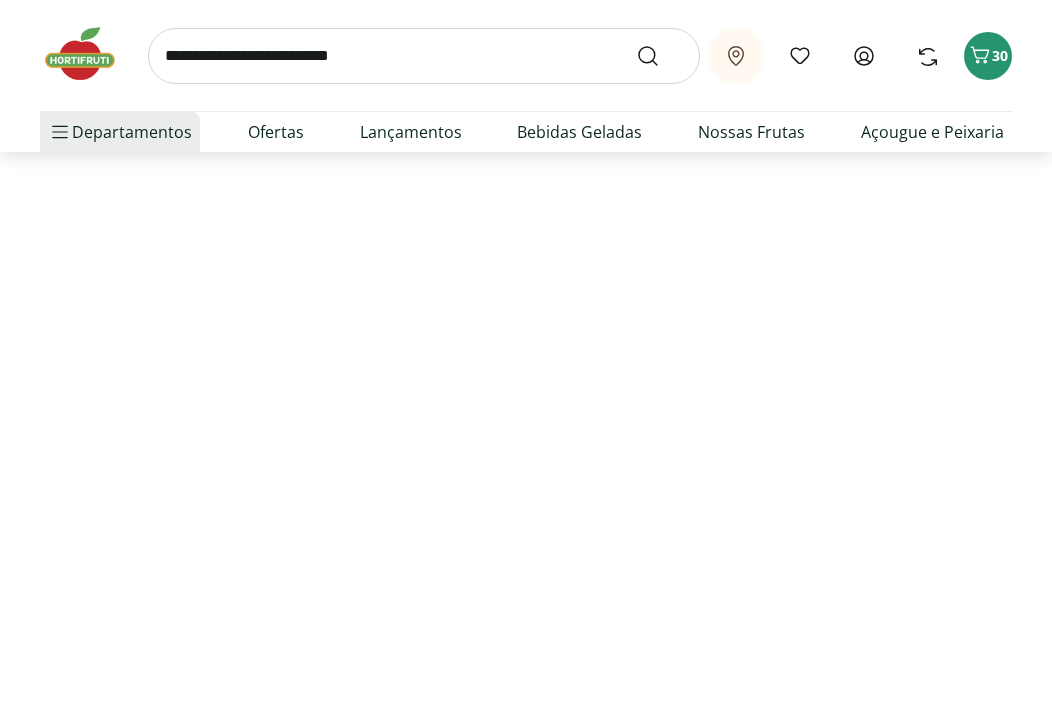 scroll, scrollTop: 0, scrollLeft: 0, axis: both 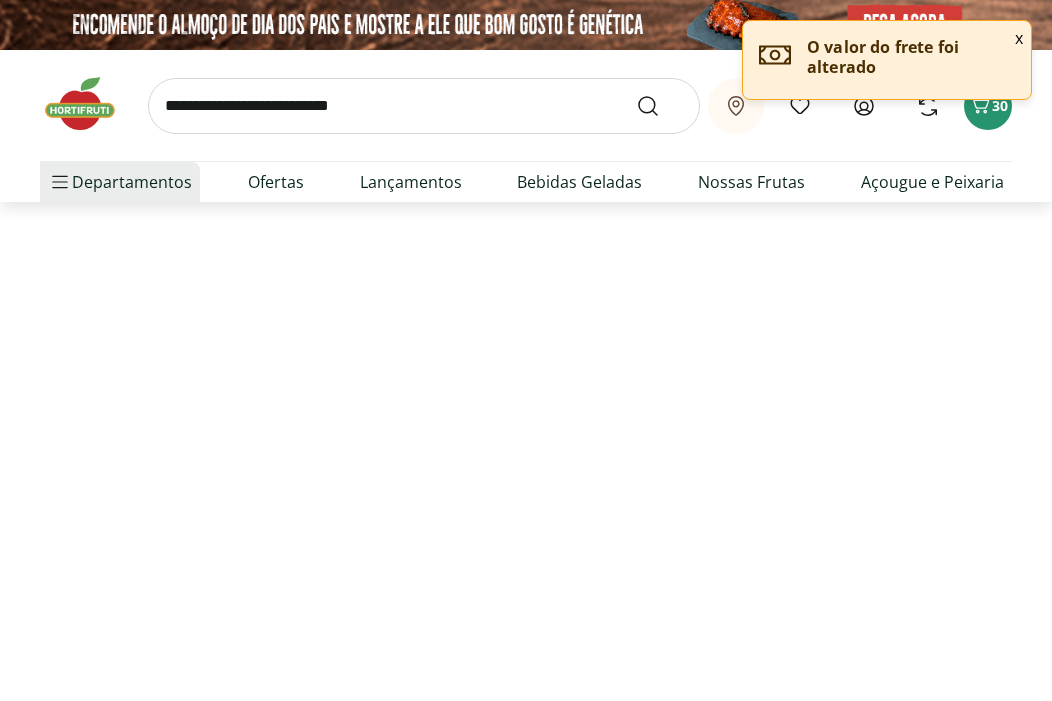 select on "**********" 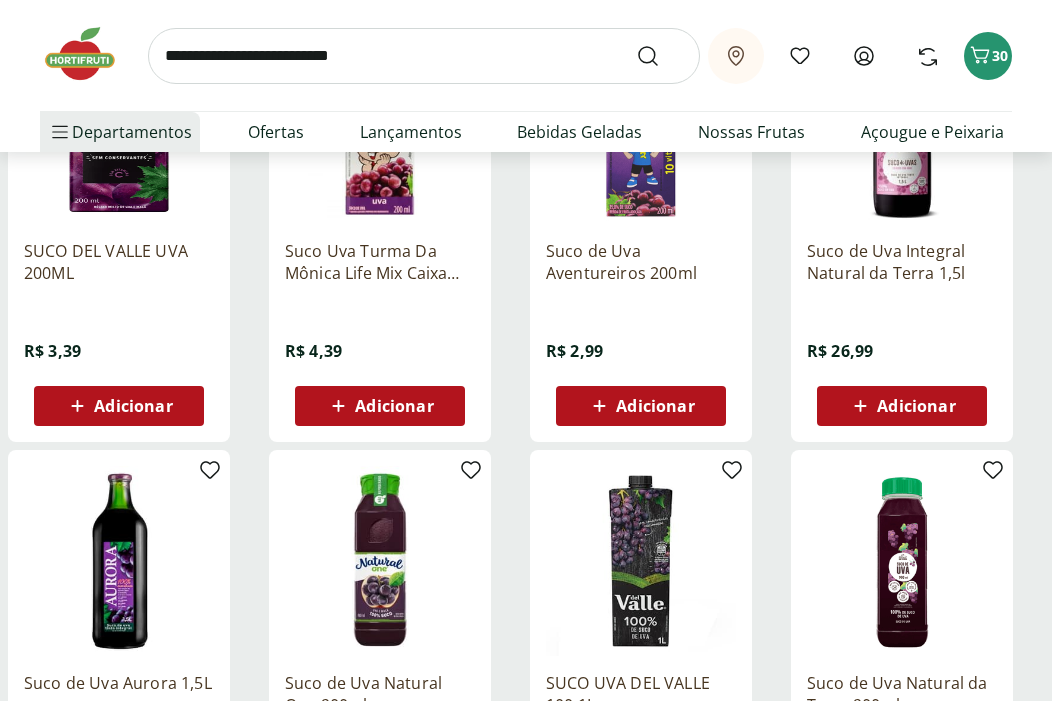 scroll, scrollTop: 811, scrollLeft: 0, axis: vertical 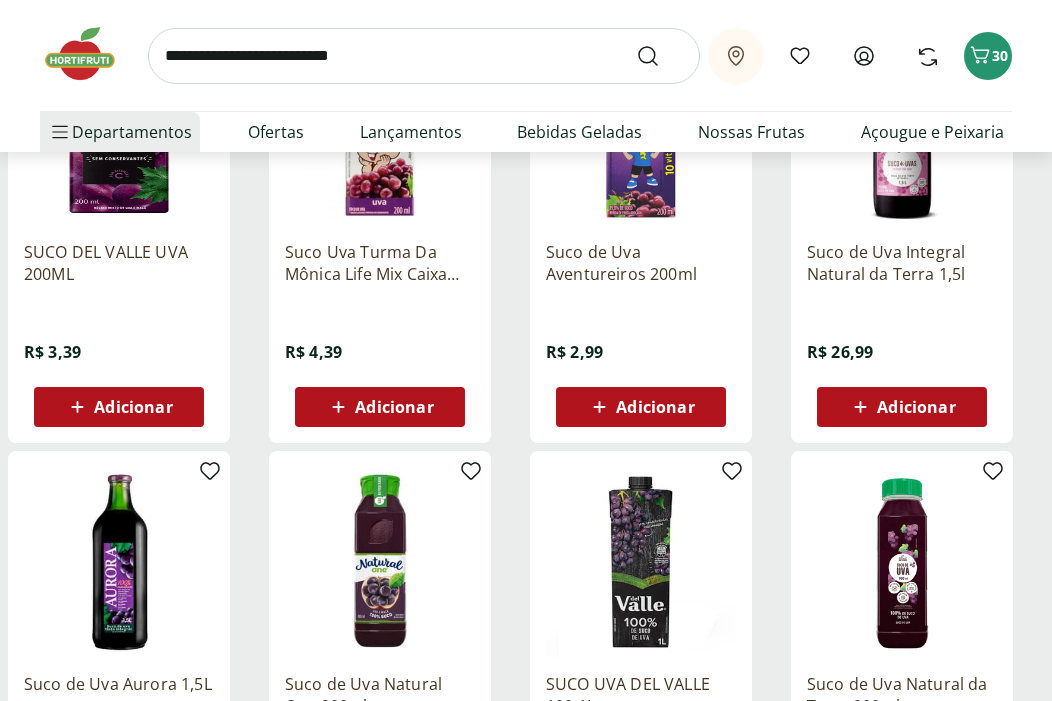 click on "Adicionar" at bounding box center (380, 407) 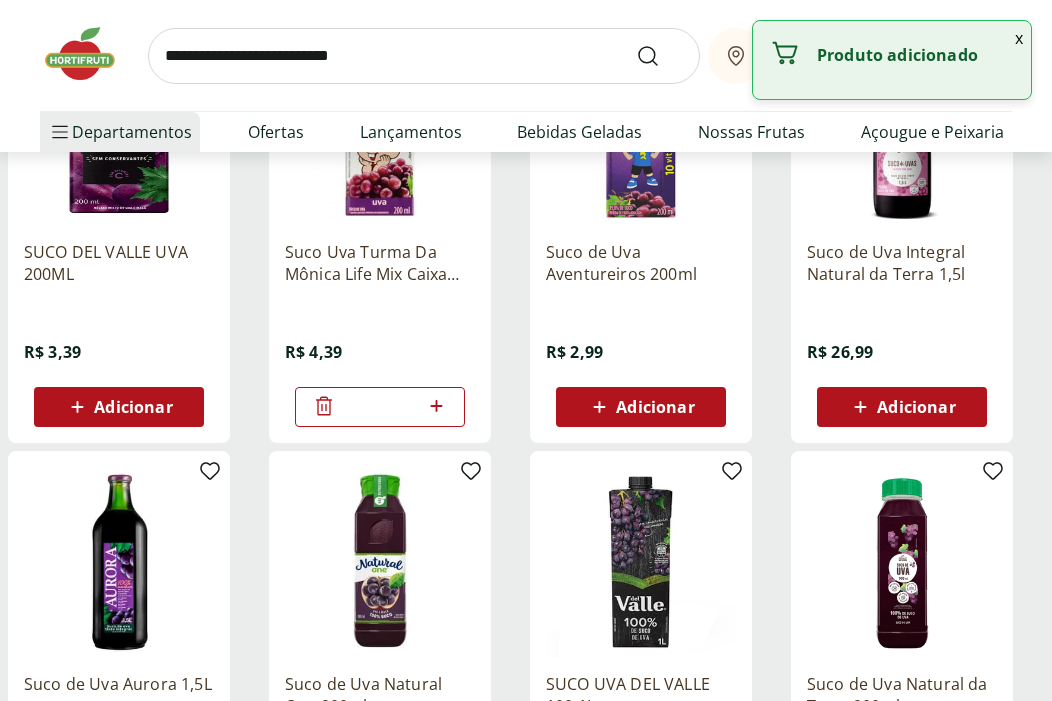 click 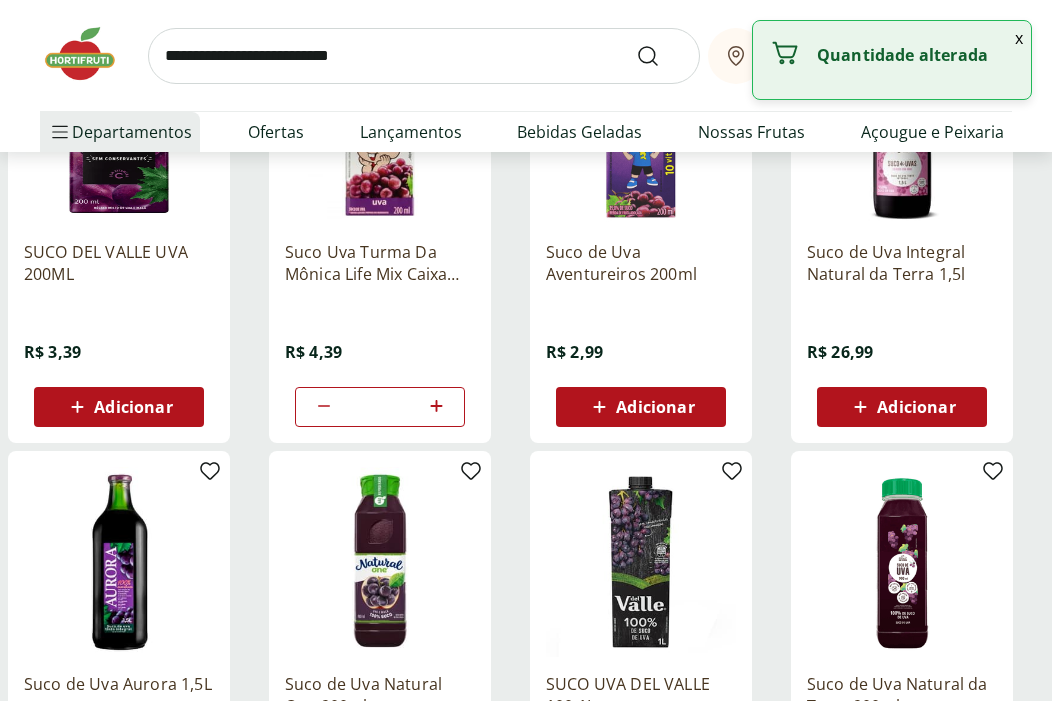 click 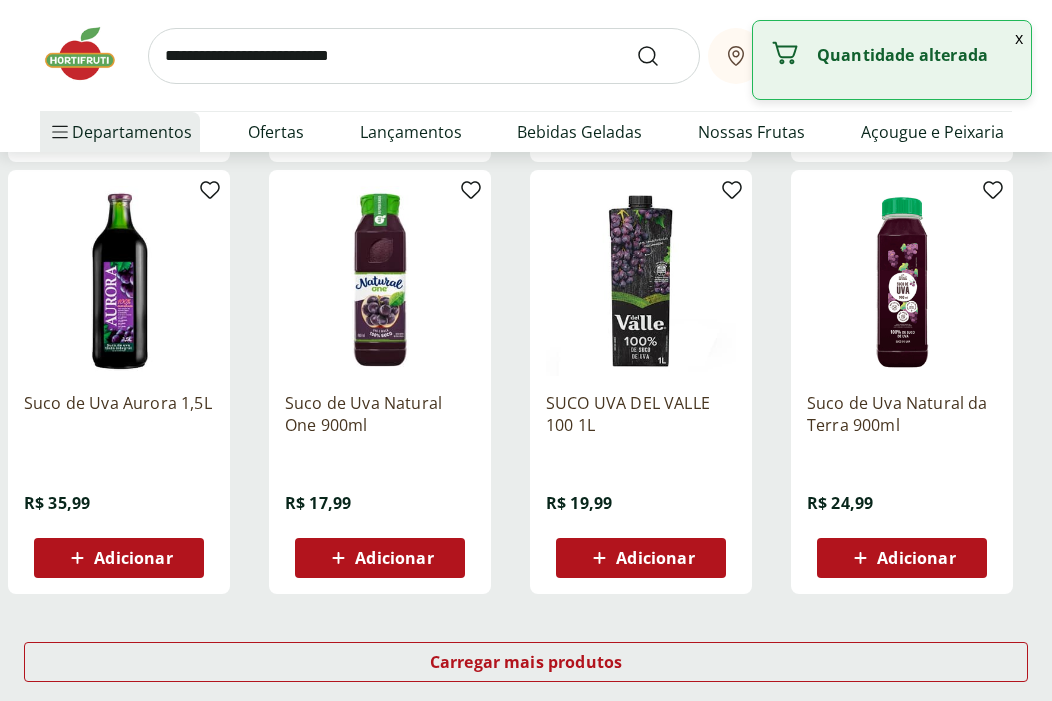 scroll, scrollTop: 1095, scrollLeft: 0, axis: vertical 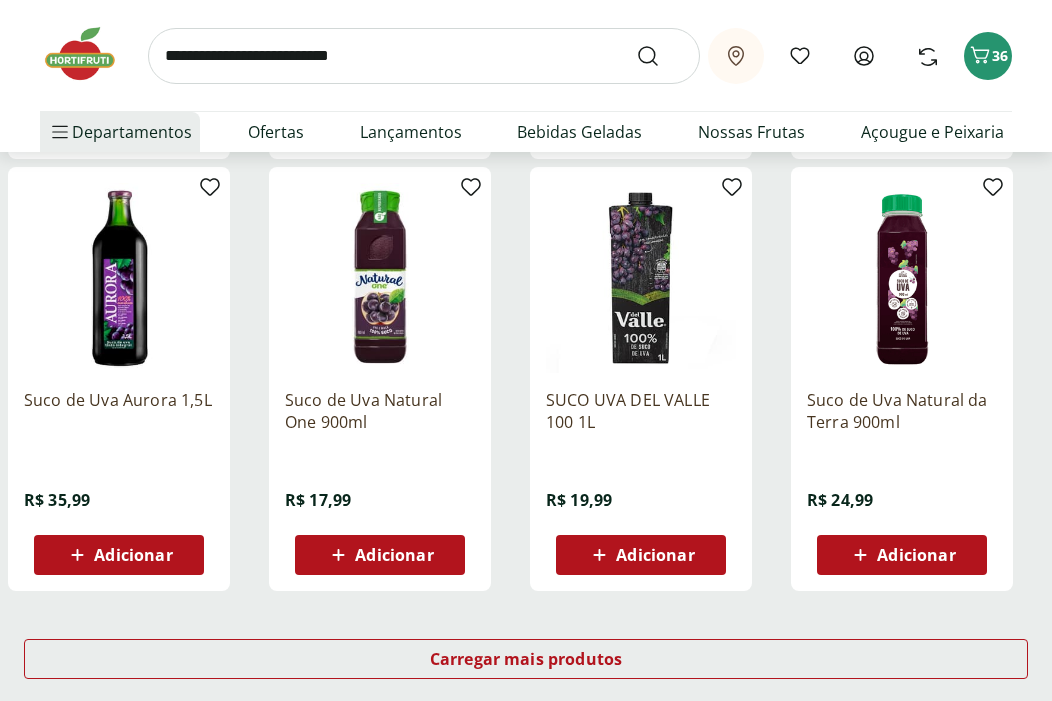 click at bounding box center (424, 56) 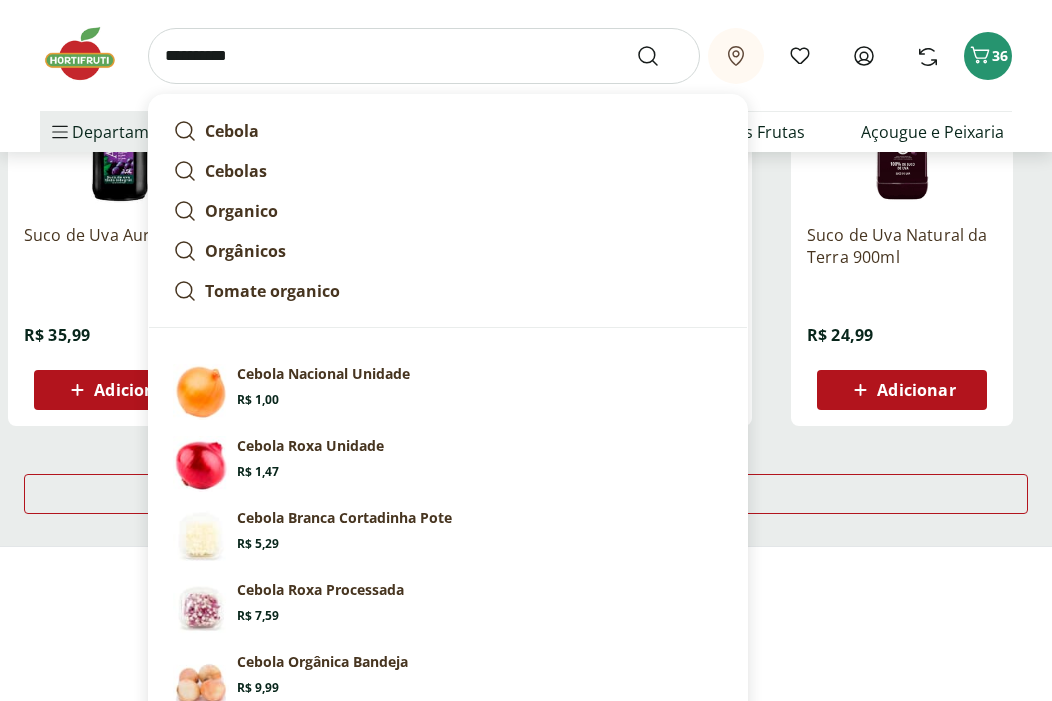 scroll, scrollTop: 1268, scrollLeft: 0, axis: vertical 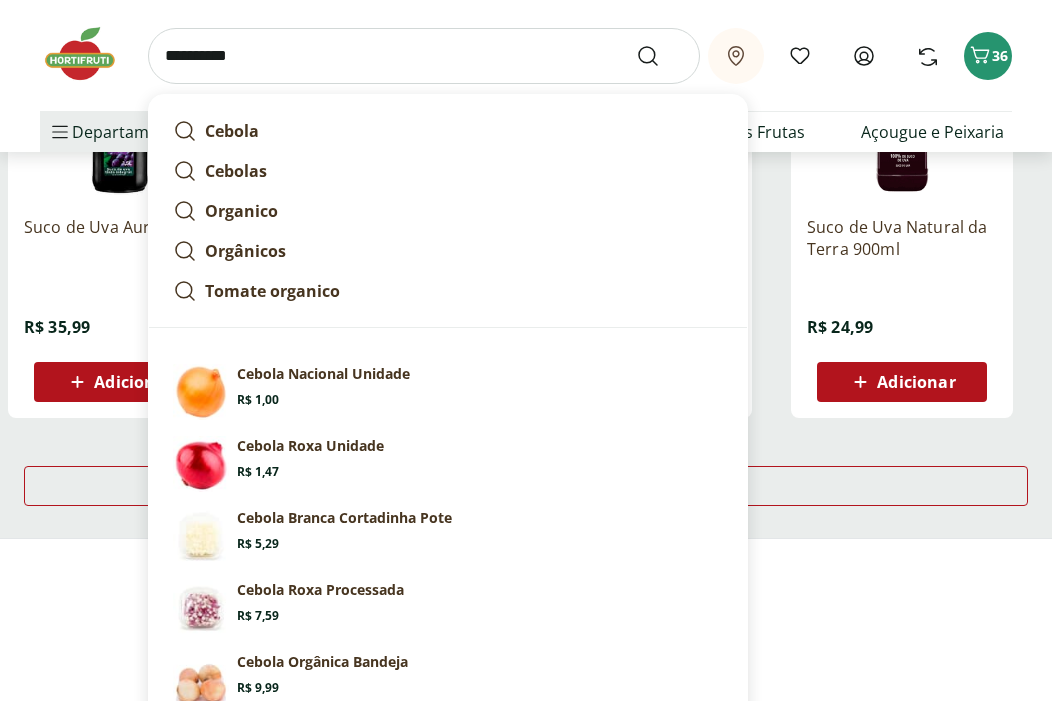 type on "**********" 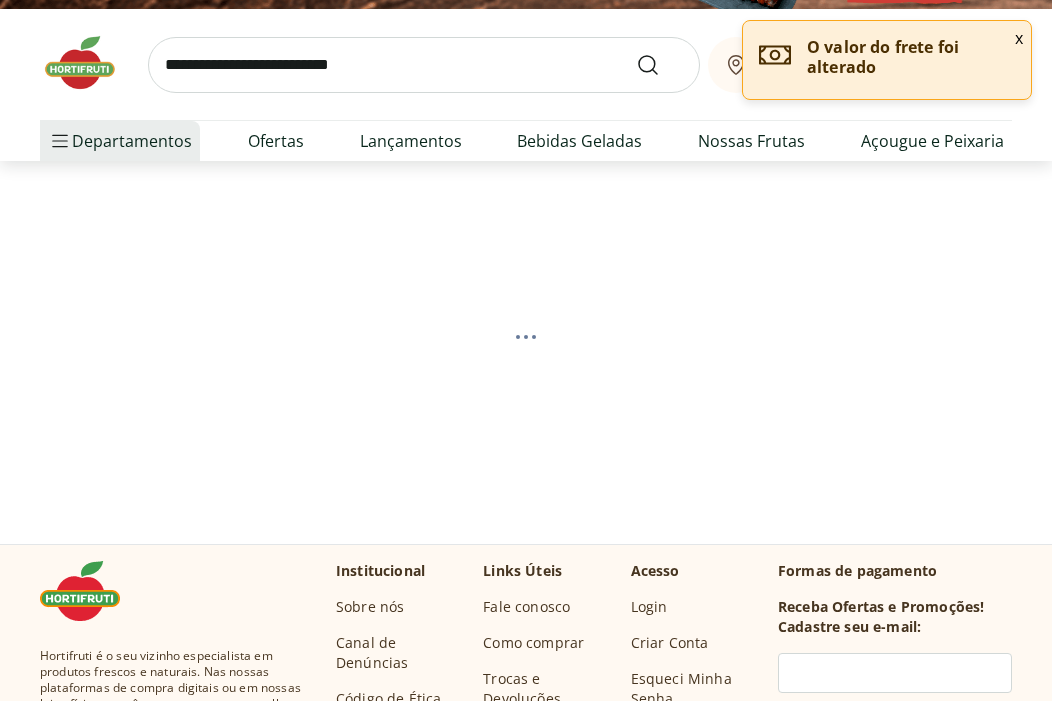 scroll, scrollTop: 52, scrollLeft: 0, axis: vertical 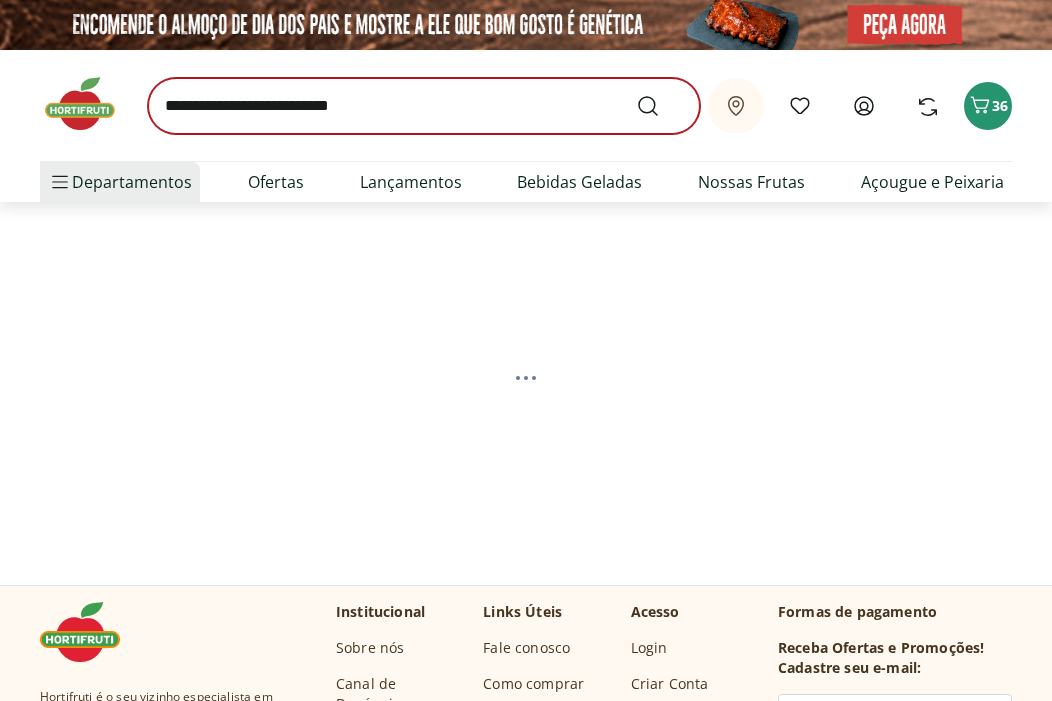 select on "**********" 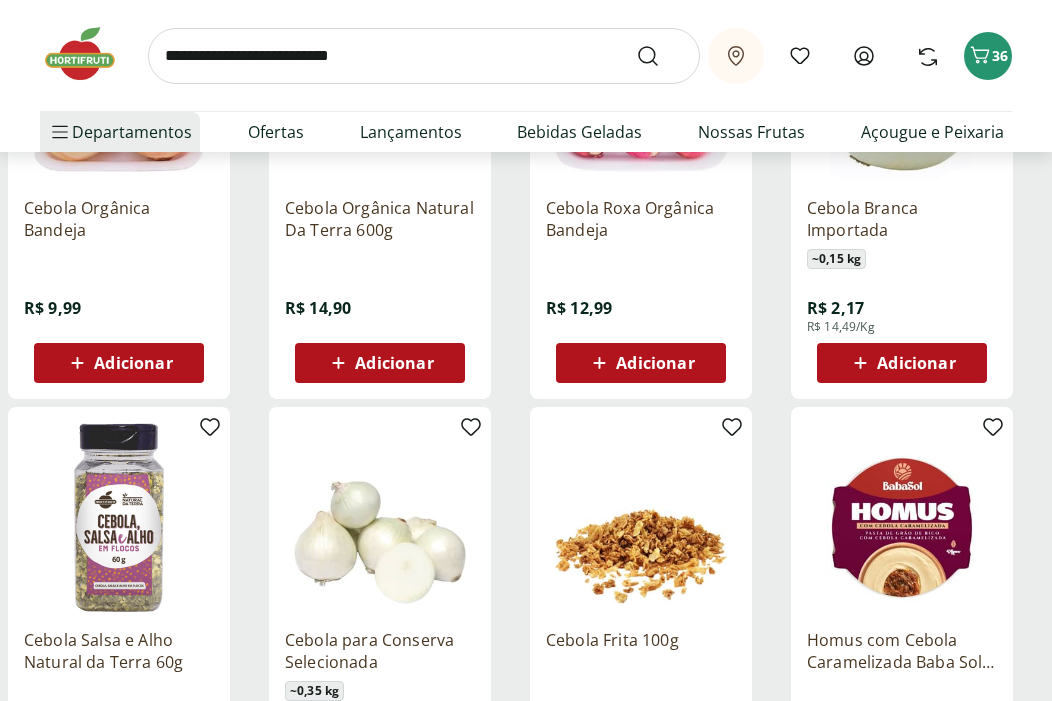 scroll, scrollTop: 856, scrollLeft: 0, axis: vertical 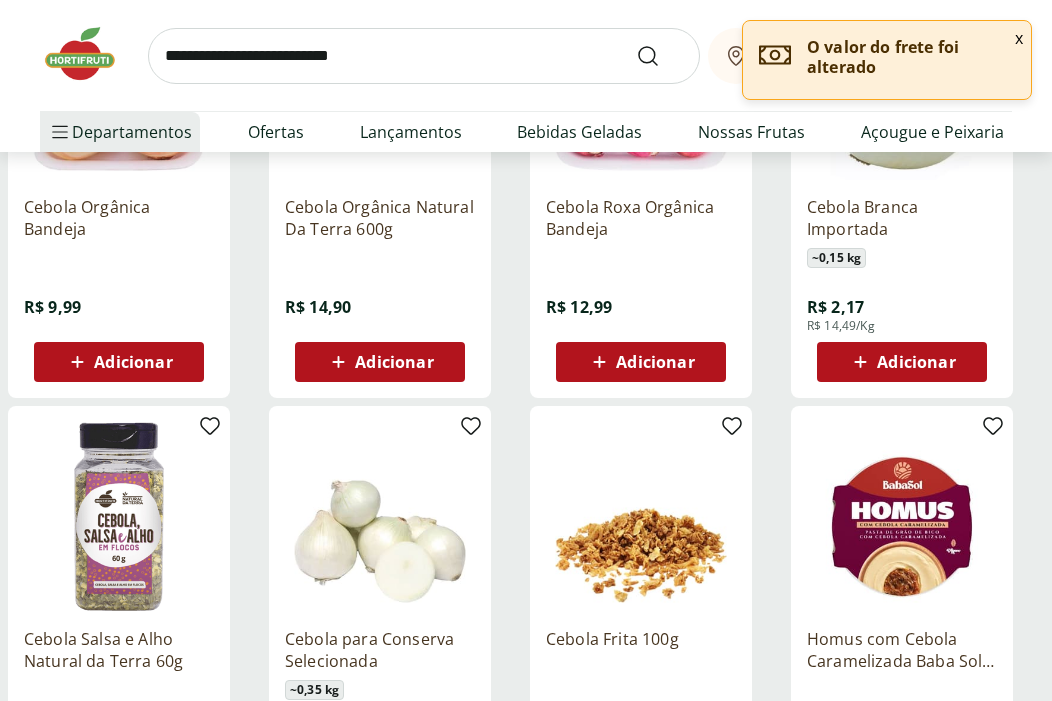 click on "Adicionar" at bounding box center (394, 362) 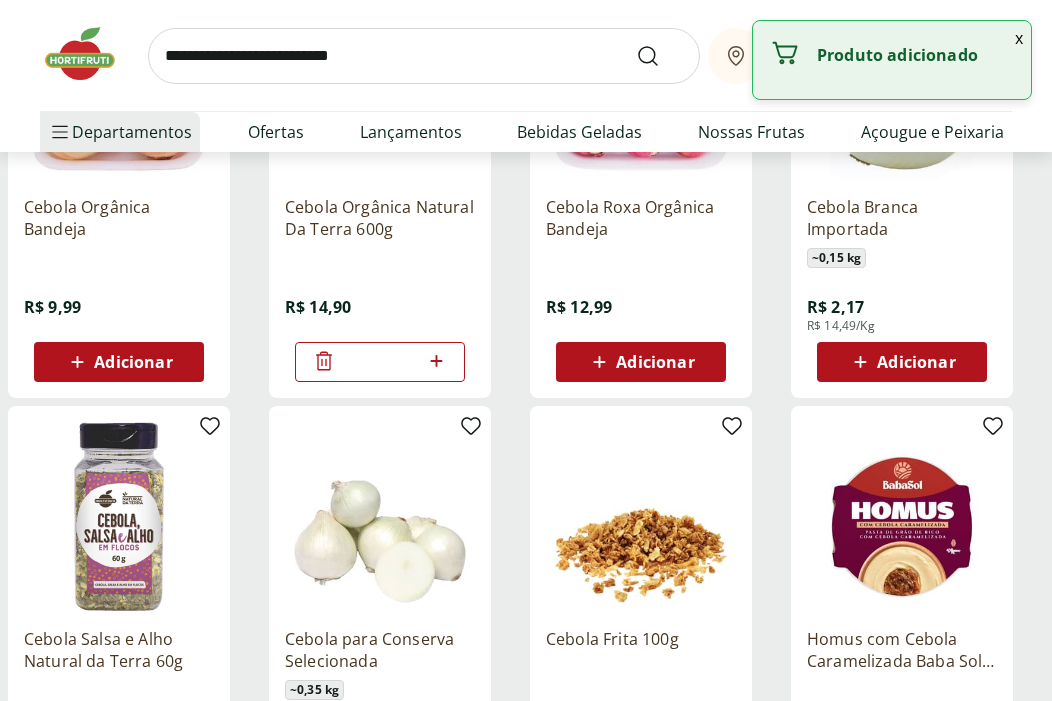 click on "*" at bounding box center (380, 362) 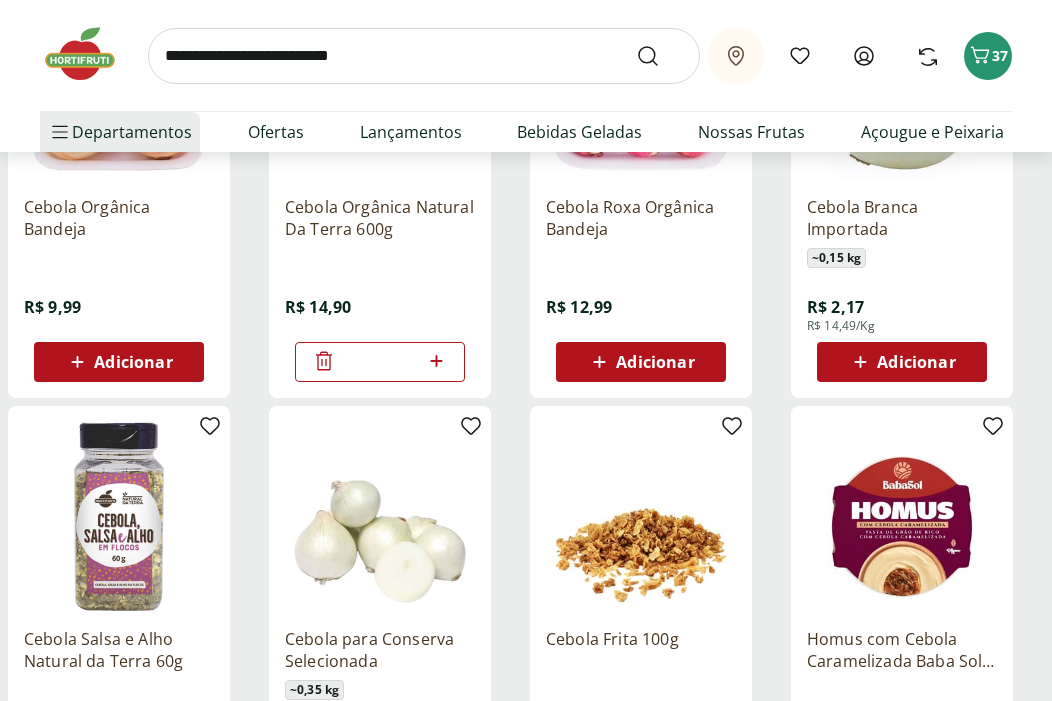 click 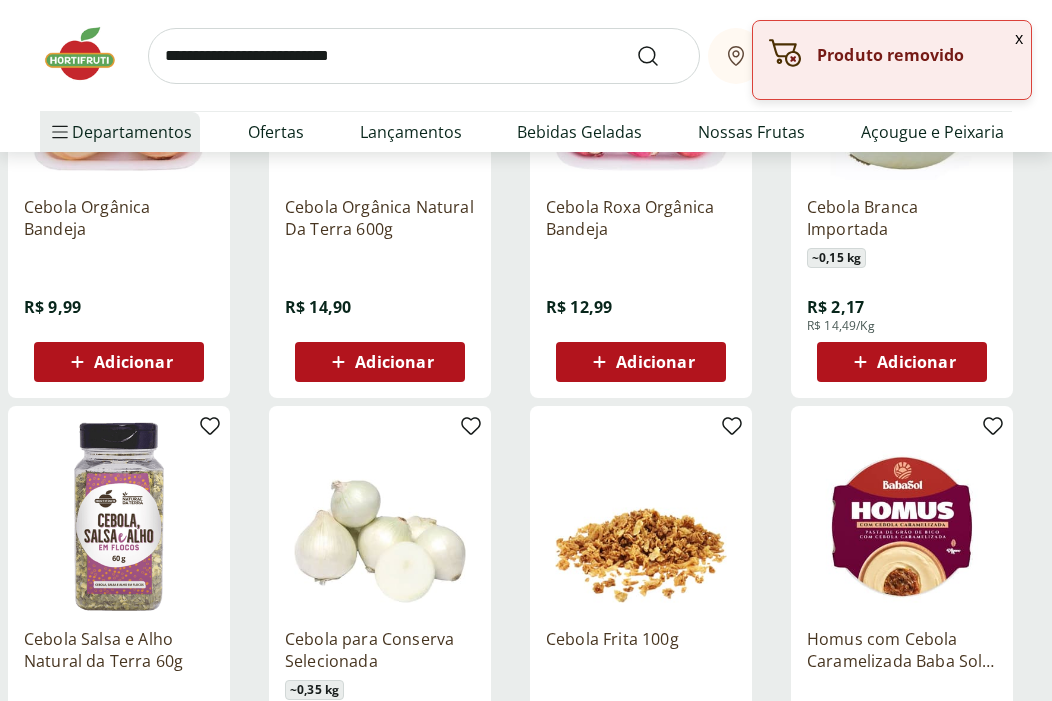 click on "Adicionar" at bounding box center [119, 362] 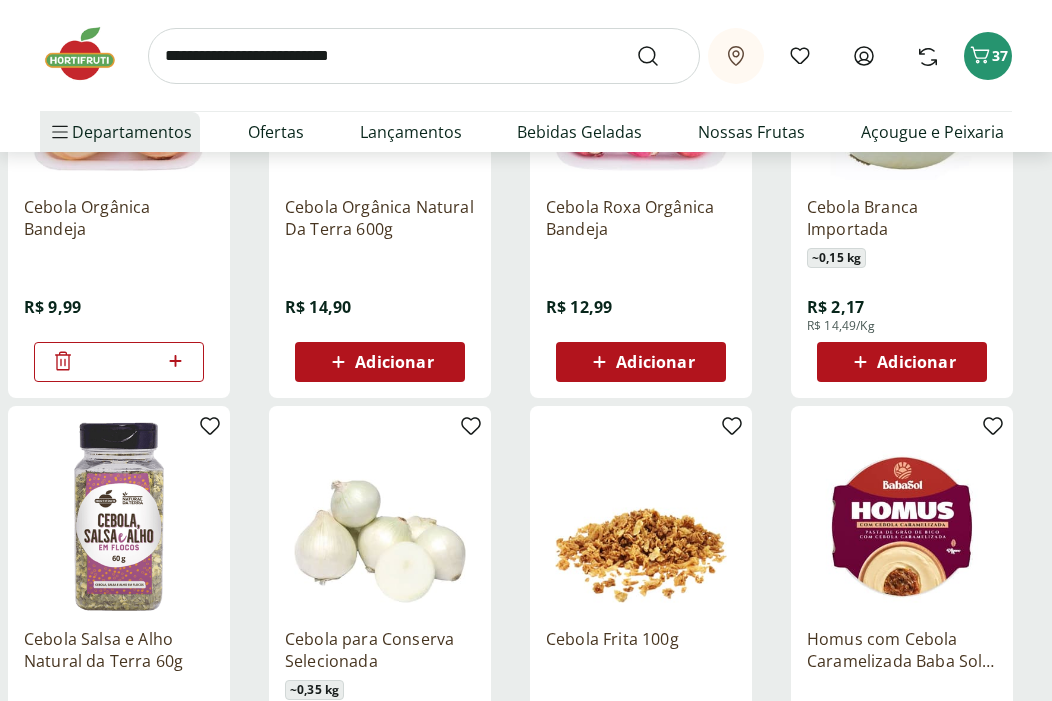 click 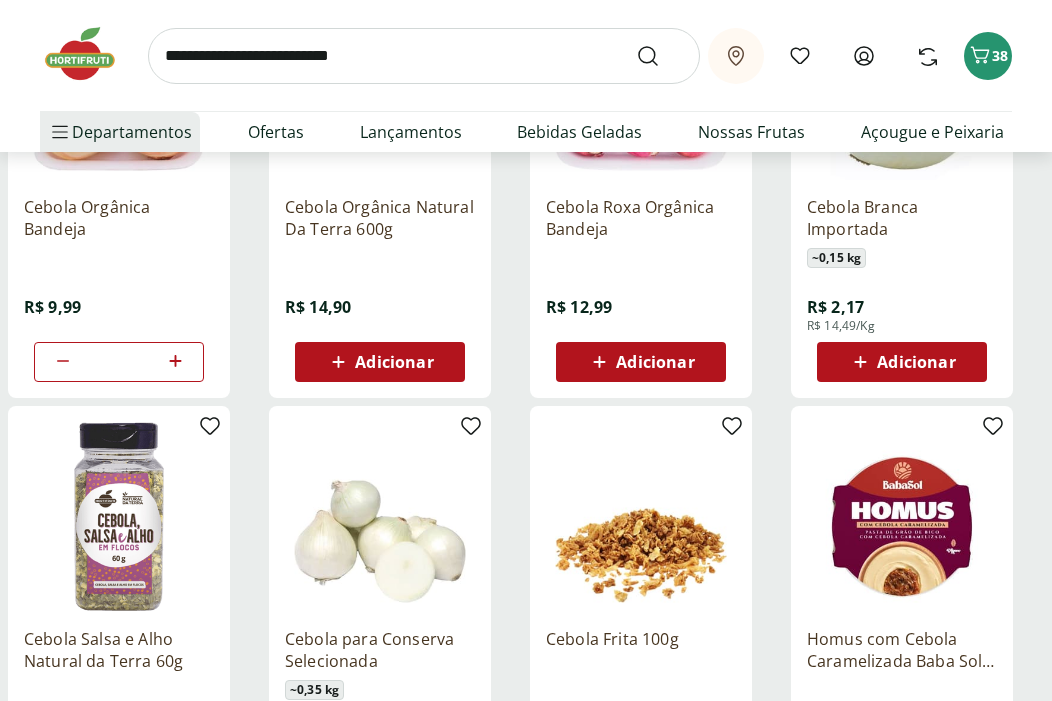 click at bounding box center (424, 56) 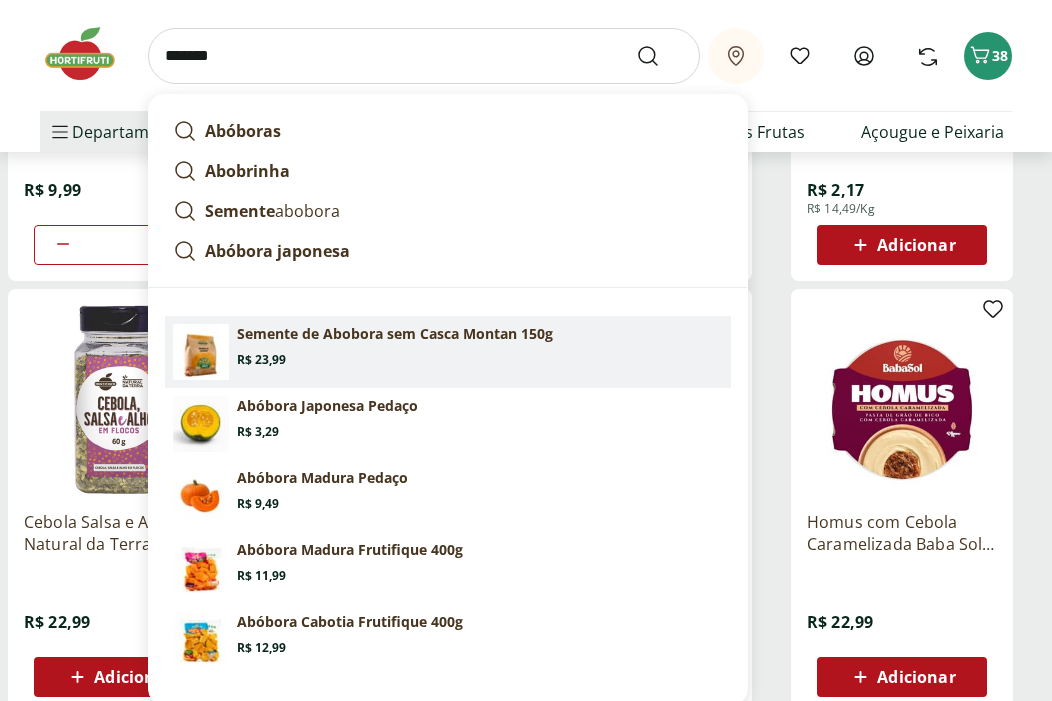 scroll, scrollTop: 974, scrollLeft: 0, axis: vertical 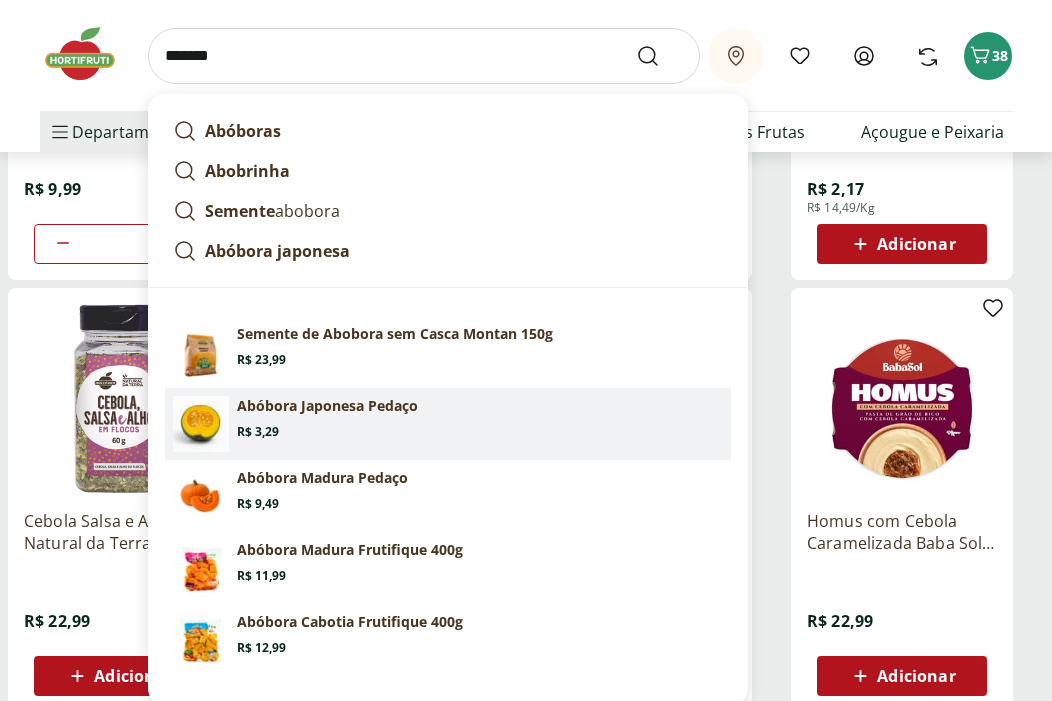click on "Price: R$ 3,29" at bounding box center (258, 432) 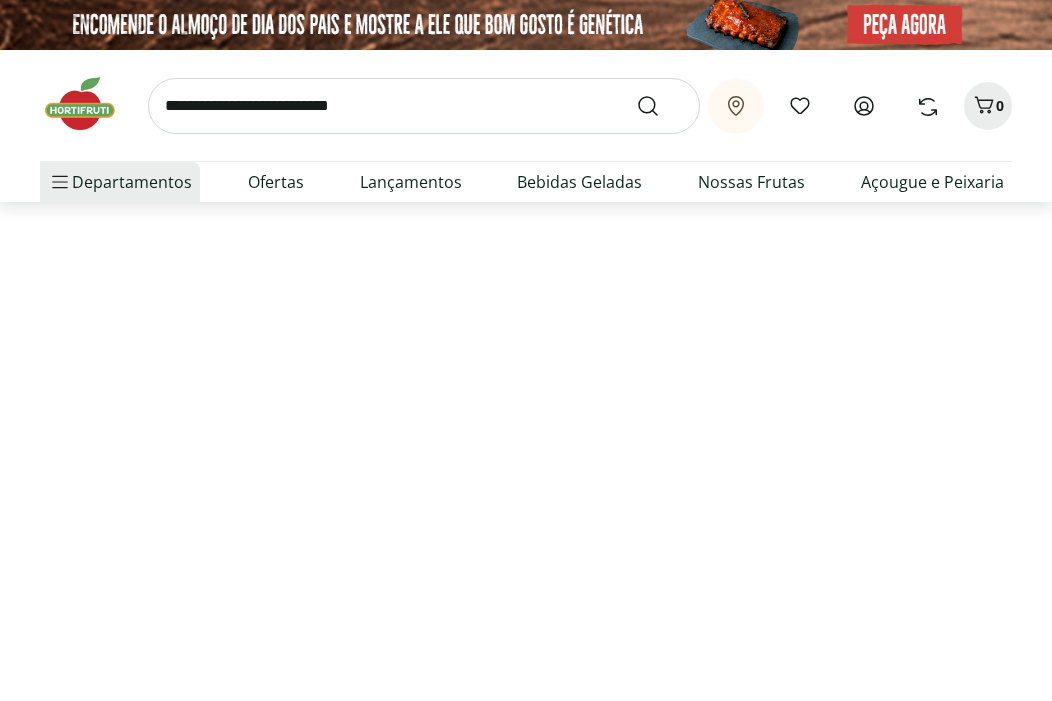 scroll, scrollTop: 0, scrollLeft: 0, axis: both 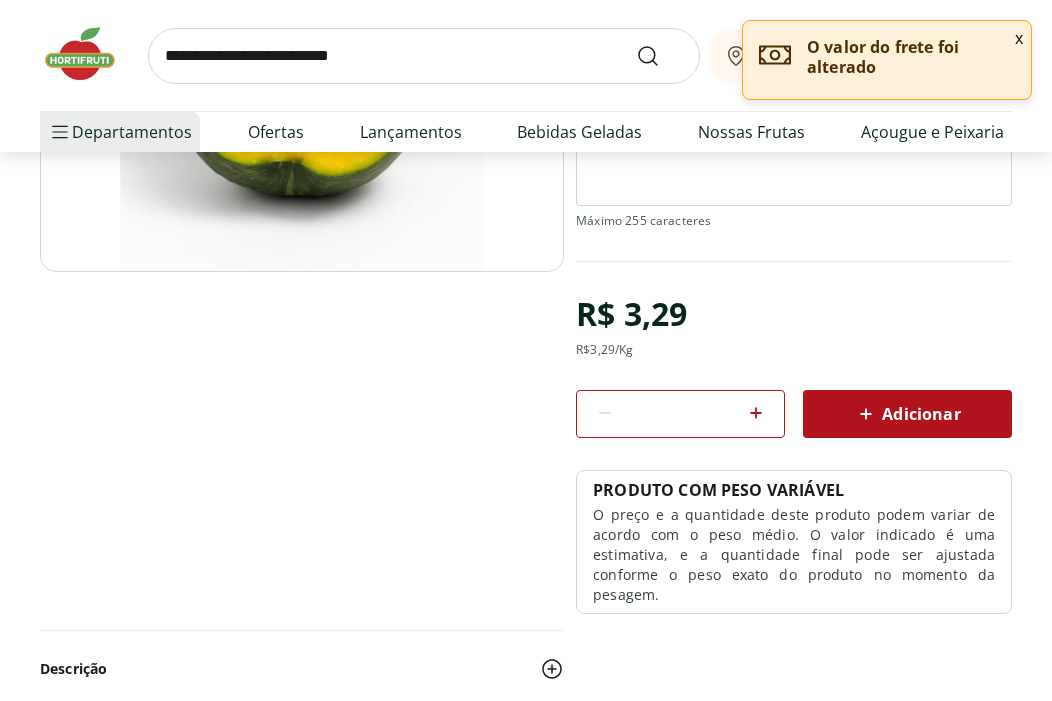 click on "Adicionar" at bounding box center (907, 414) 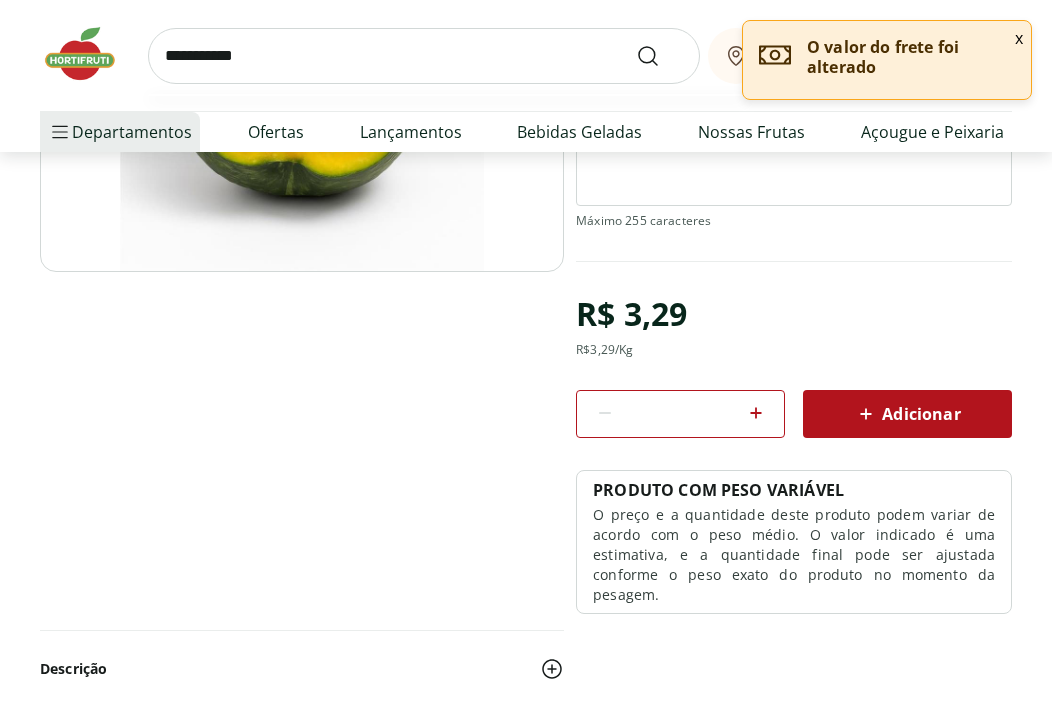 type on "**********" 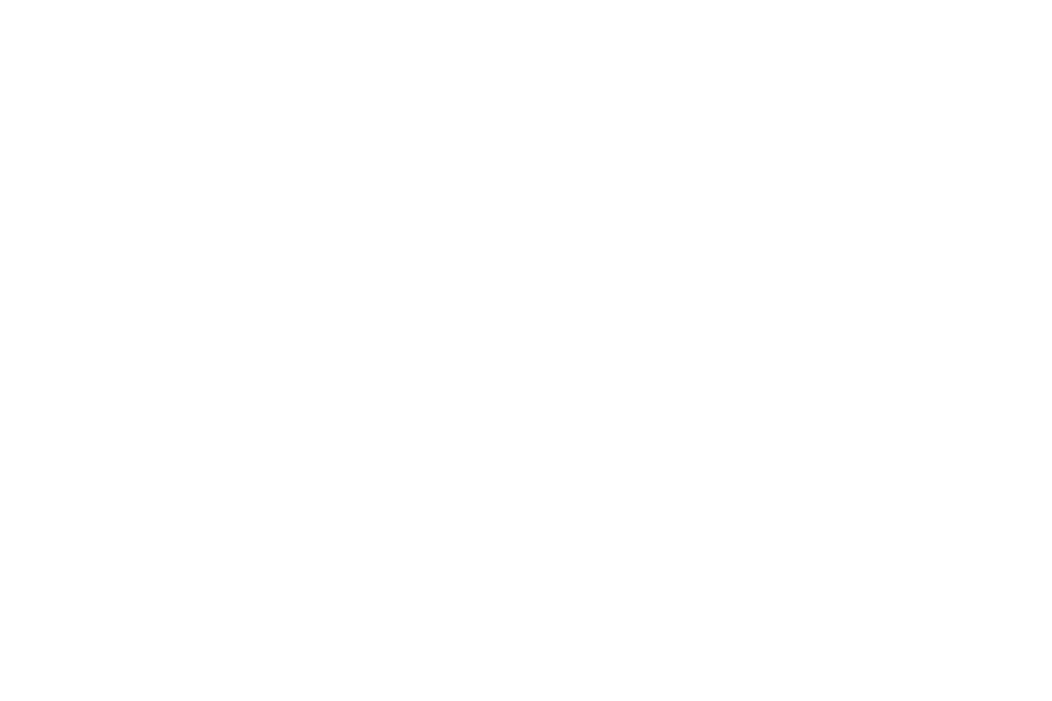scroll, scrollTop: 0, scrollLeft: 0, axis: both 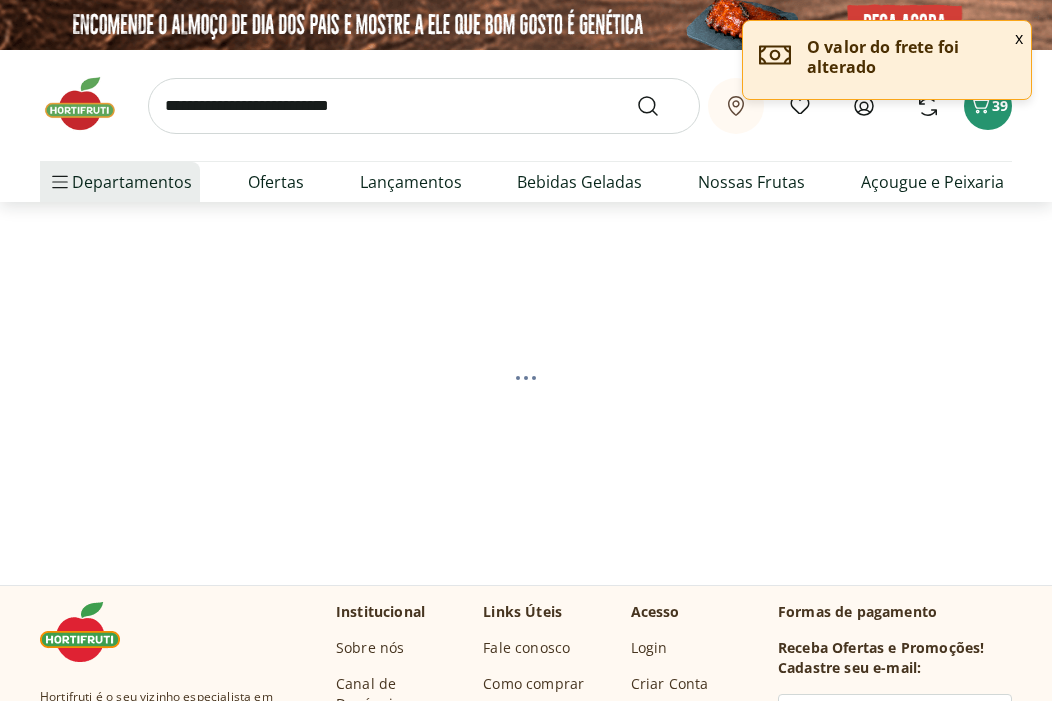 select on "**********" 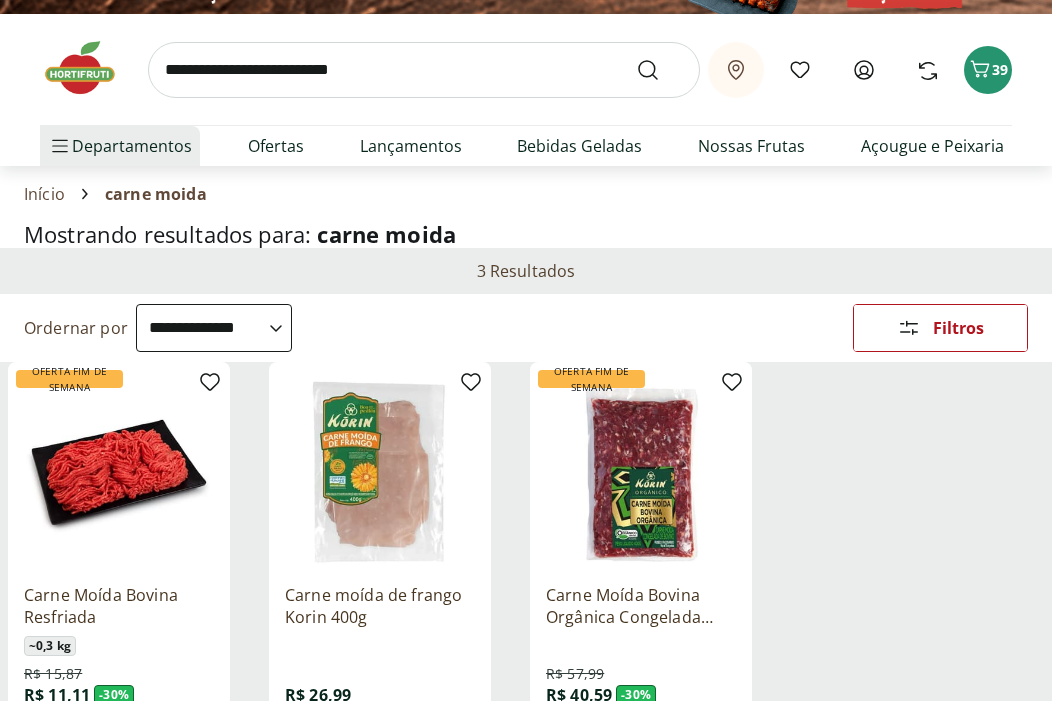 scroll, scrollTop: 0, scrollLeft: 0, axis: both 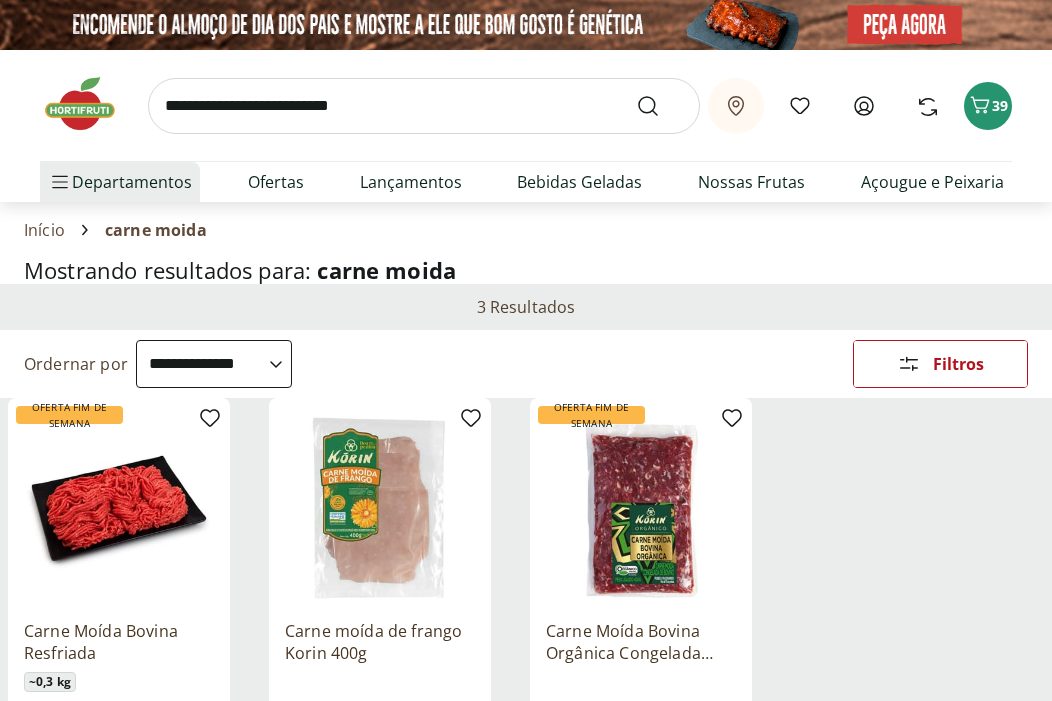 click at bounding box center (424, 106) 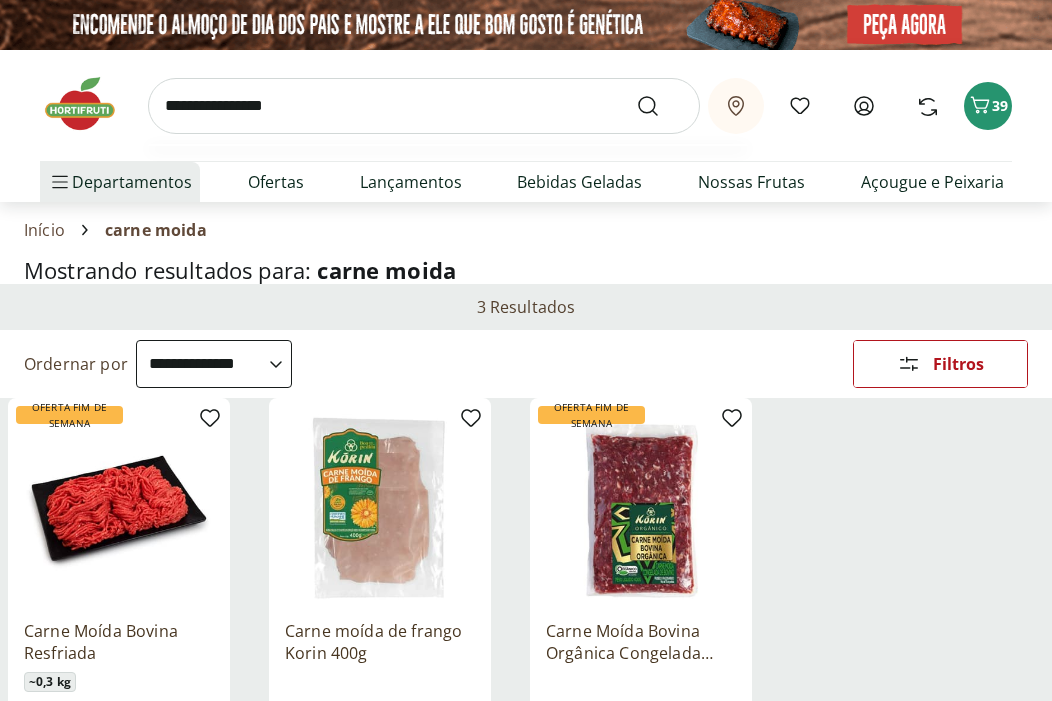 type on "**********" 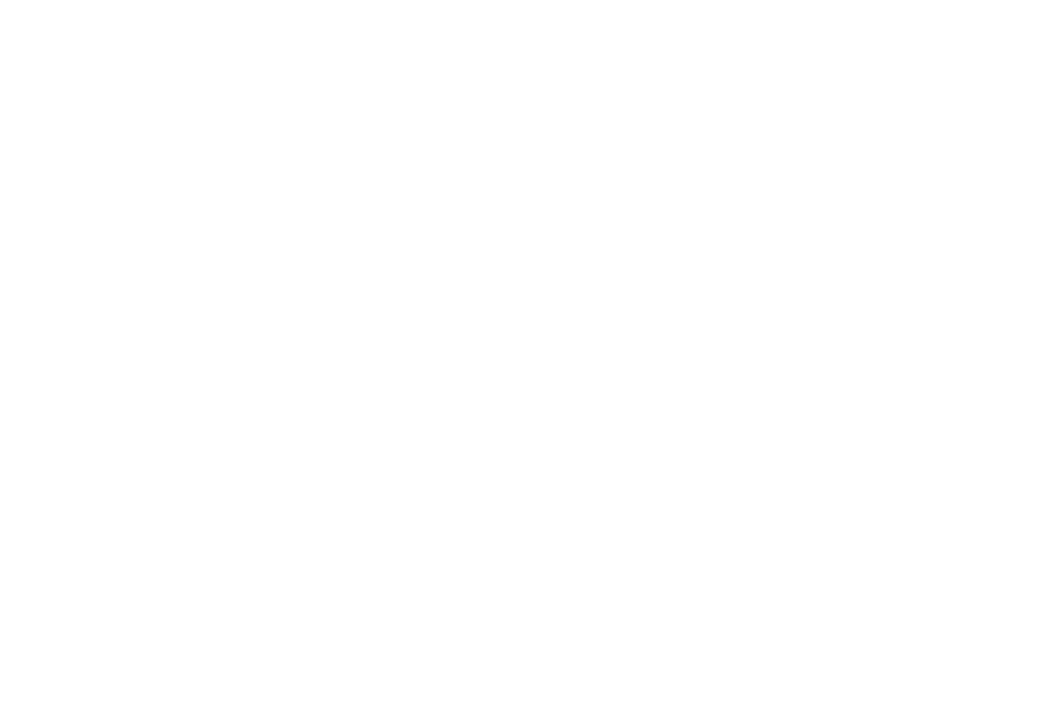 select on "**********" 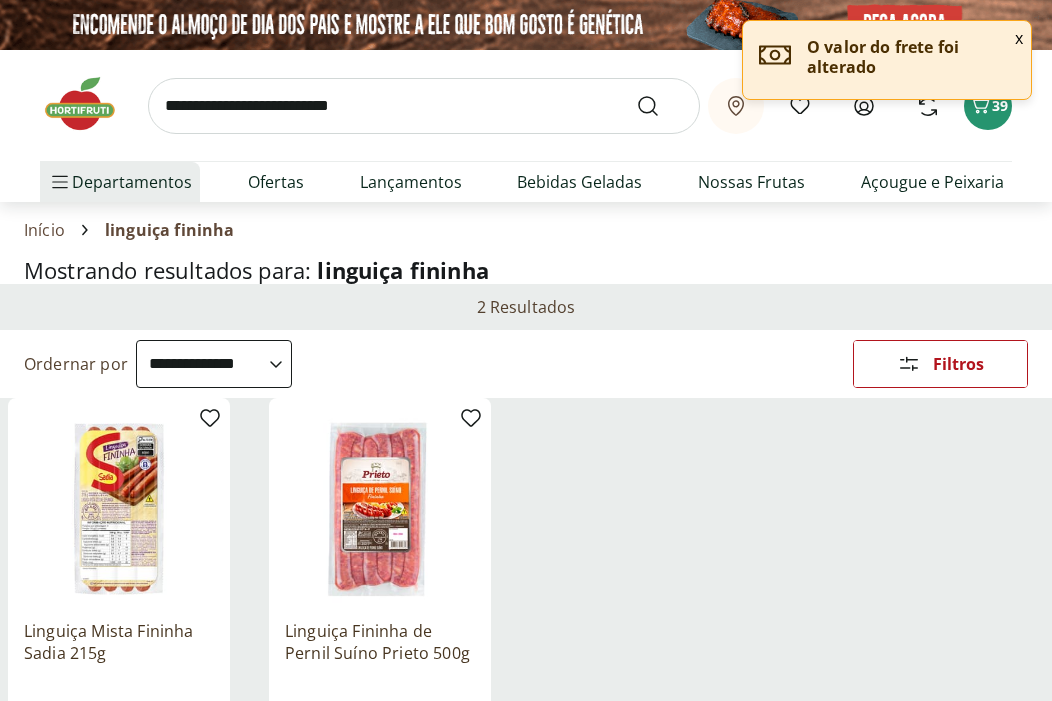 scroll, scrollTop: 296, scrollLeft: 0, axis: vertical 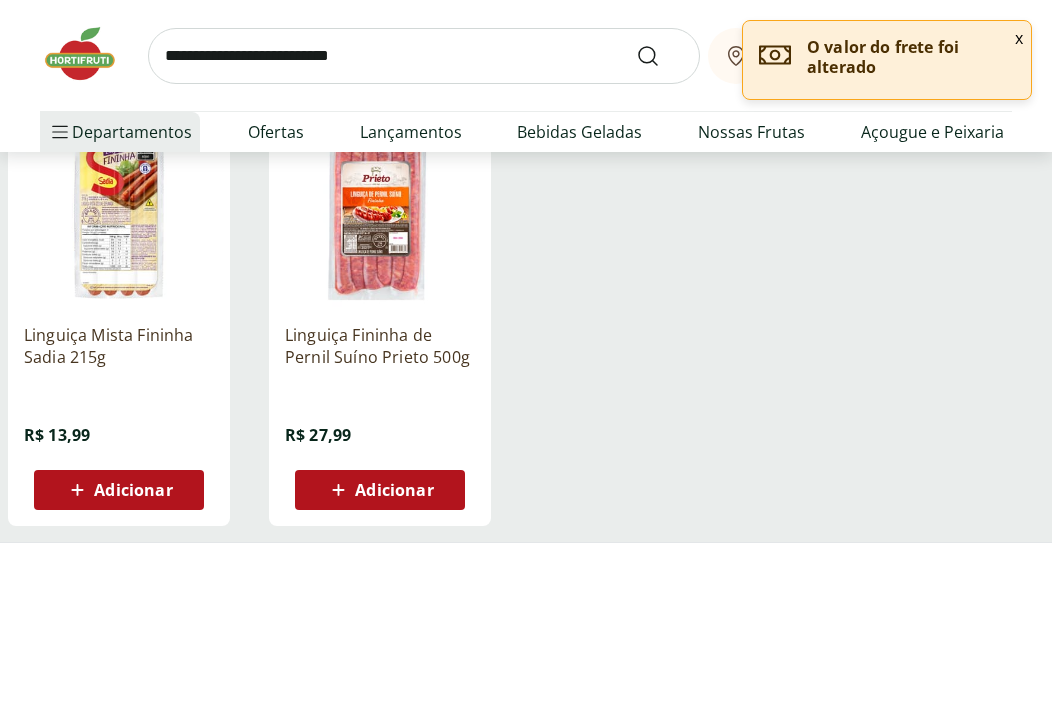 click on "Adicionar" at bounding box center (119, 490) 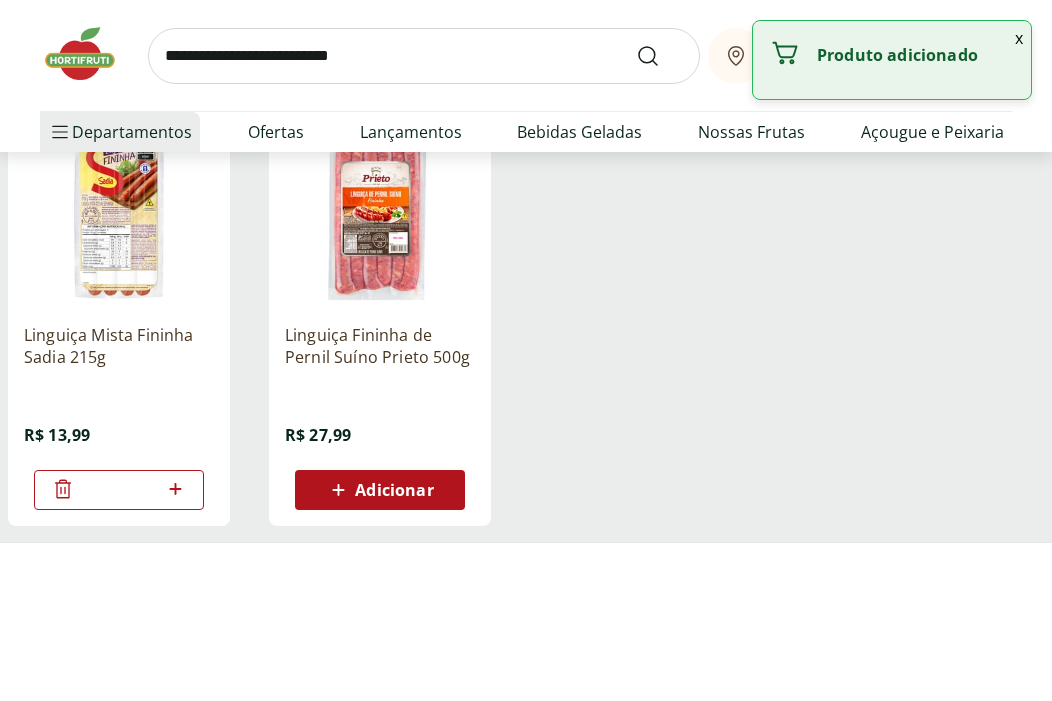 click 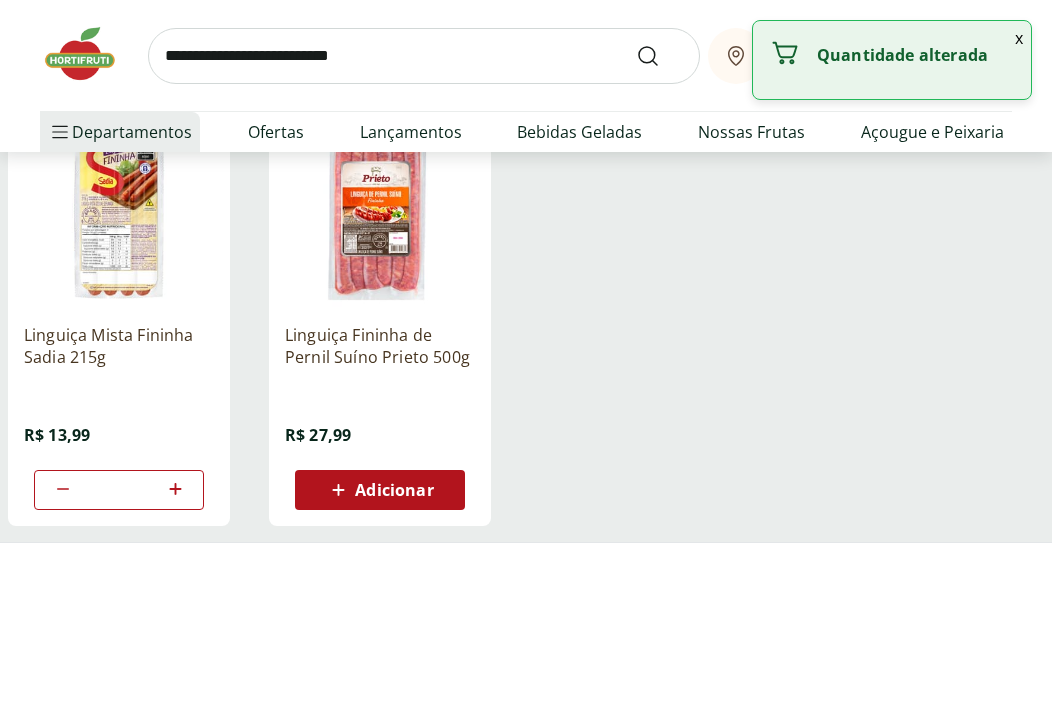 click at bounding box center [424, 56] 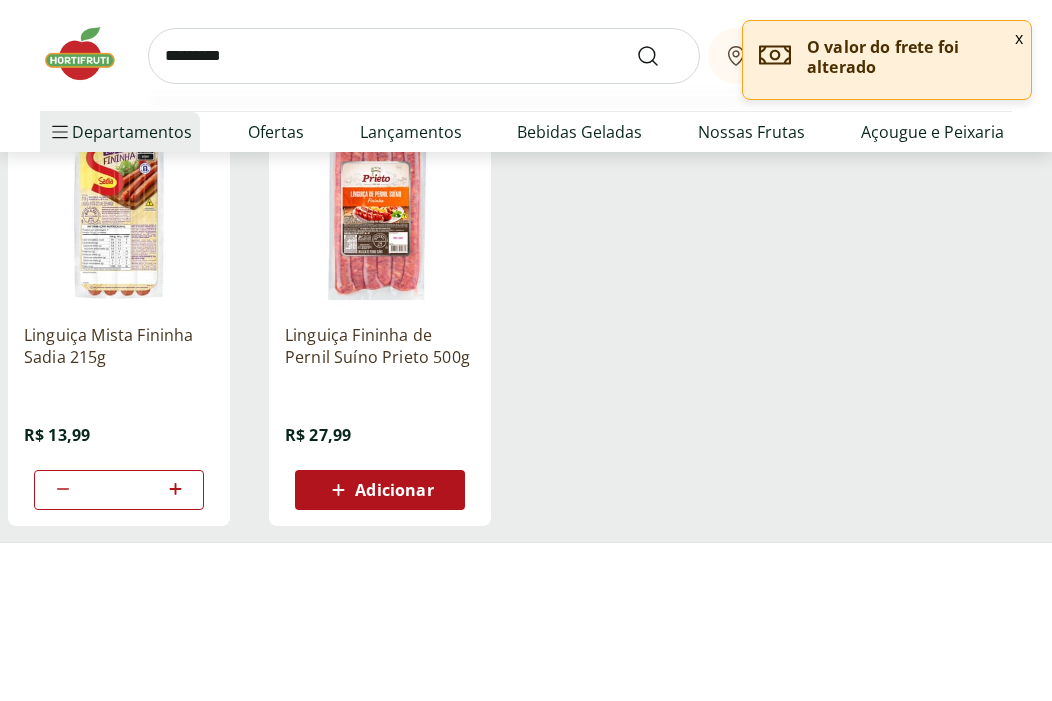 type on "*********" 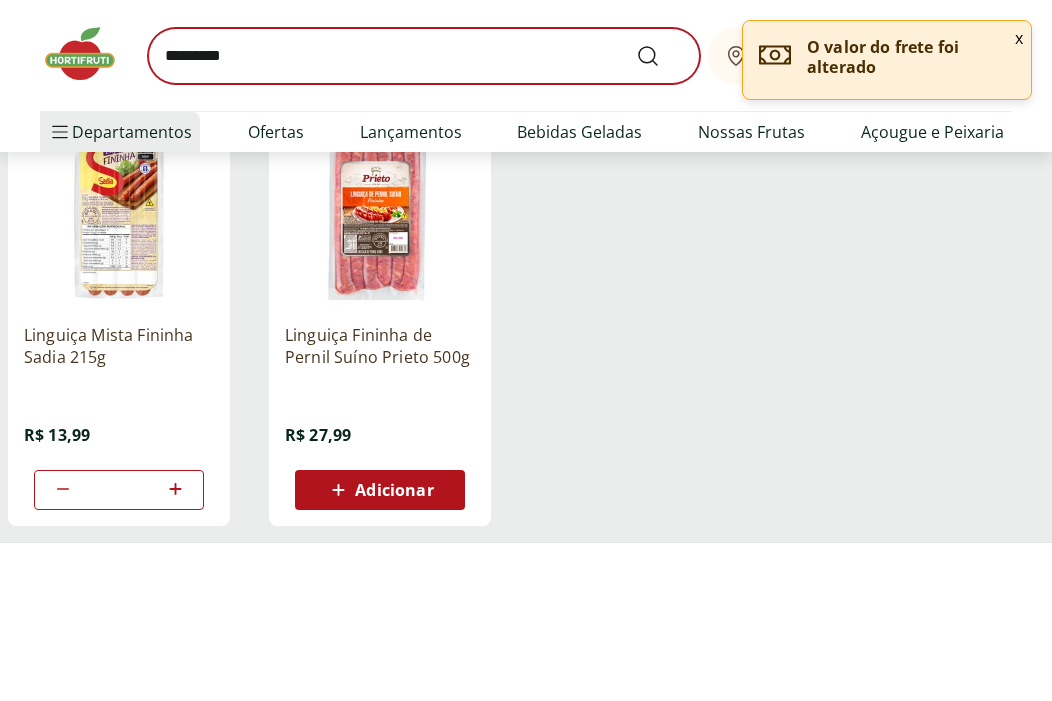 scroll, scrollTop: 0, scrollLeft: 0, axis: both 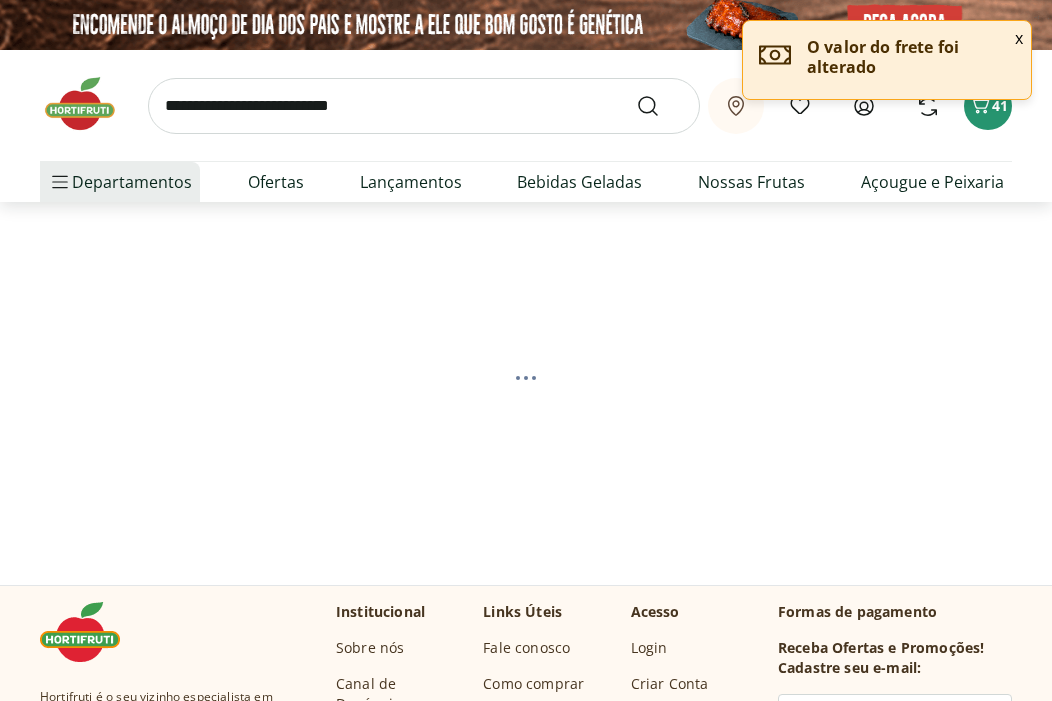 select on "**********" 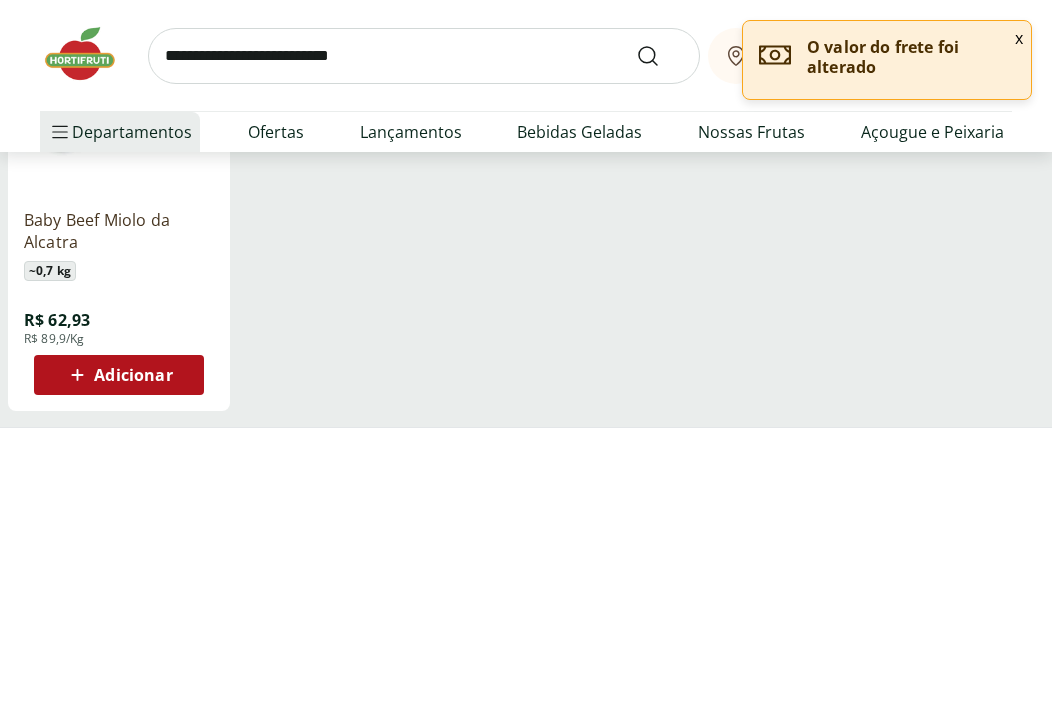 scroll, scrollTop: 412, scrollLeft: 0, axis: vertical 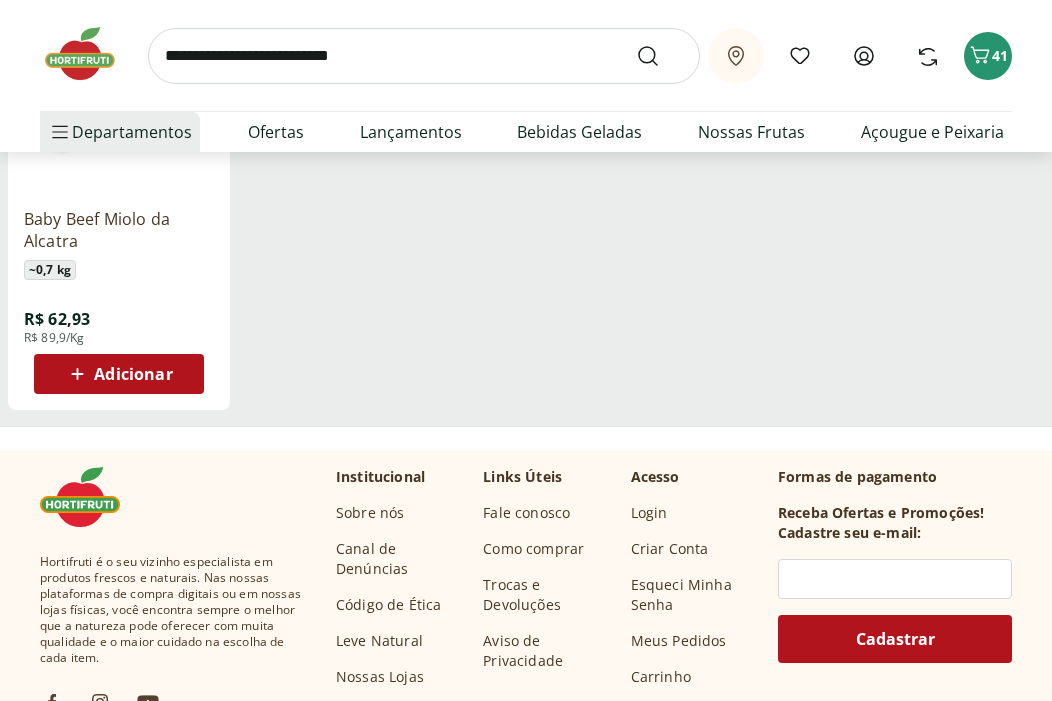 click on "Adicionar" at bounding box center (133, 374) 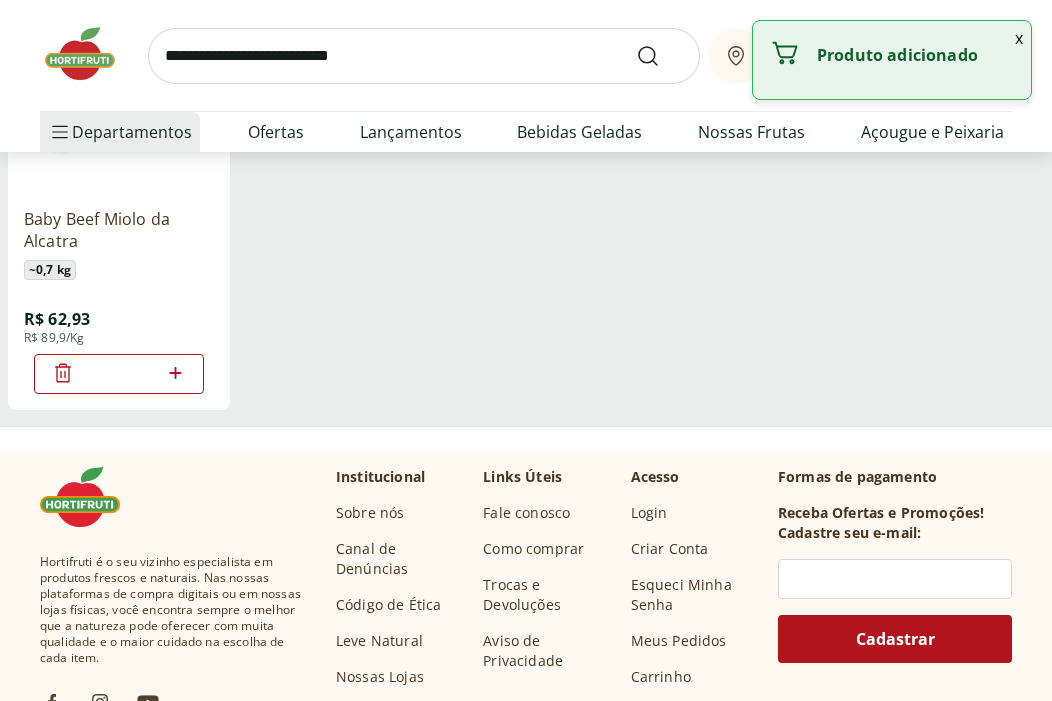 click 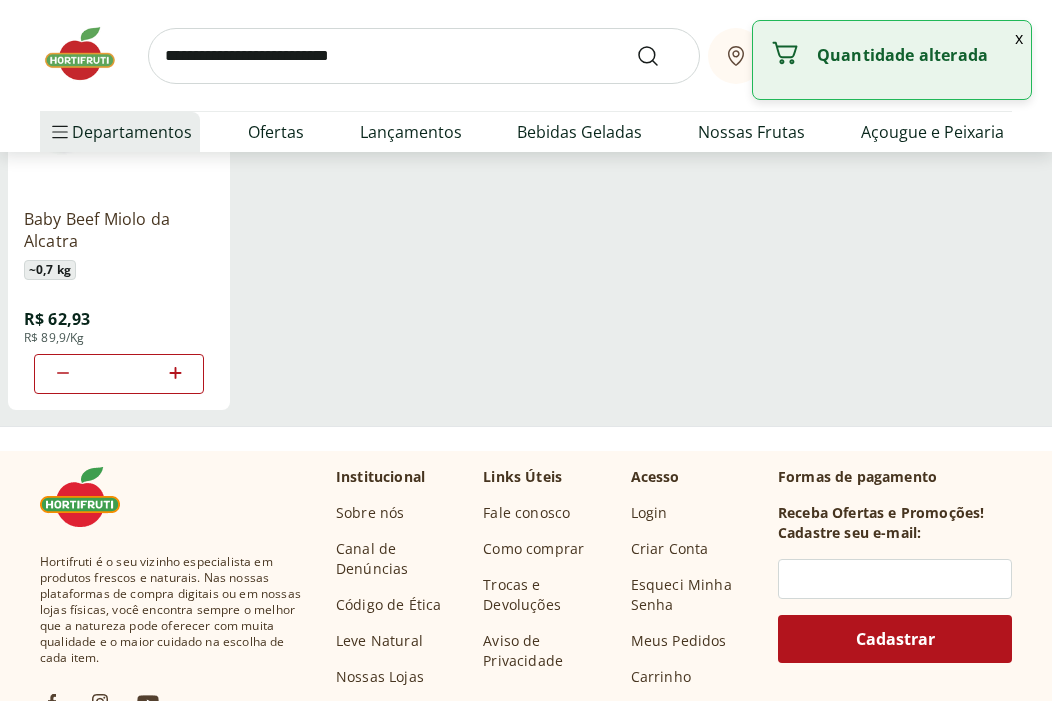 click at bounding box center [424, 56] 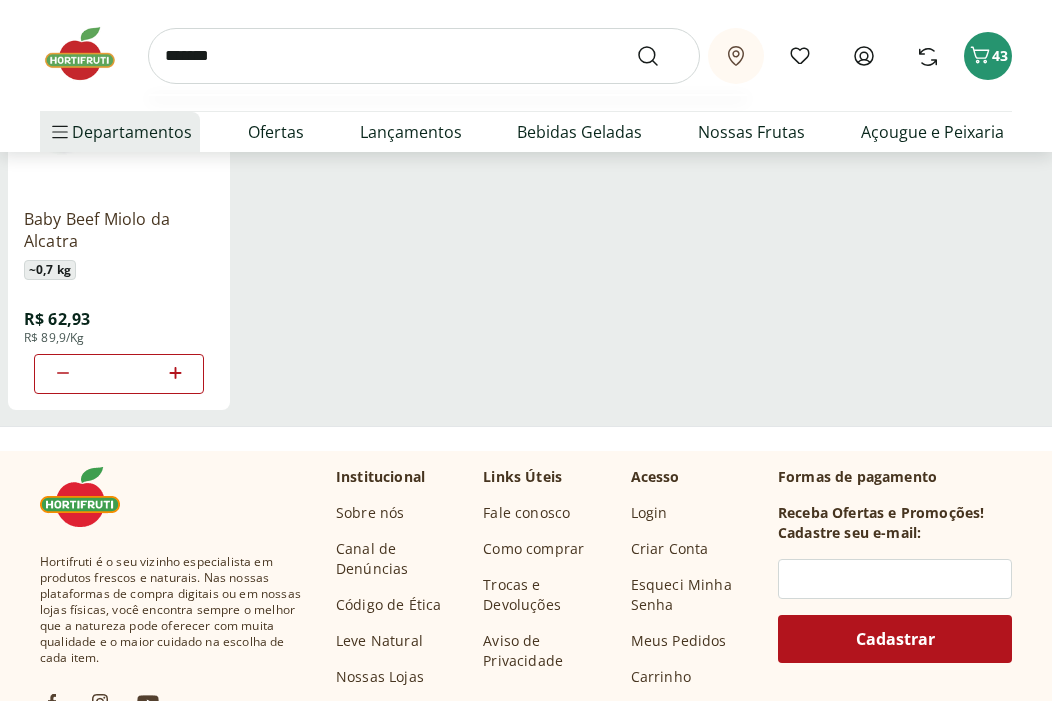 type on "*******" 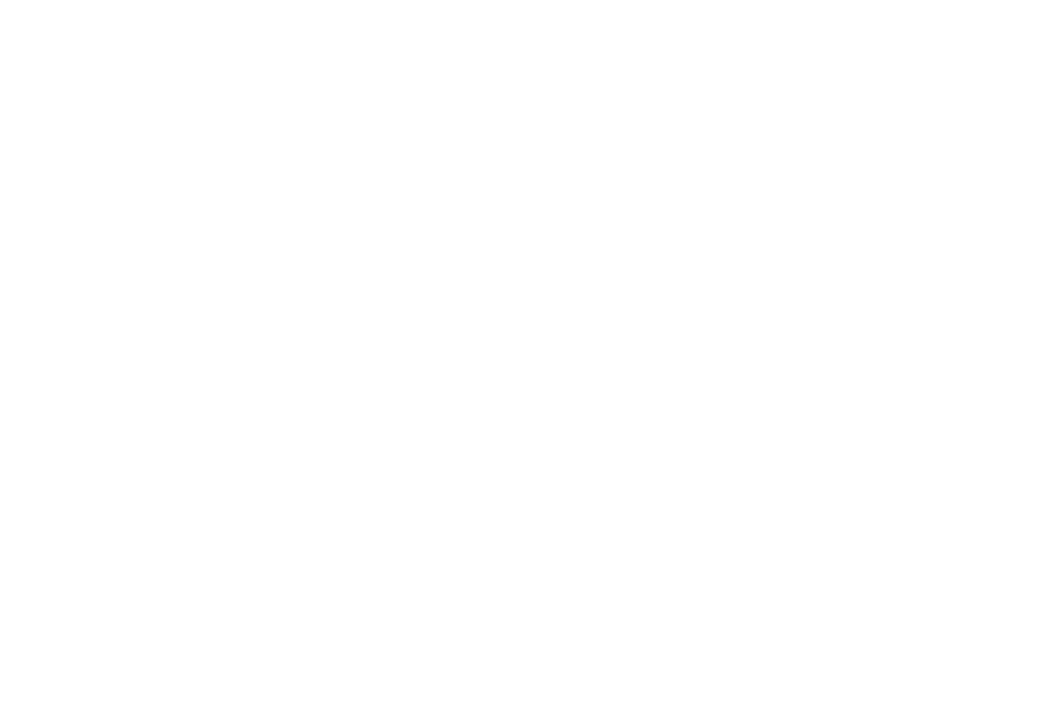 scroll, scrollTop: 0, scrollLeft: 0, axis: both 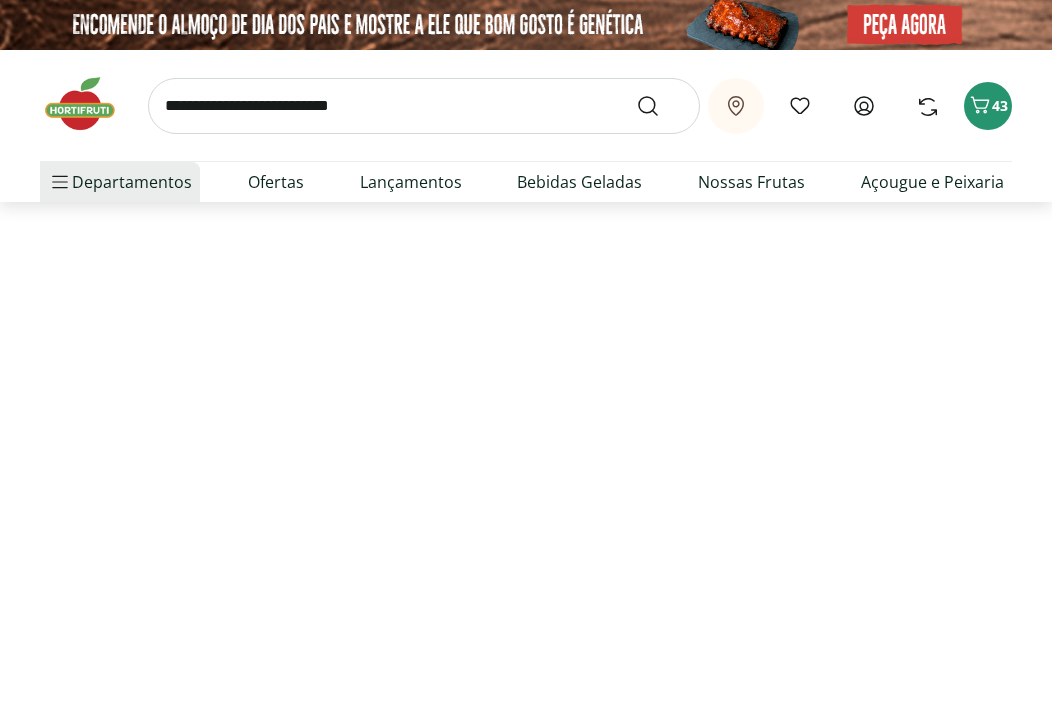 select on "**********" 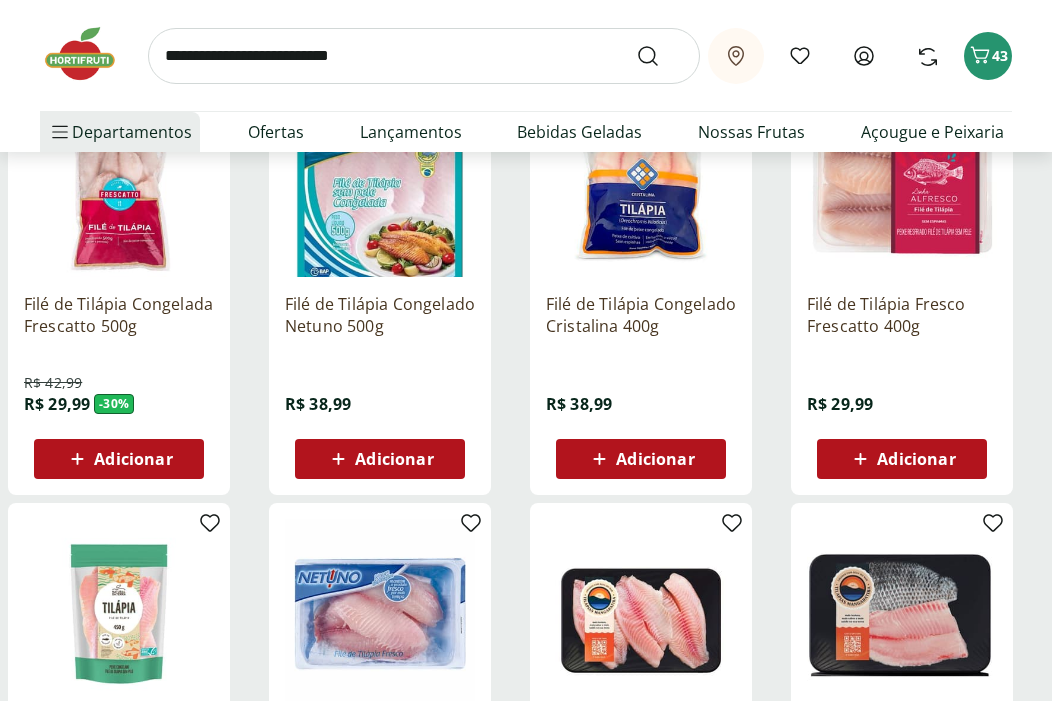 scroll, scrollTop: 322, scrollLeft: 0, axis: vertical 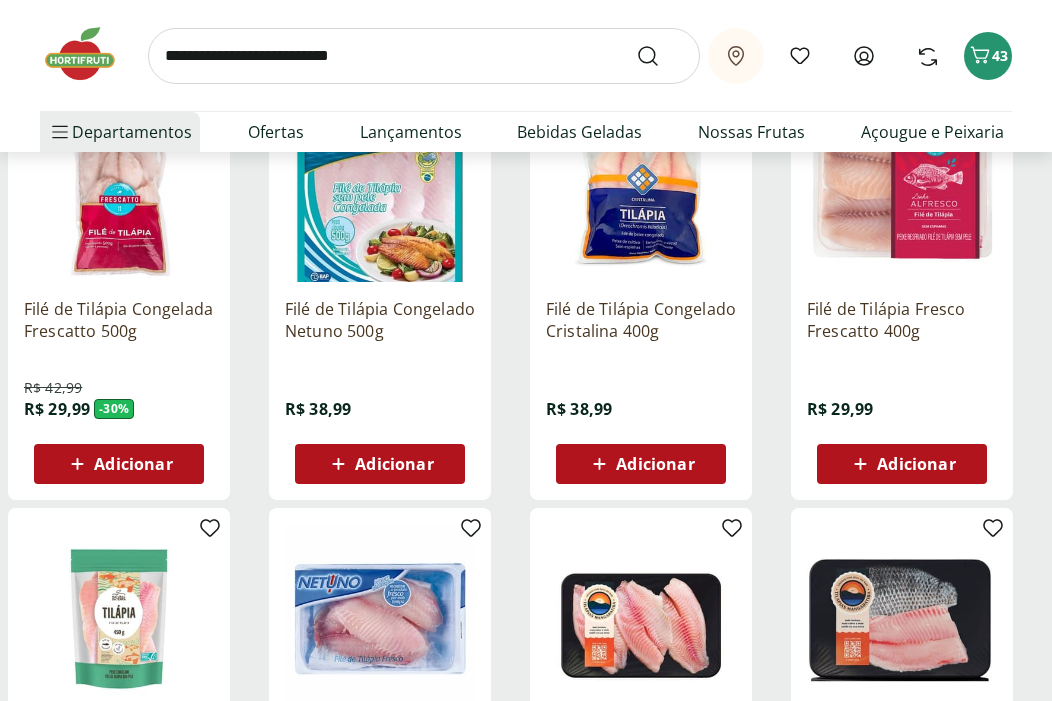 click on "Adicionar" at bounding box center (394, 464) 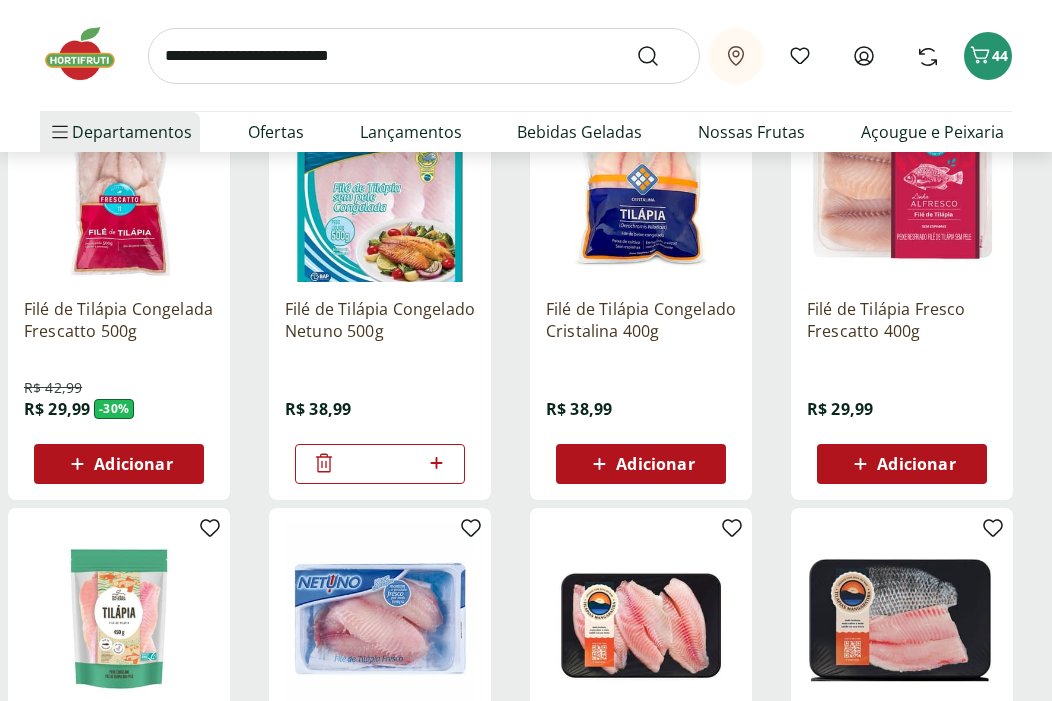 click at bounding box center [424, 56] 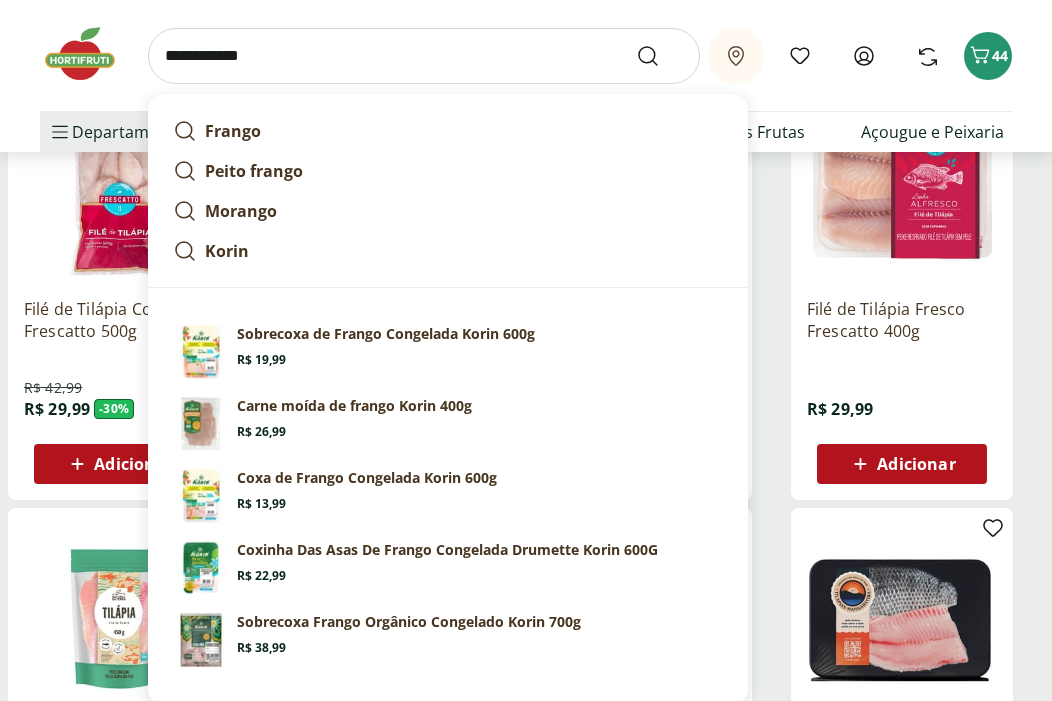 type on "**********" 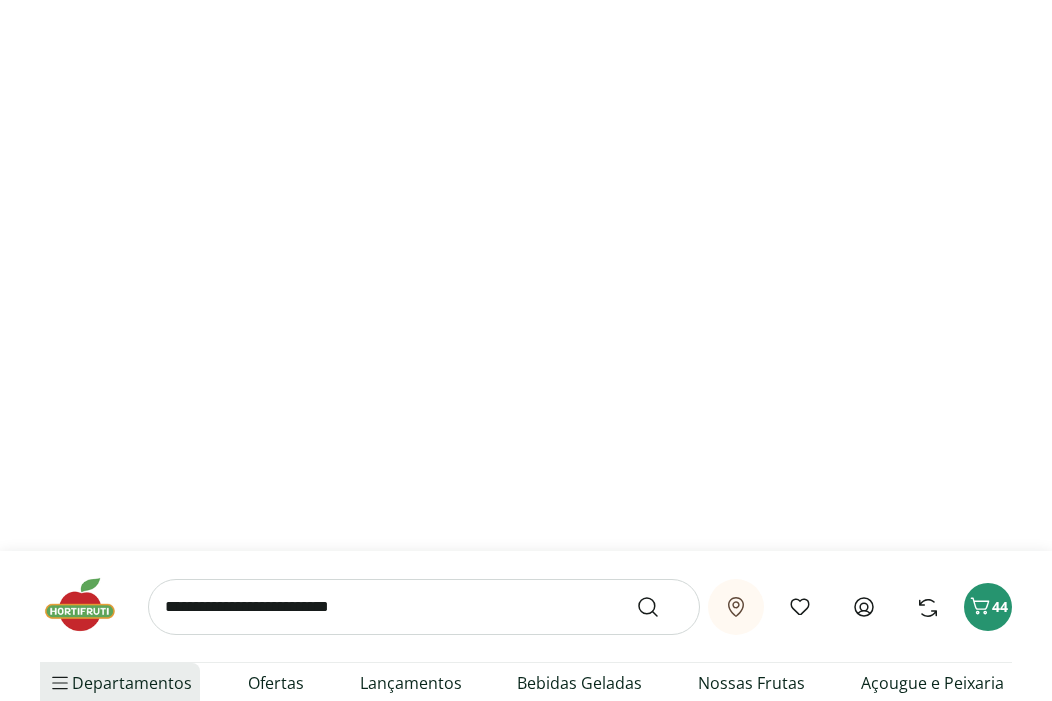 scroll, scrollTop: 0, scrollLeft: 0, axis: both 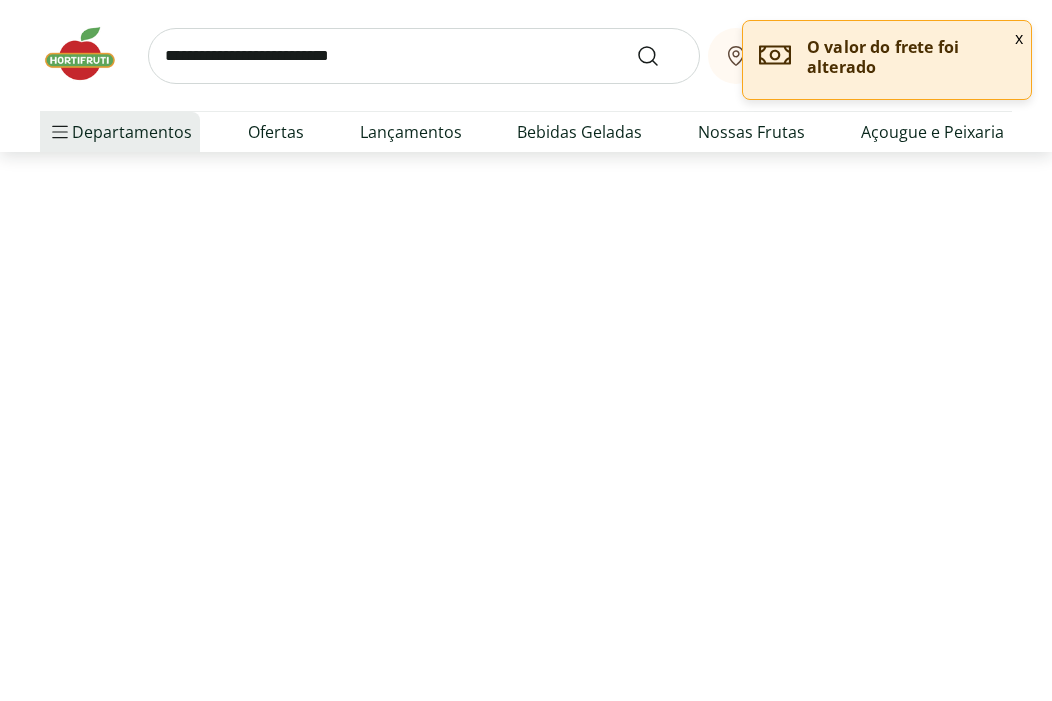 select on "**********" 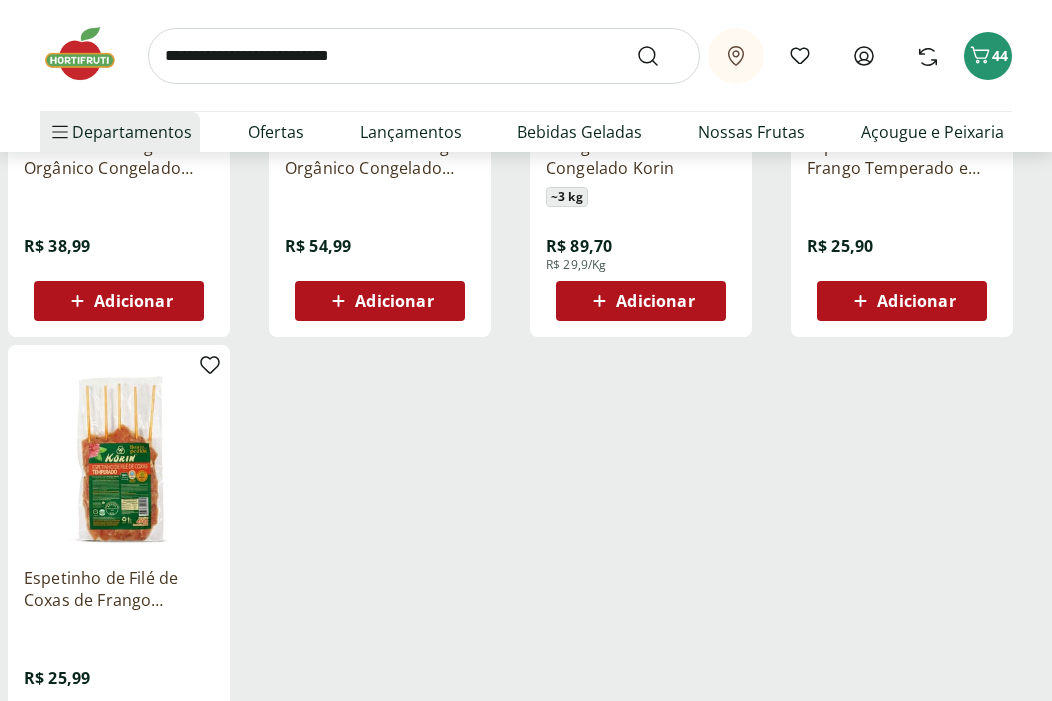 scroll, scrollTop: 914, scrollLeft: 0, axis: vertical 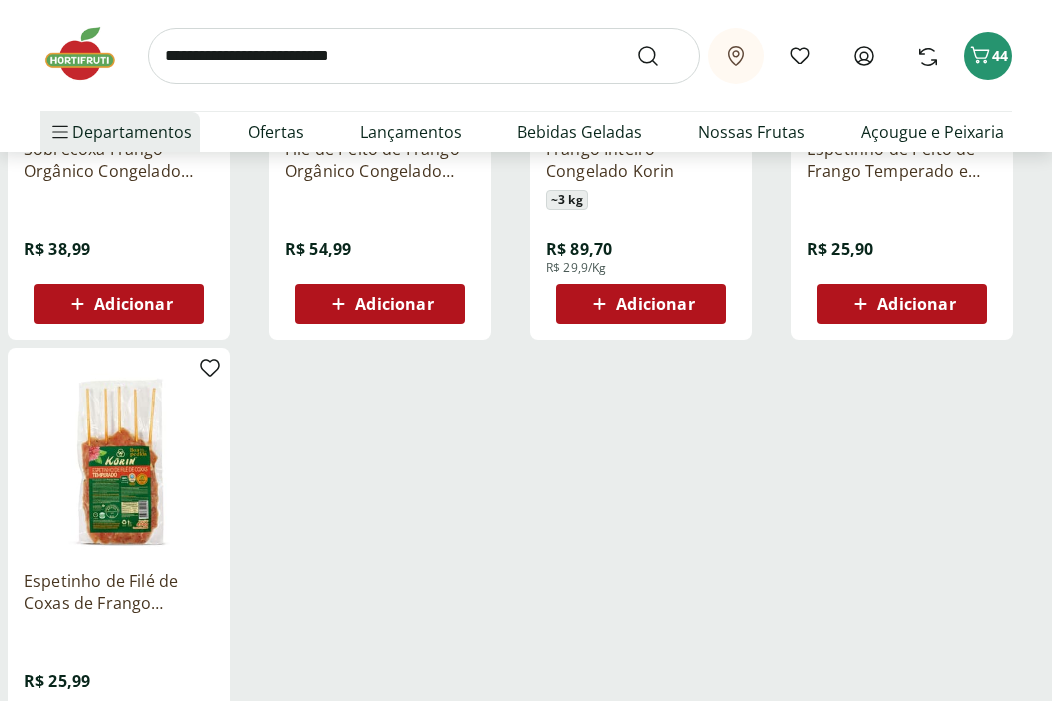 click on "Adicionar" at bounding box center (394, 304) 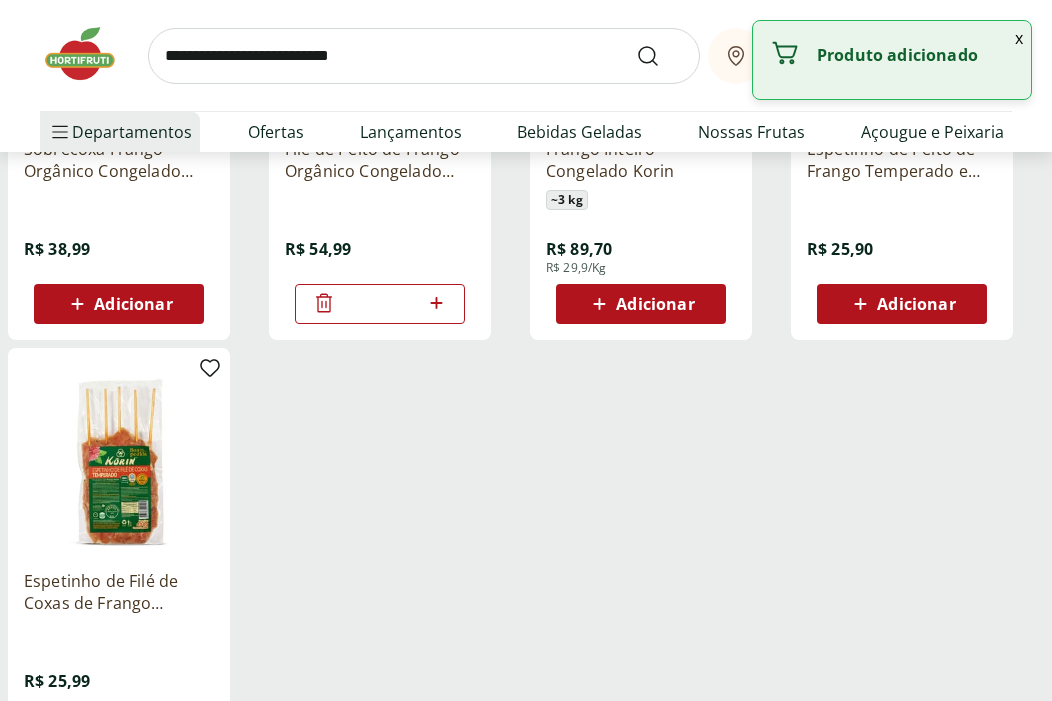 click 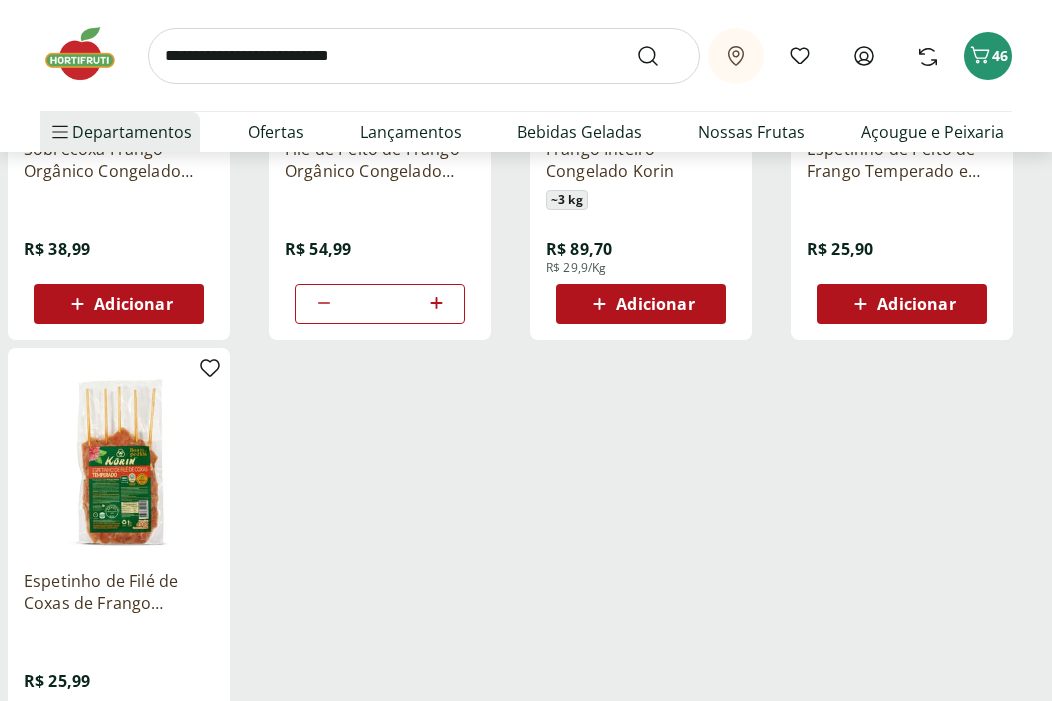 click on "Retirar em [CITY]/[STATE] Meus Favoritos Olá, [NAME] Comprar Novamente 46 Departamentos Nossa Marca Nossa Marca Ver tudo do departamento Açougue & Peixaria Congelados e Refrigerados Frutas, Legumes e Verduras Orgânicos Mercearia Sorvetes Hortifruti Hortifruti Ver tudo do departamento Cogumelos Frutas Legumes Ovos Temperos Frescos Verduras Orgânicos Orgânicos Ver tudo do departamento Bebidas Orgânicas Frutas Orgânicas Legumes Orgânicos Ovos Orgânicos Perecíveis Orgânicos Verduras Orgânicas Temperos Frescos Açougue e Peixaria Açougue e Peixaria Ver tudo do departamento Aves Bovinos Exóticos Frutos do Mar Linguiça e Salsicha Peixes Salgados e Defumados Suínos Prontinhos Prontinhos Ver tudo do departamento Frutas Cortadinhas Pré Preparados Prontos para Consumo Saladas Sucos e Água de Coco Padaria Padaria Ver tudo do departamento Bolos e Mini Bolos Doces Pão Padaria Própria Salgados Torradas Bebidas Bebidas Ver tudo do departamento Água Água de Coco Cerveja Destilados Chá e Mate Vinhos" at bounding box center [526, 76] 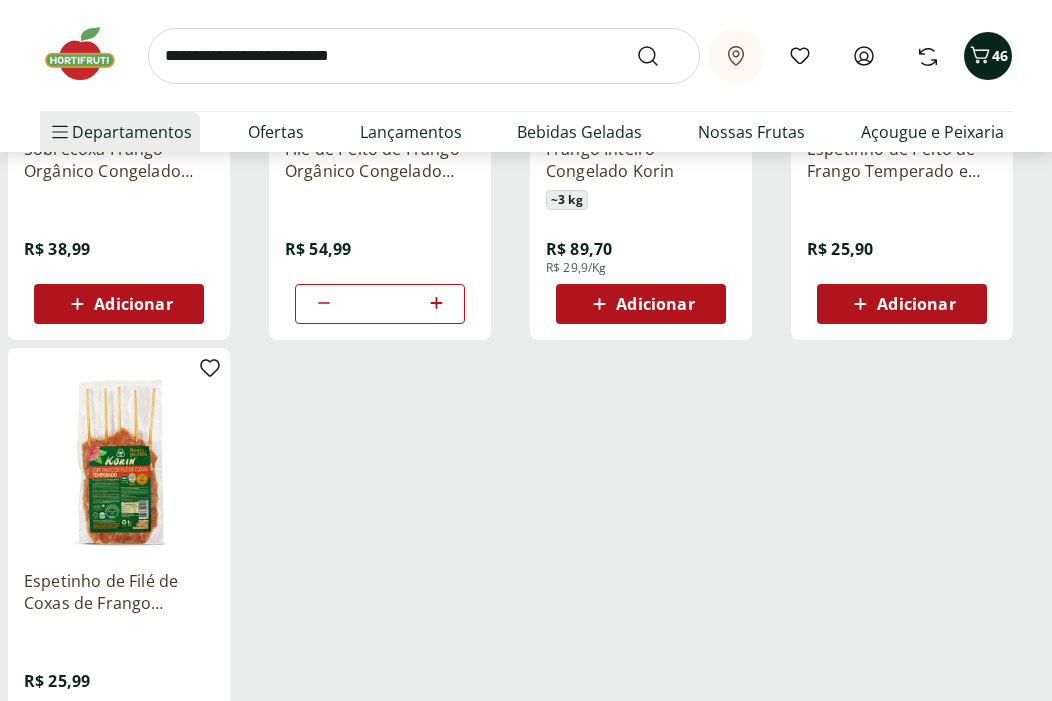 click on "46" at bounding box center [1000, 55] 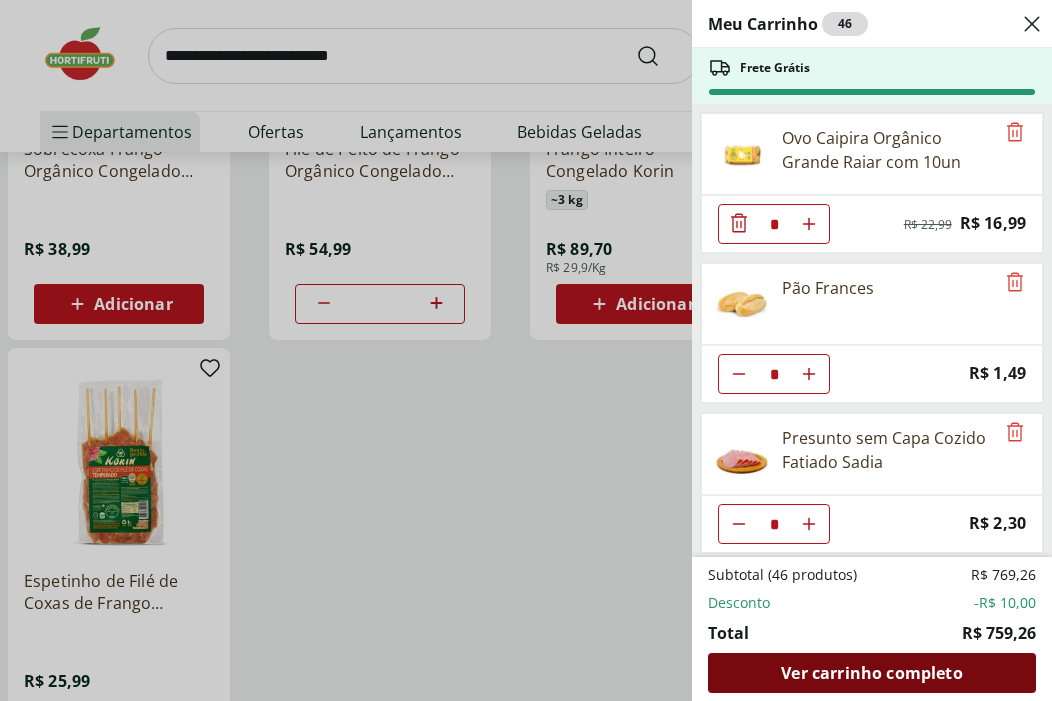 click on "Ver carrinho completo" at bounding box center [871, 673] 